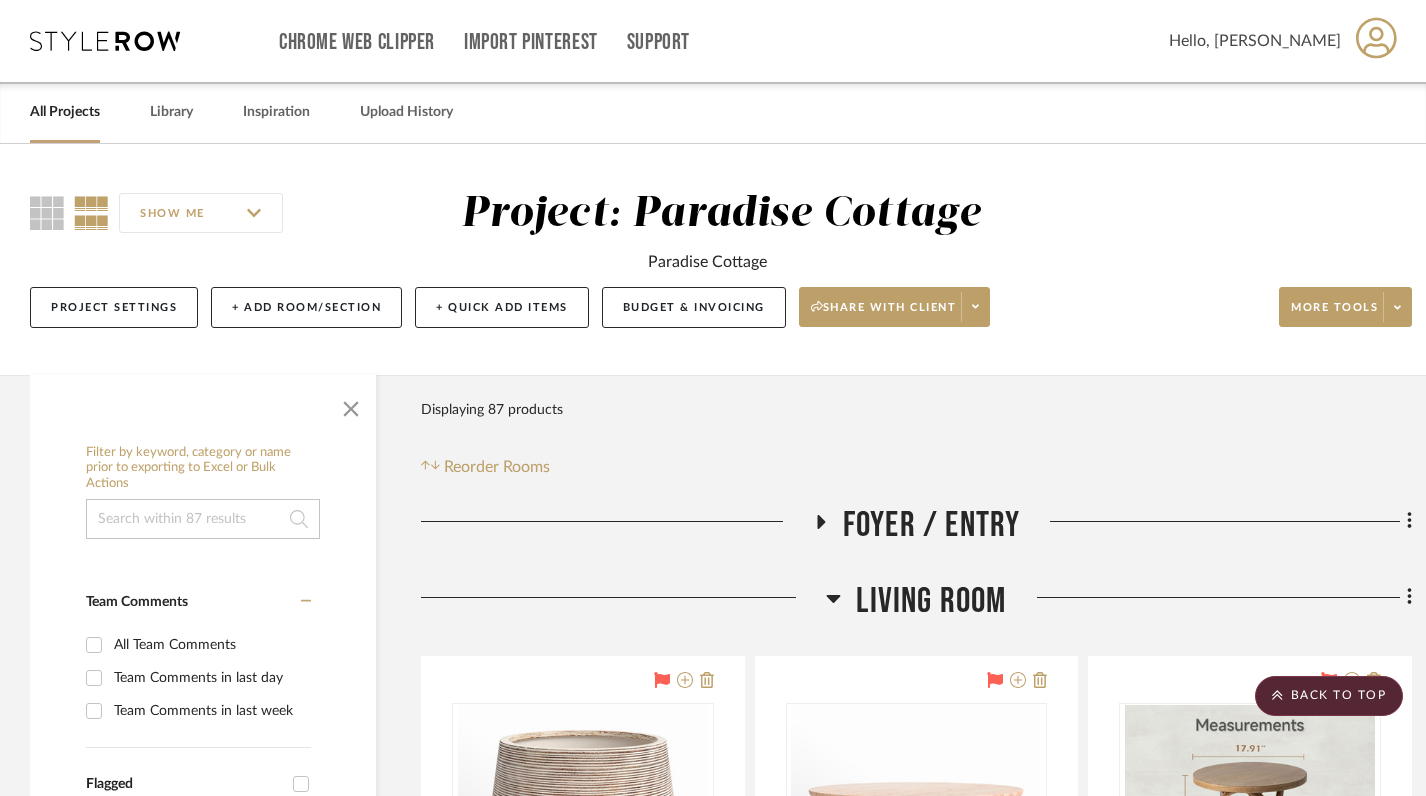 scroll, scrollTop: 5165, scrollLeft: 0, axis: vertical 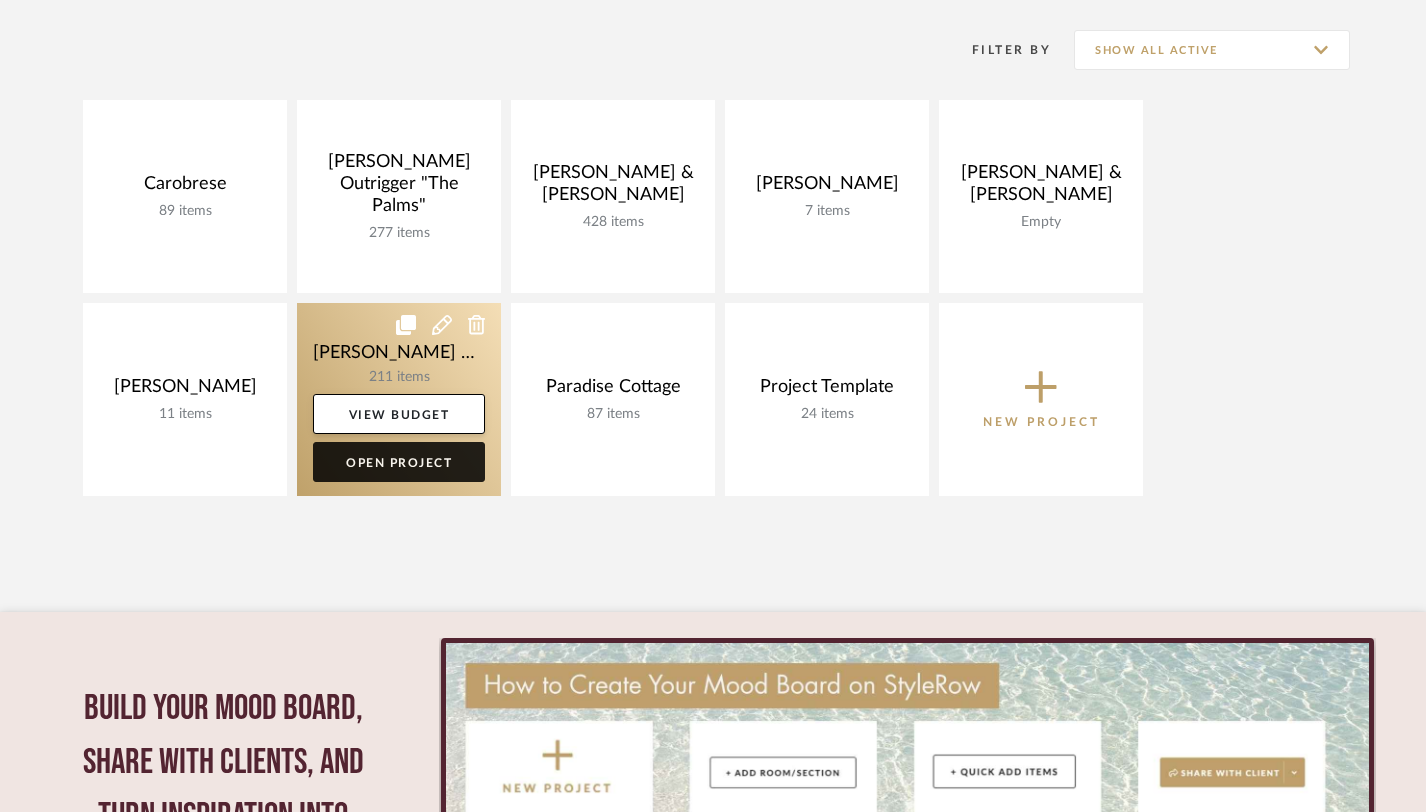 click on "Open Project" 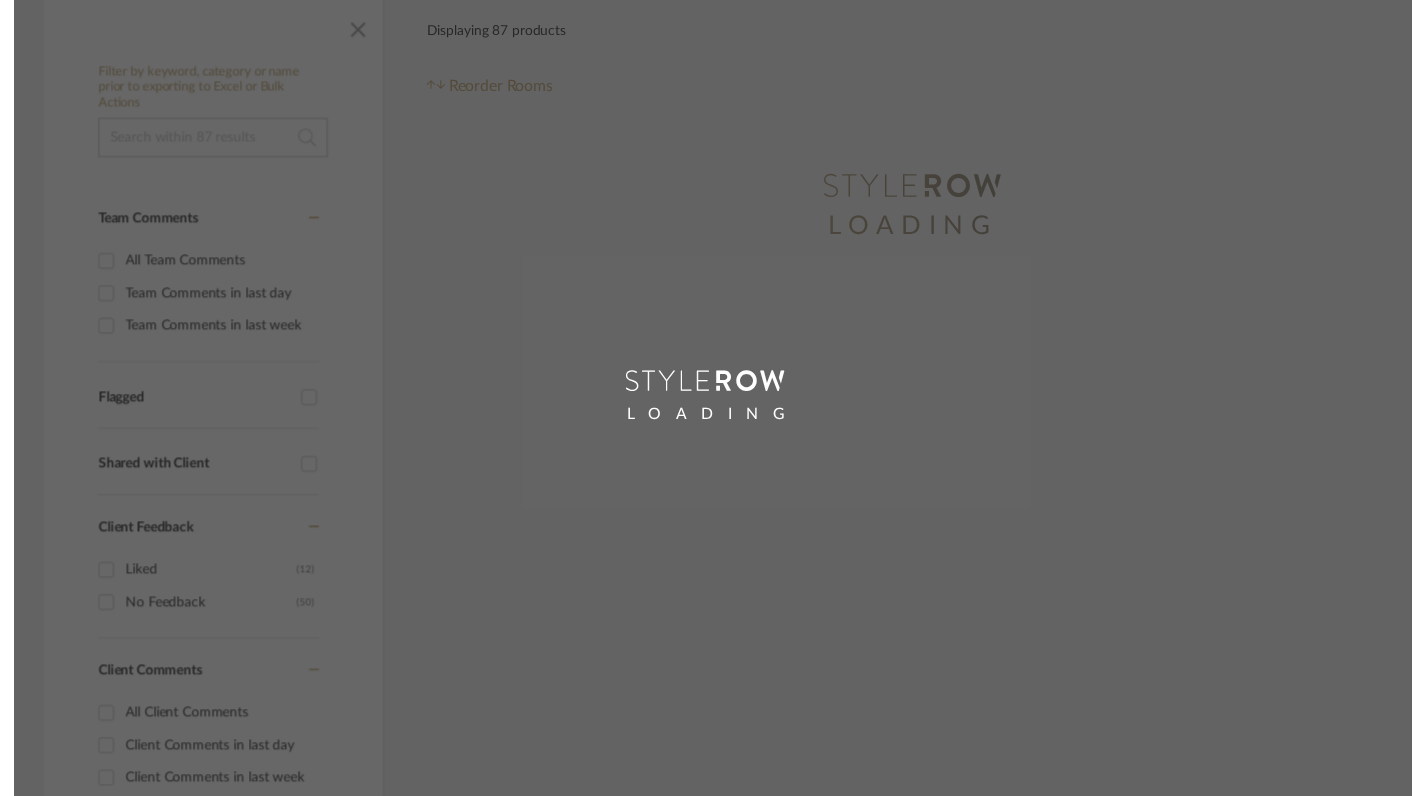scroll, scrollTop: 0, scrollLeft: 0, axis: both 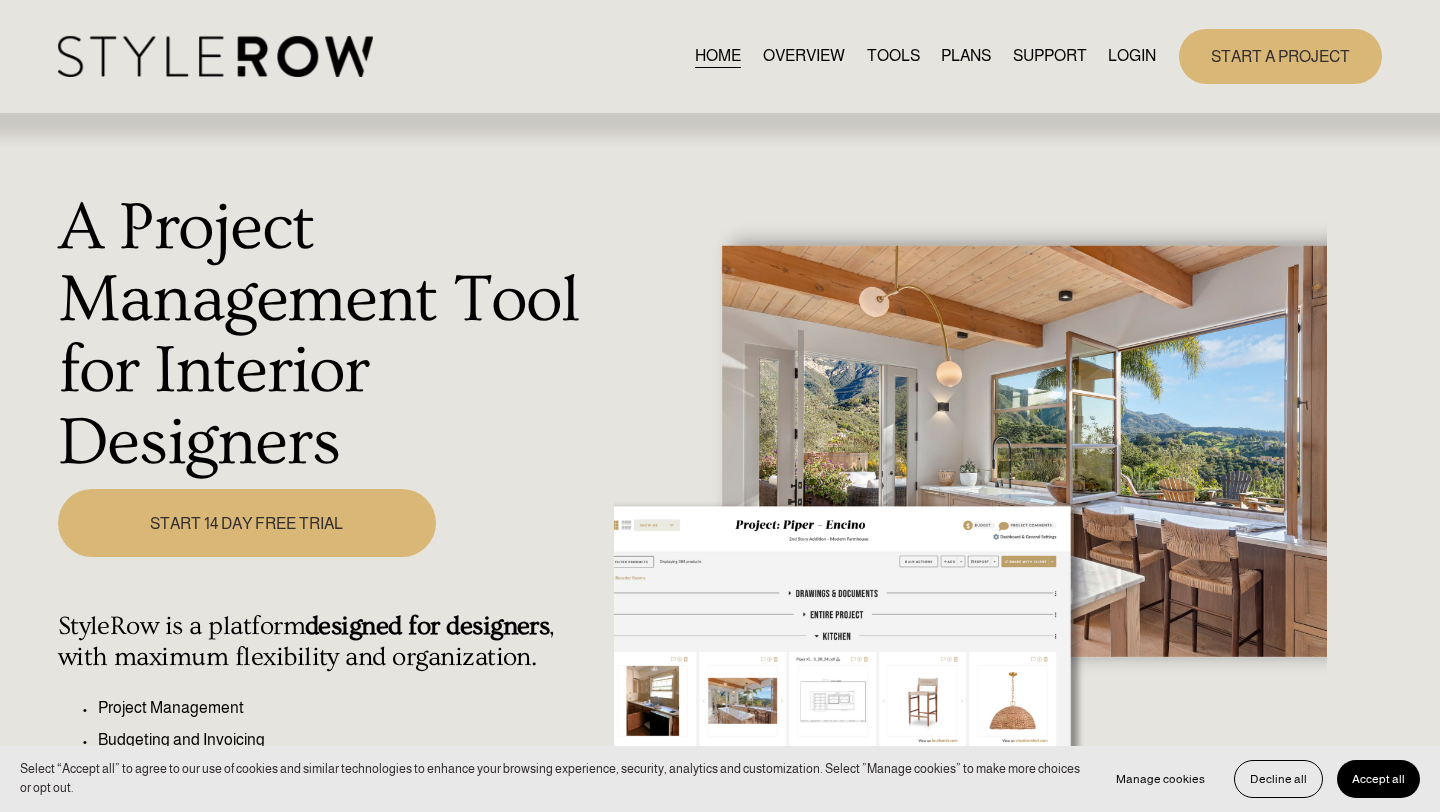 click on "LOGIN" at bounding box center [1132, 56] 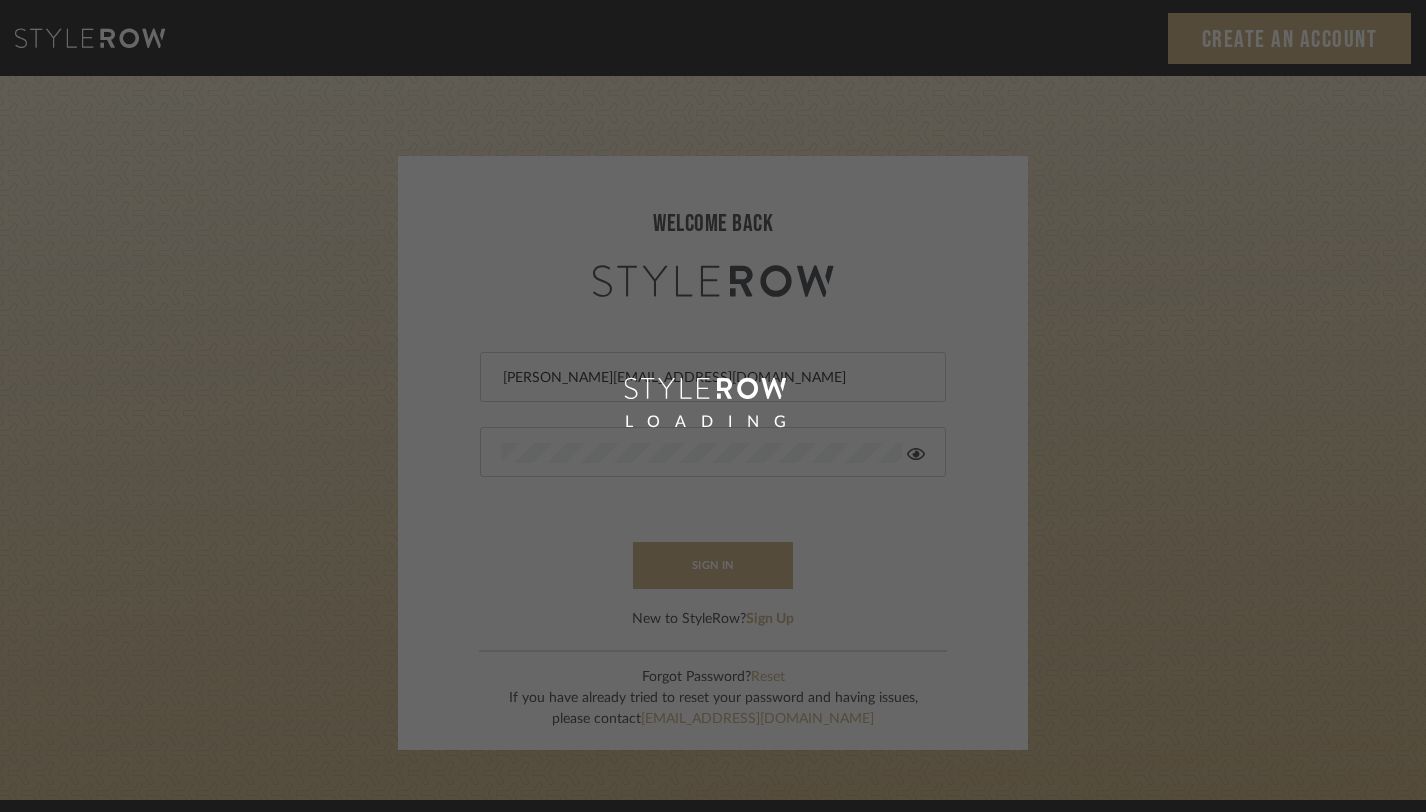 scroll, scrollTop: 0, scrollLeft: 0, axis: both 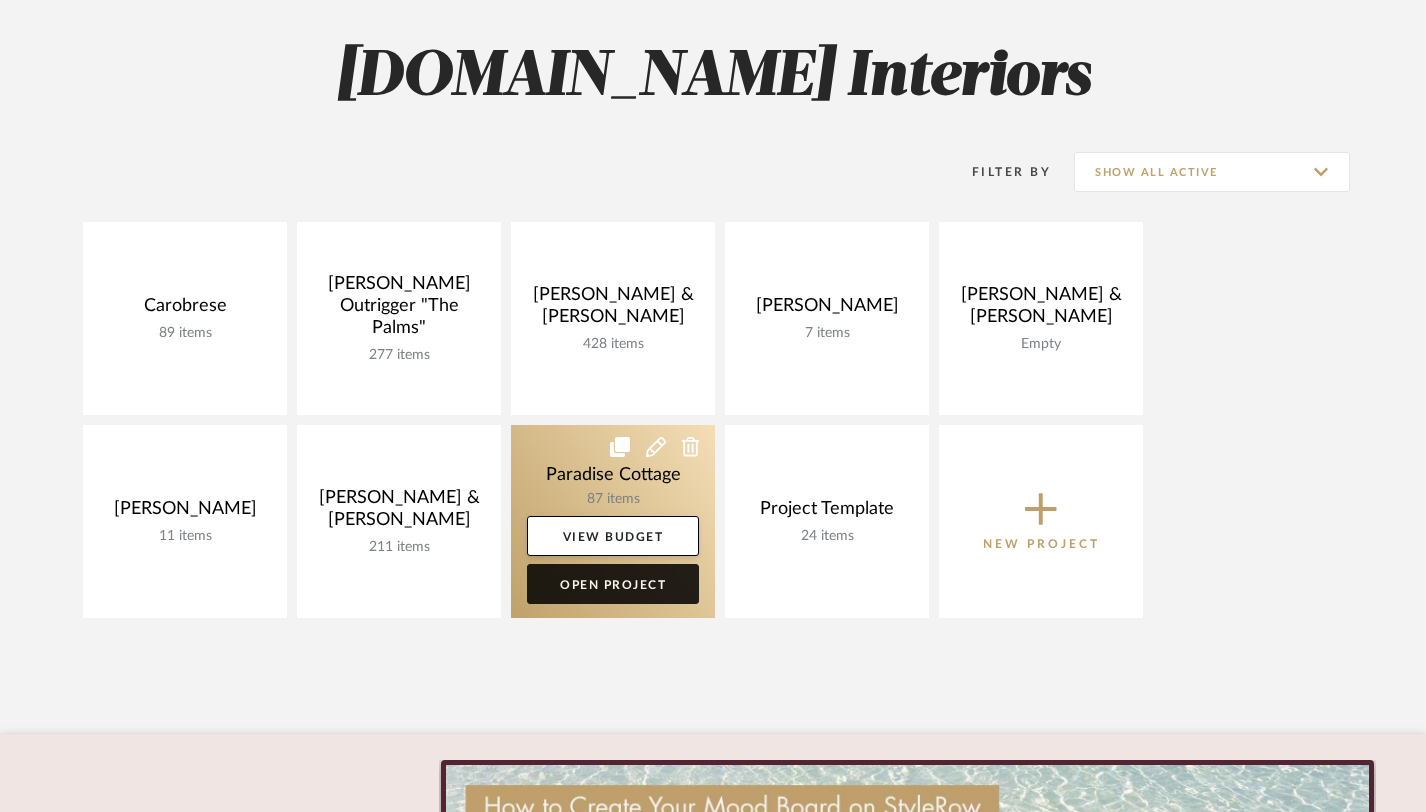 click on "Open Project" 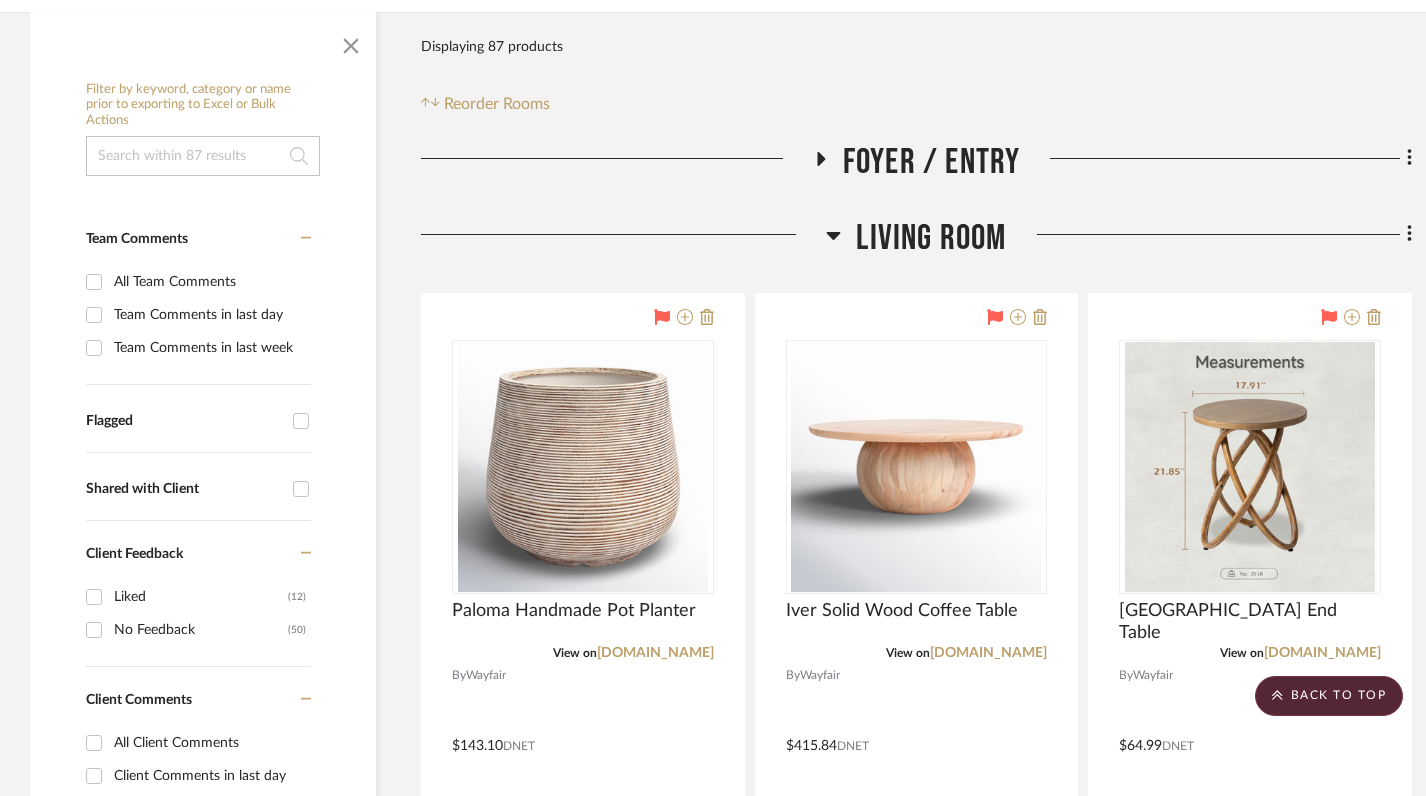 scroll, scrollTop: 207, scrollLeft: 0, axis: vertical 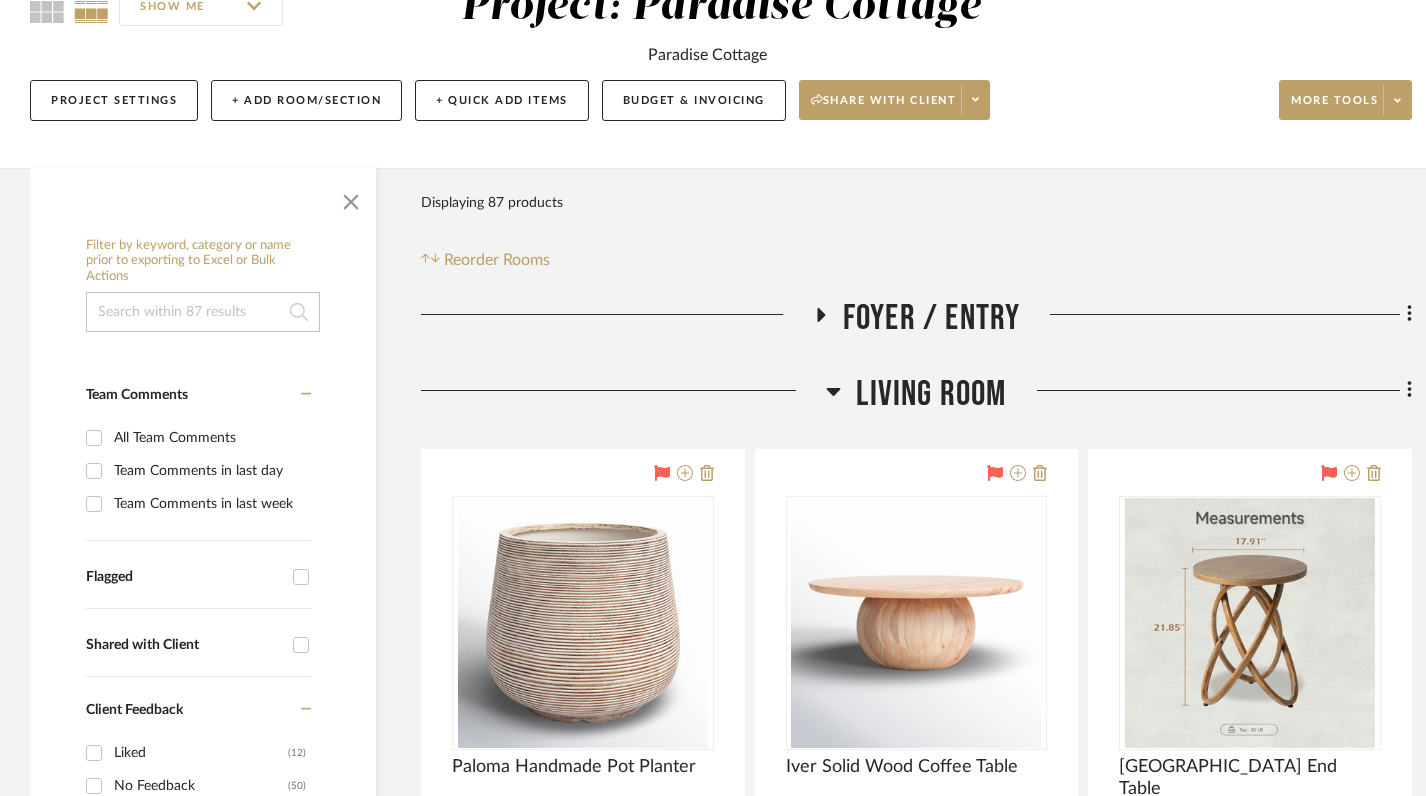 click 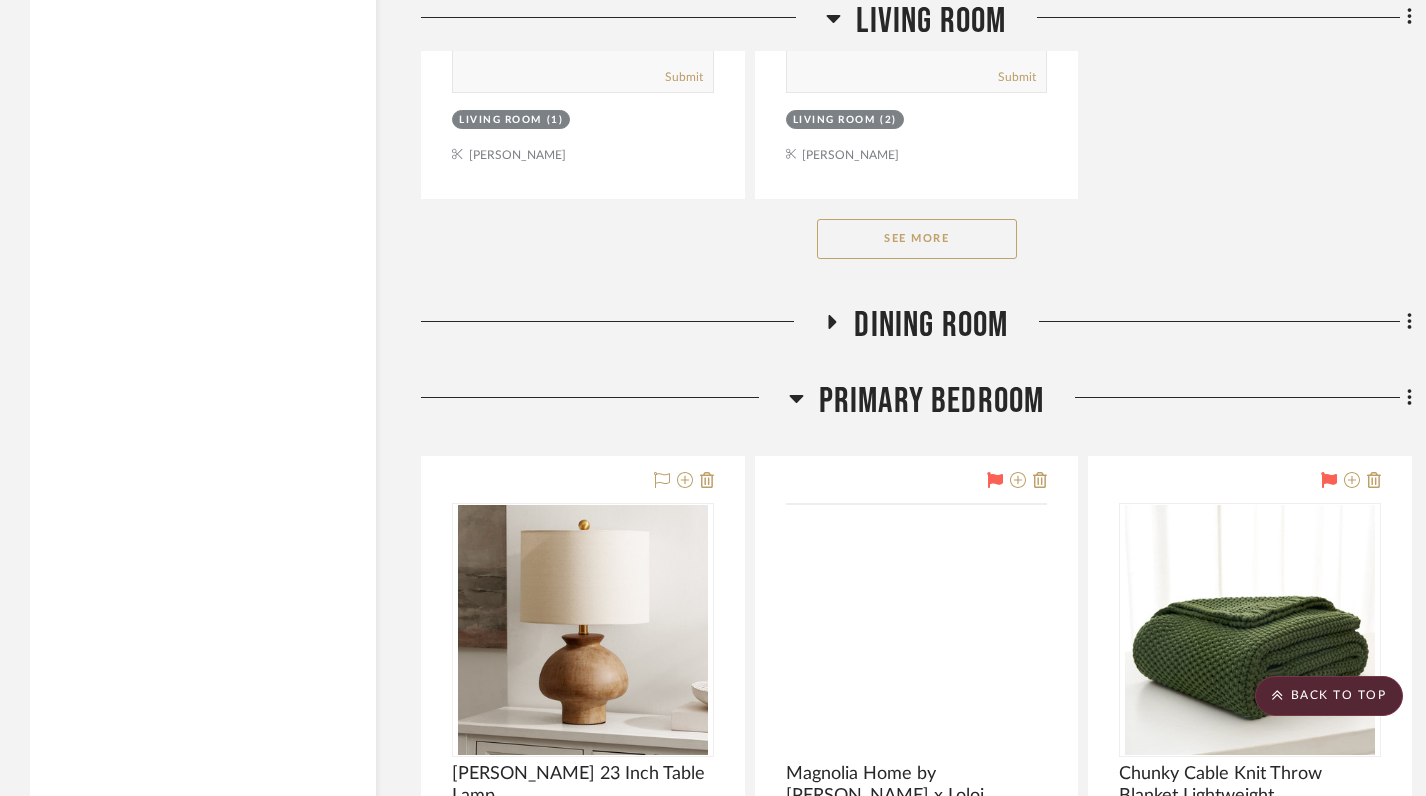 scroll, scrollTop: 4974, scrollLeft: 0, axis: vertical 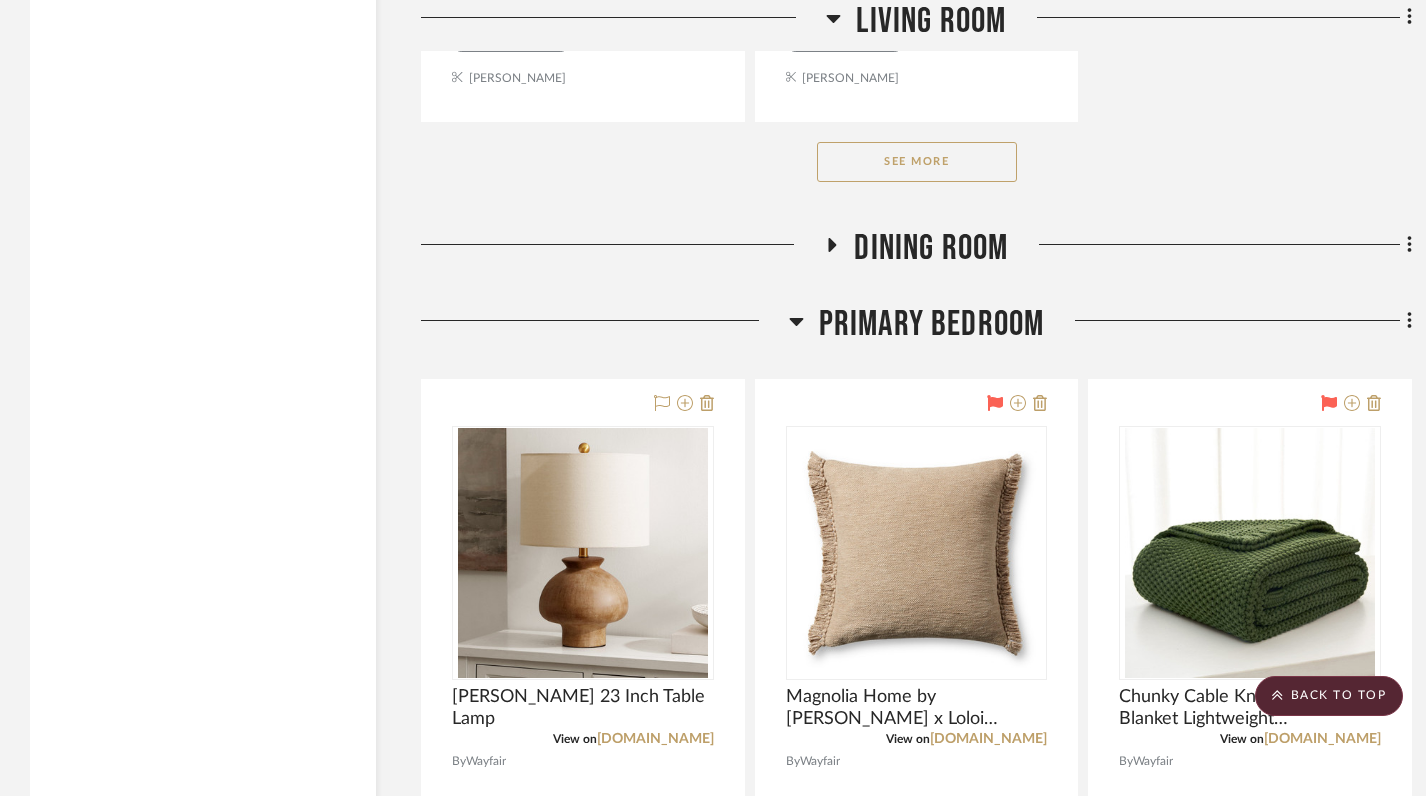 click on "See More" 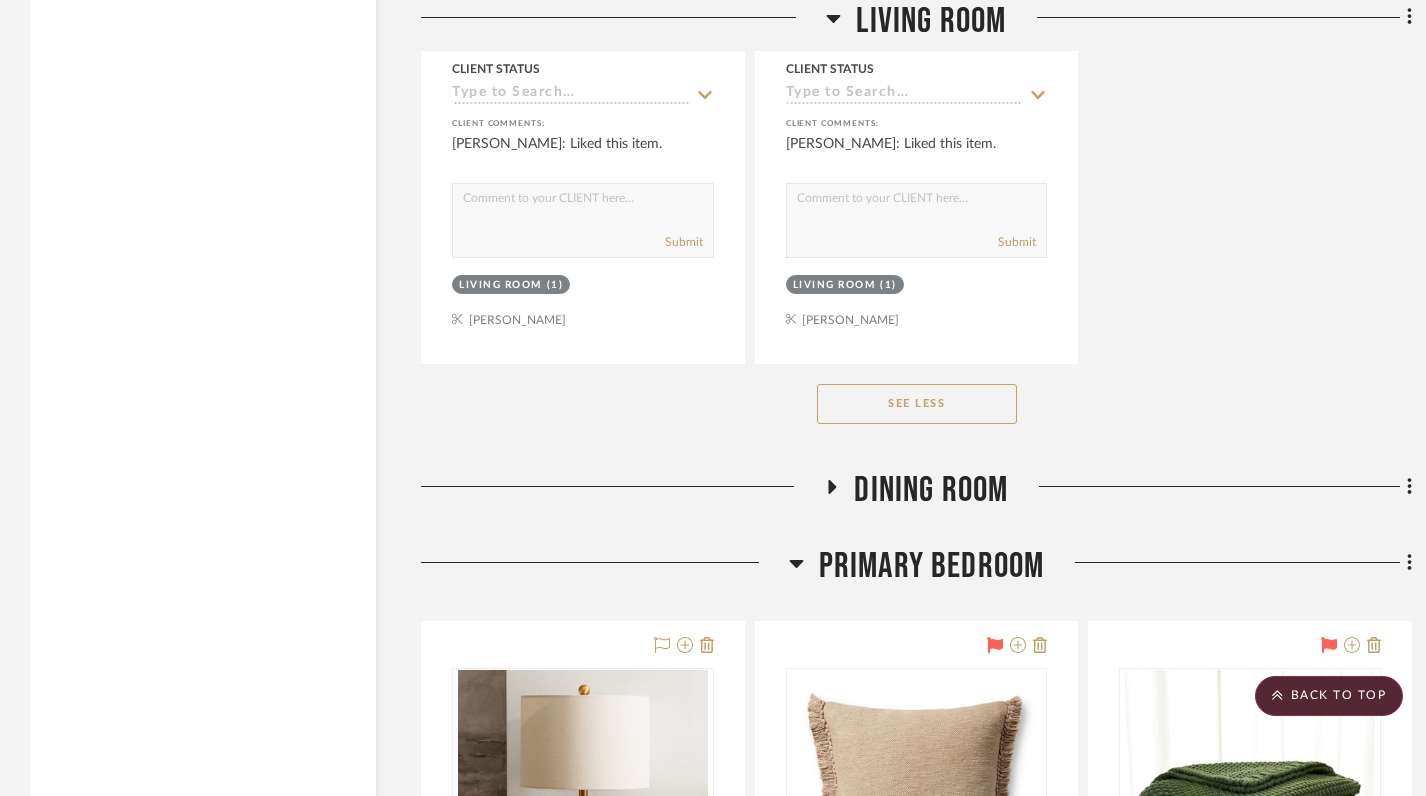 scroll, scrollTop: 6515, scrollLeft: 0, axis: vertical 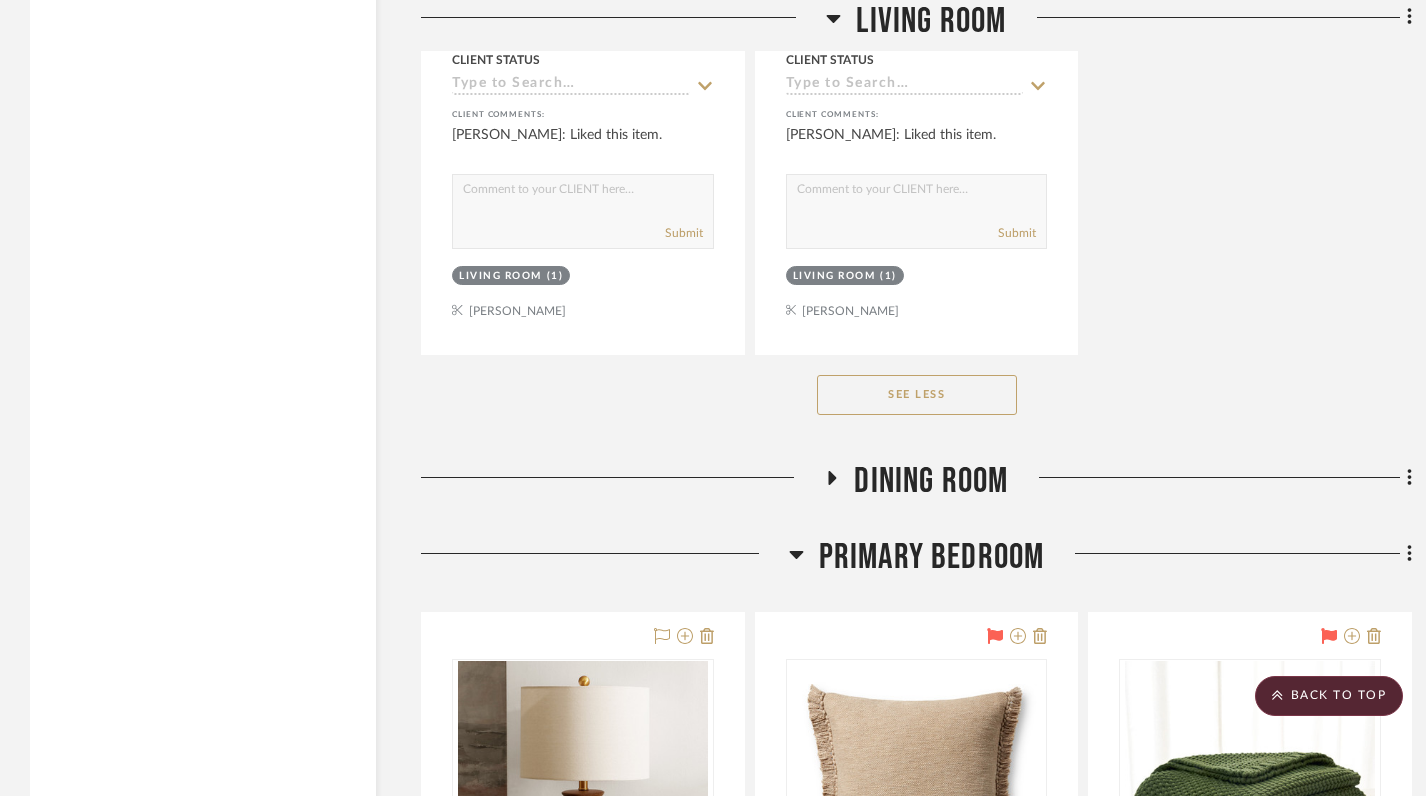 click 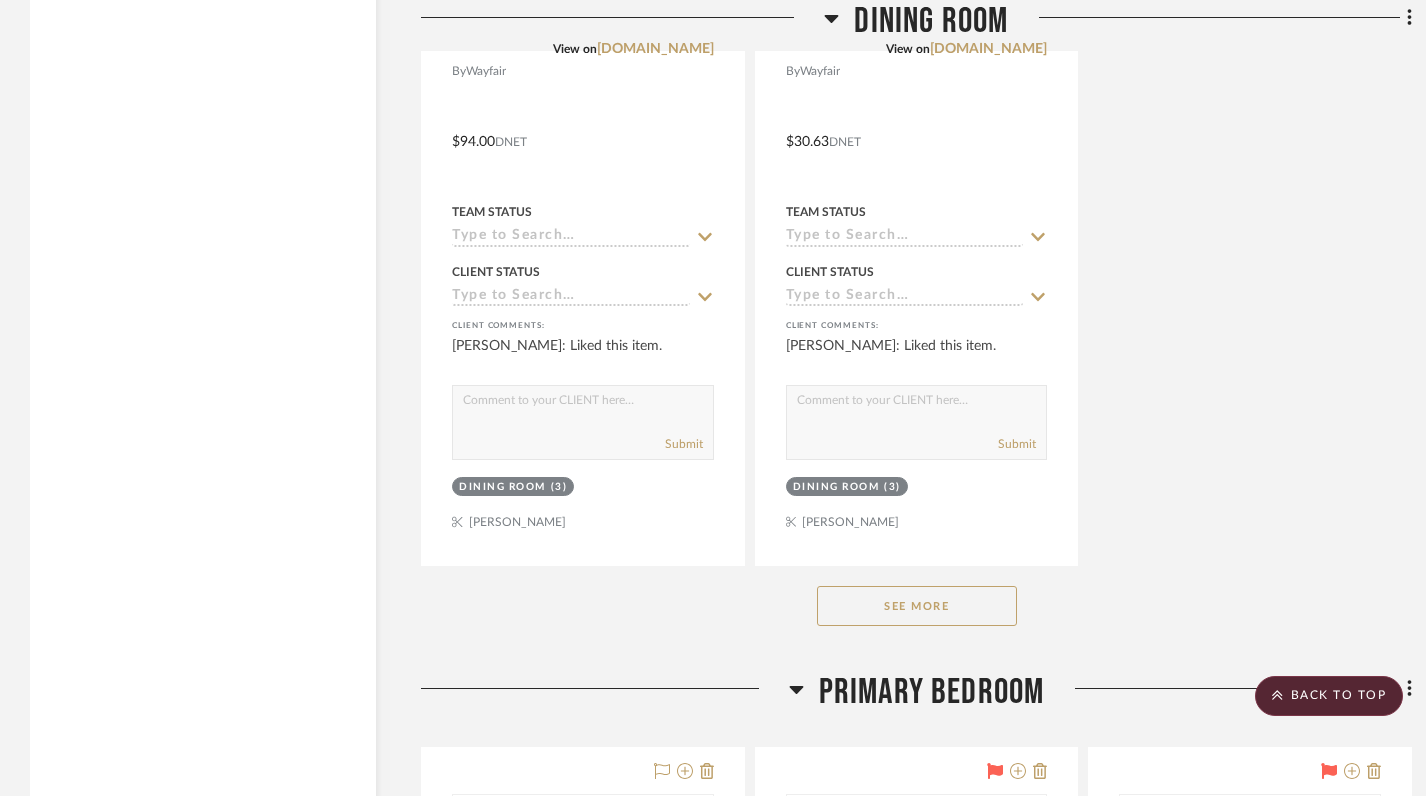 scroll, scrollTop: 9224, scrollLeft: 0, axis: vertical 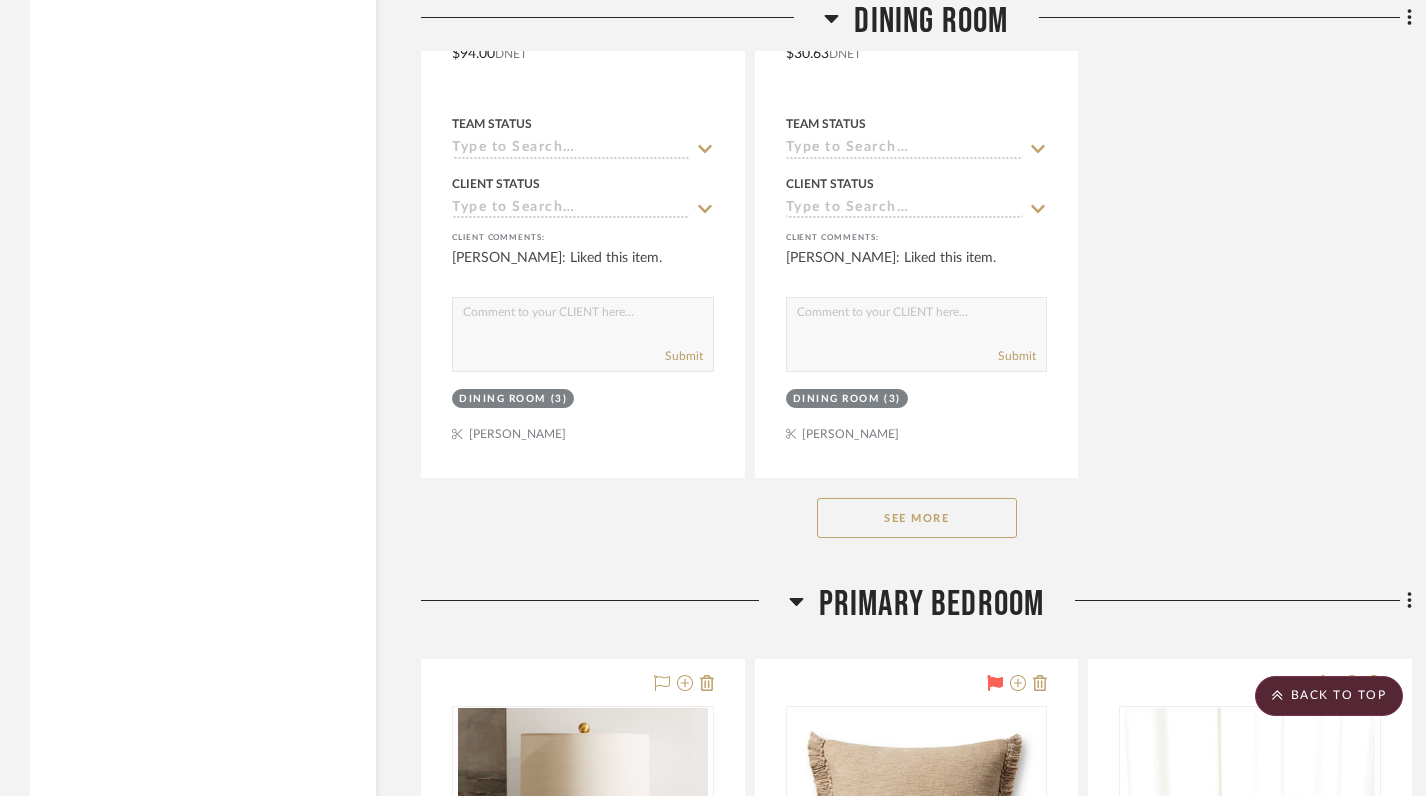 click on "See More" 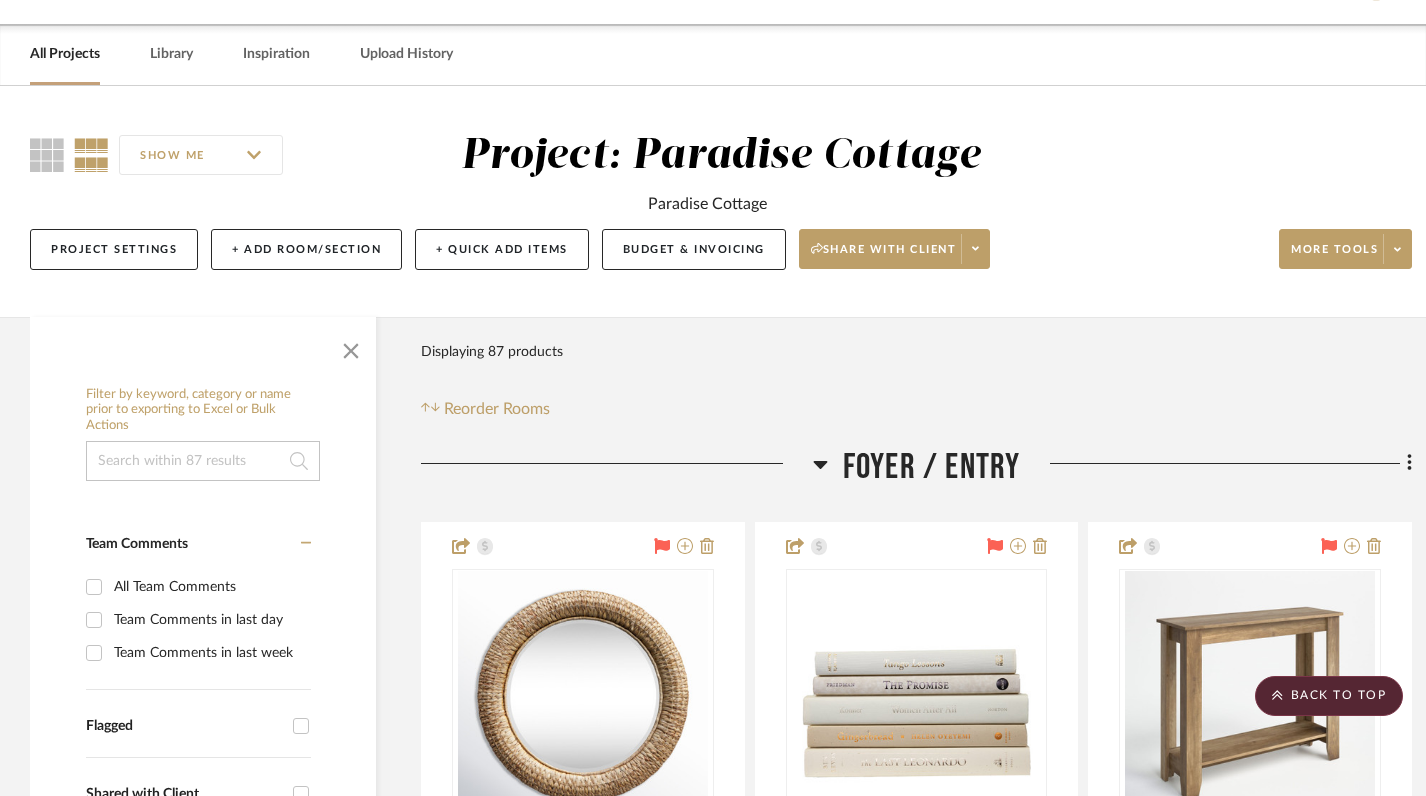 scroll, scrollTop: 0, scrollLeft: 0, axis: both 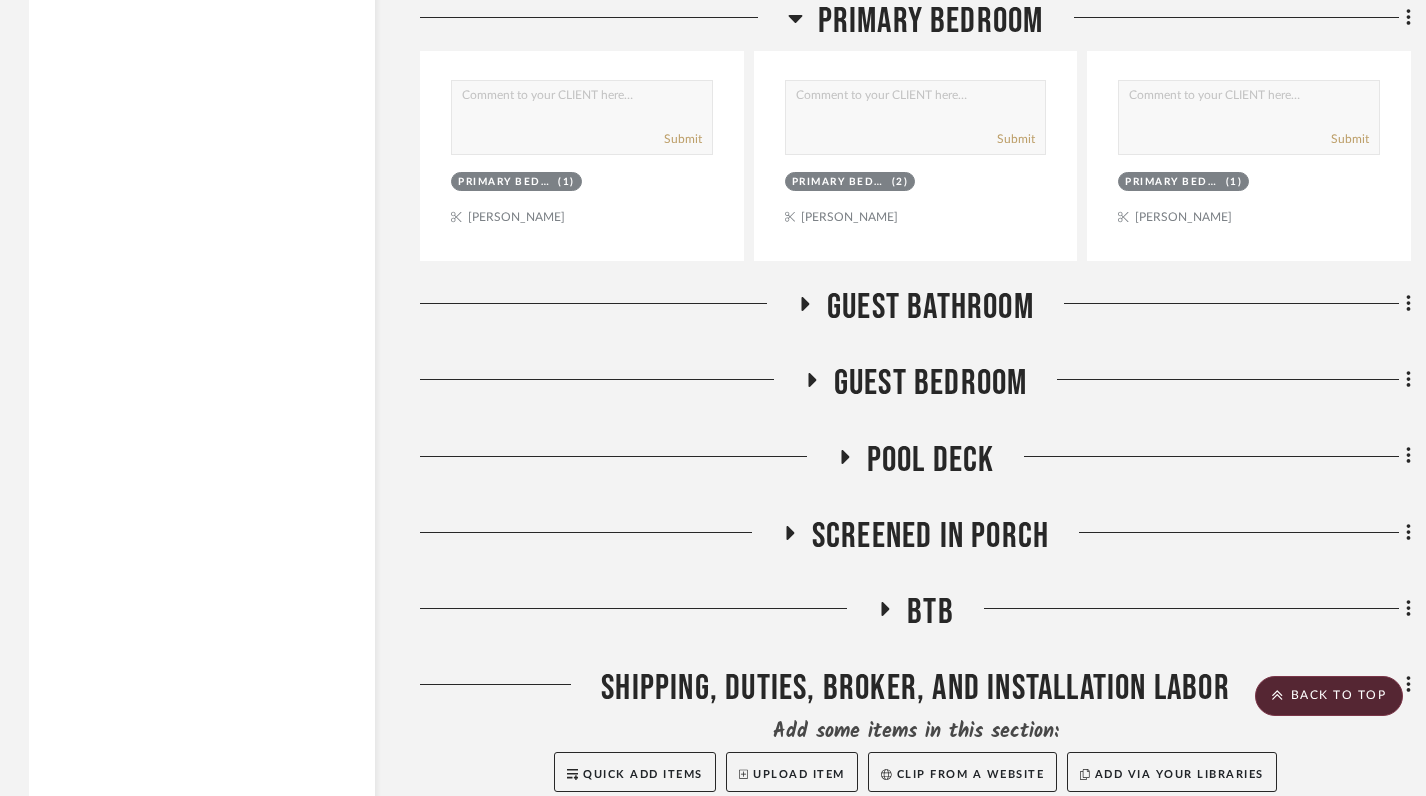 click 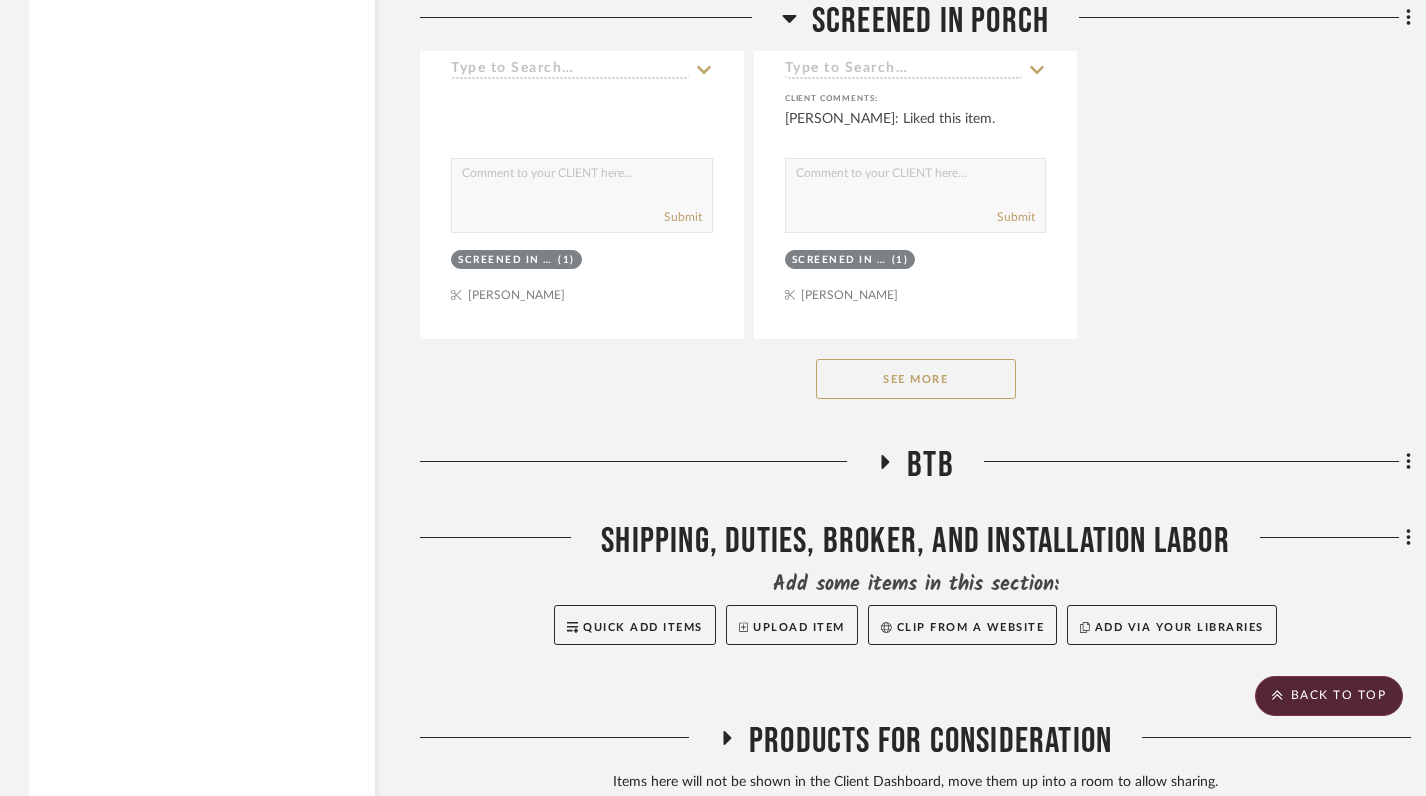 scroll, scrollTop: 14450, scrollLeft: 1, axis: both 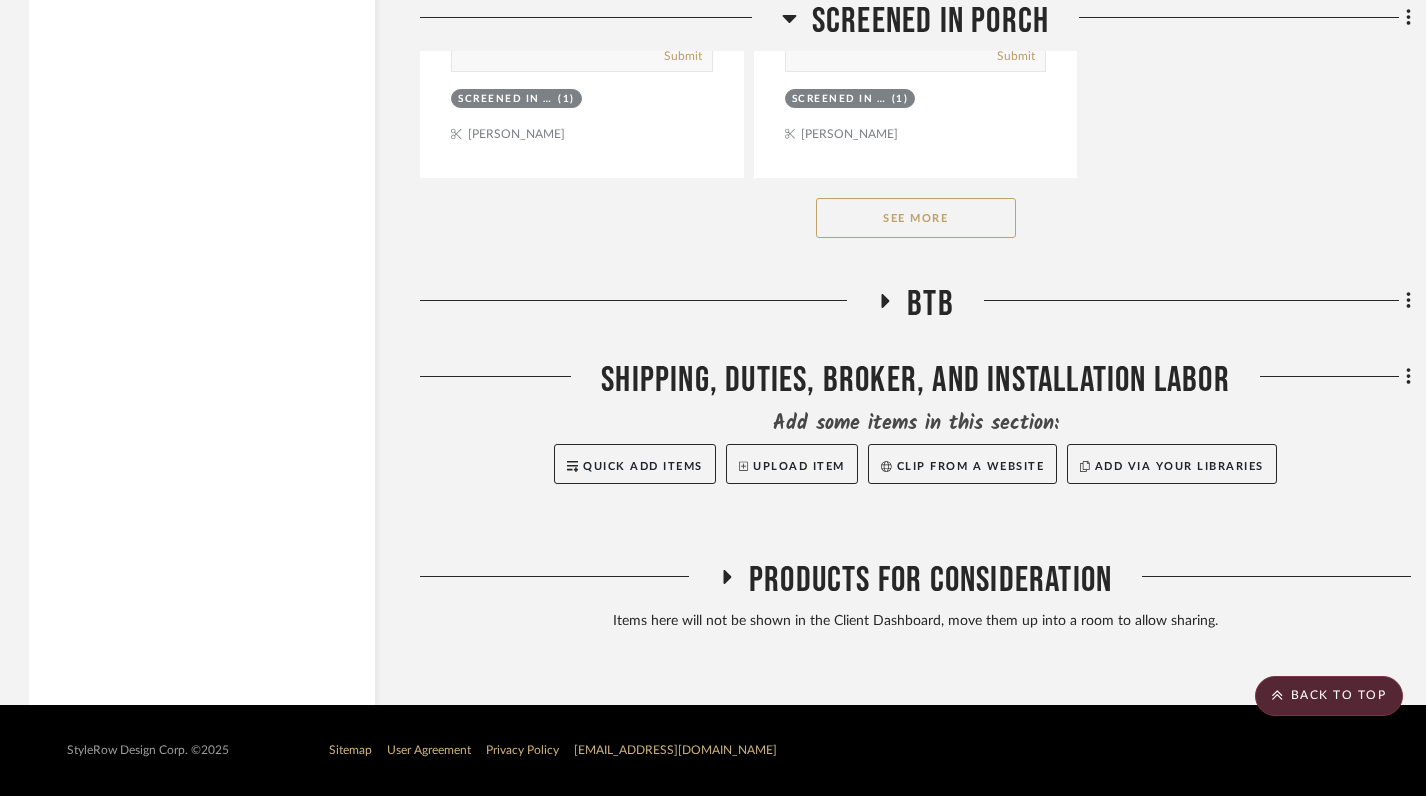 click on "See More" 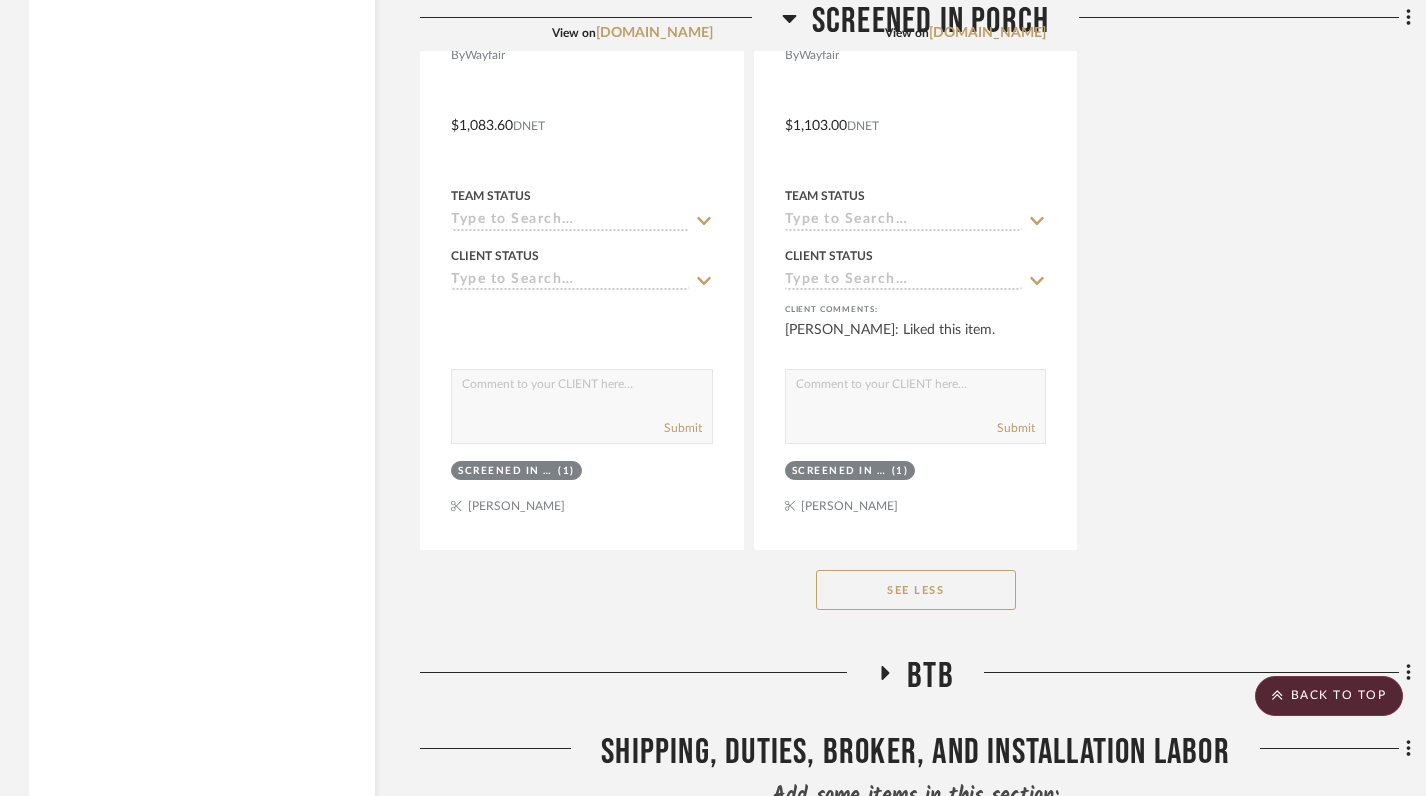 scroll, scrollTop: 13749, scrollLeft: 1, axis: both 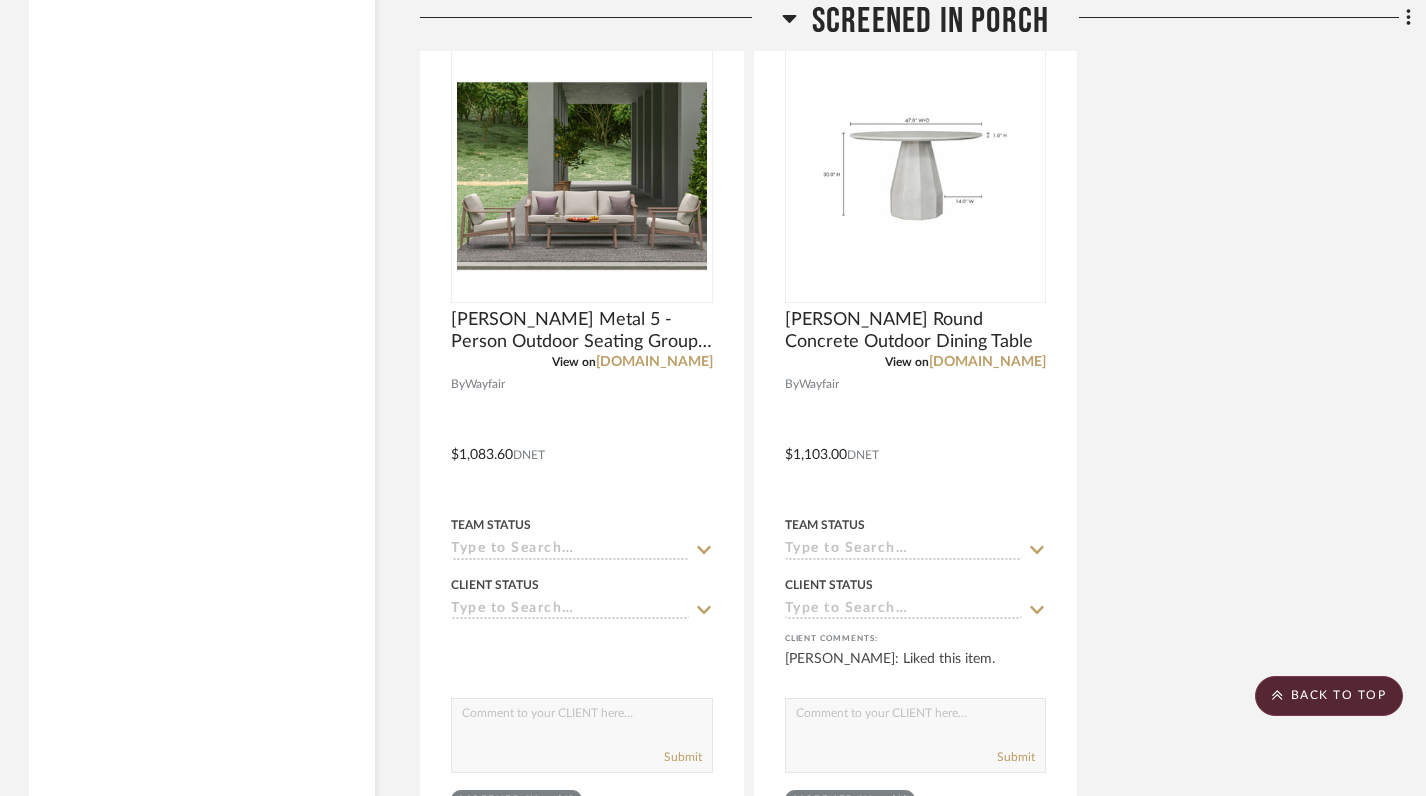 click 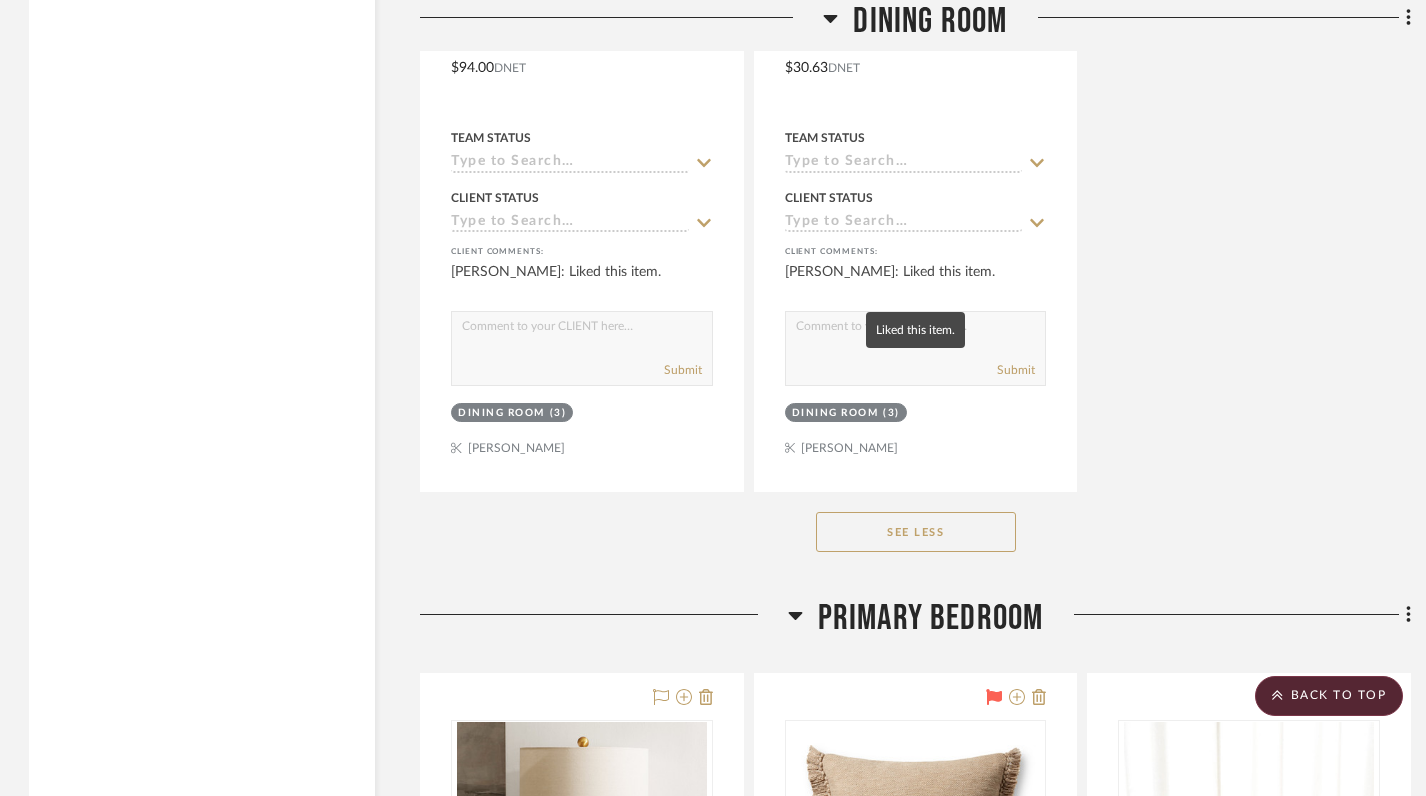 scroll, scrollTop: 9193, scrollLeft: 1, axis: both 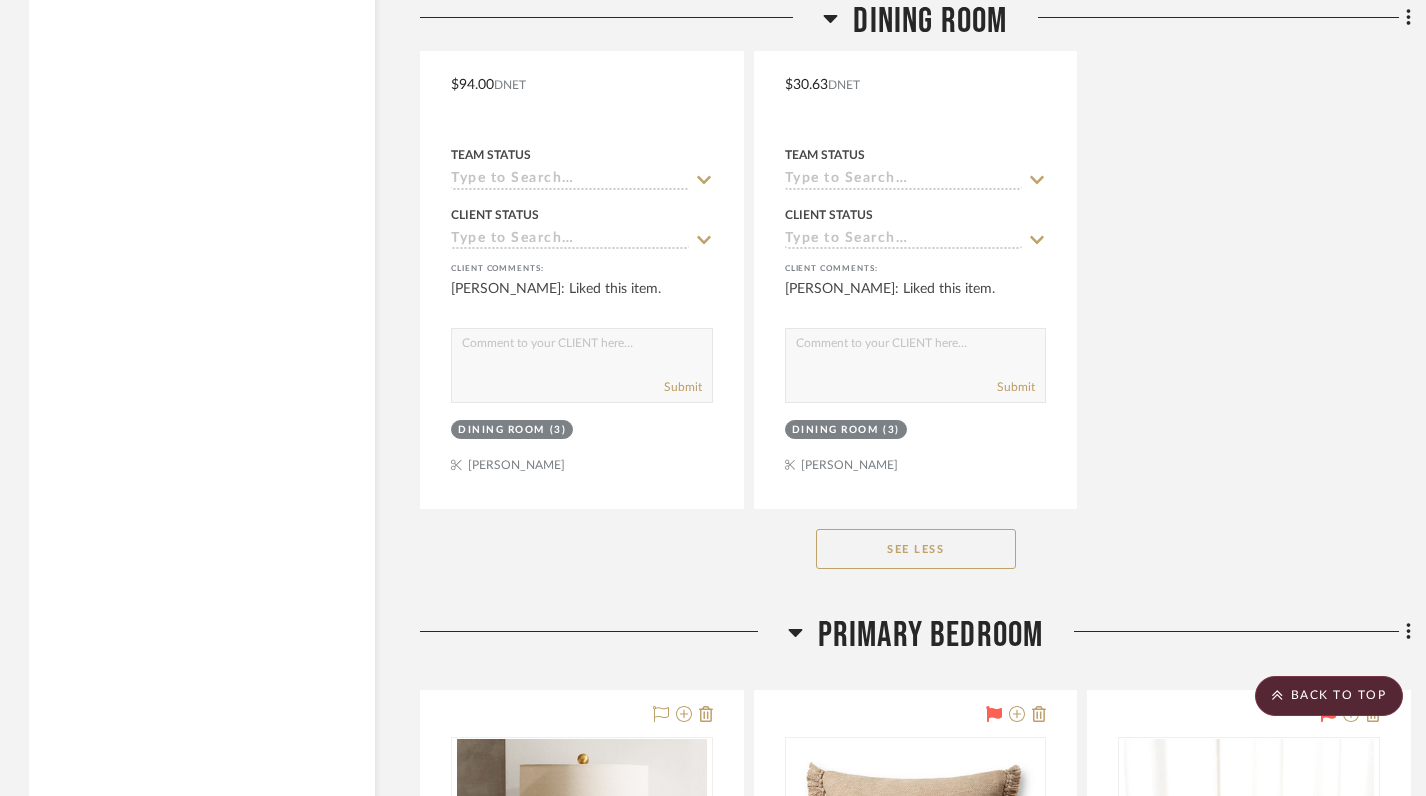 click on "Primary Bedroom" 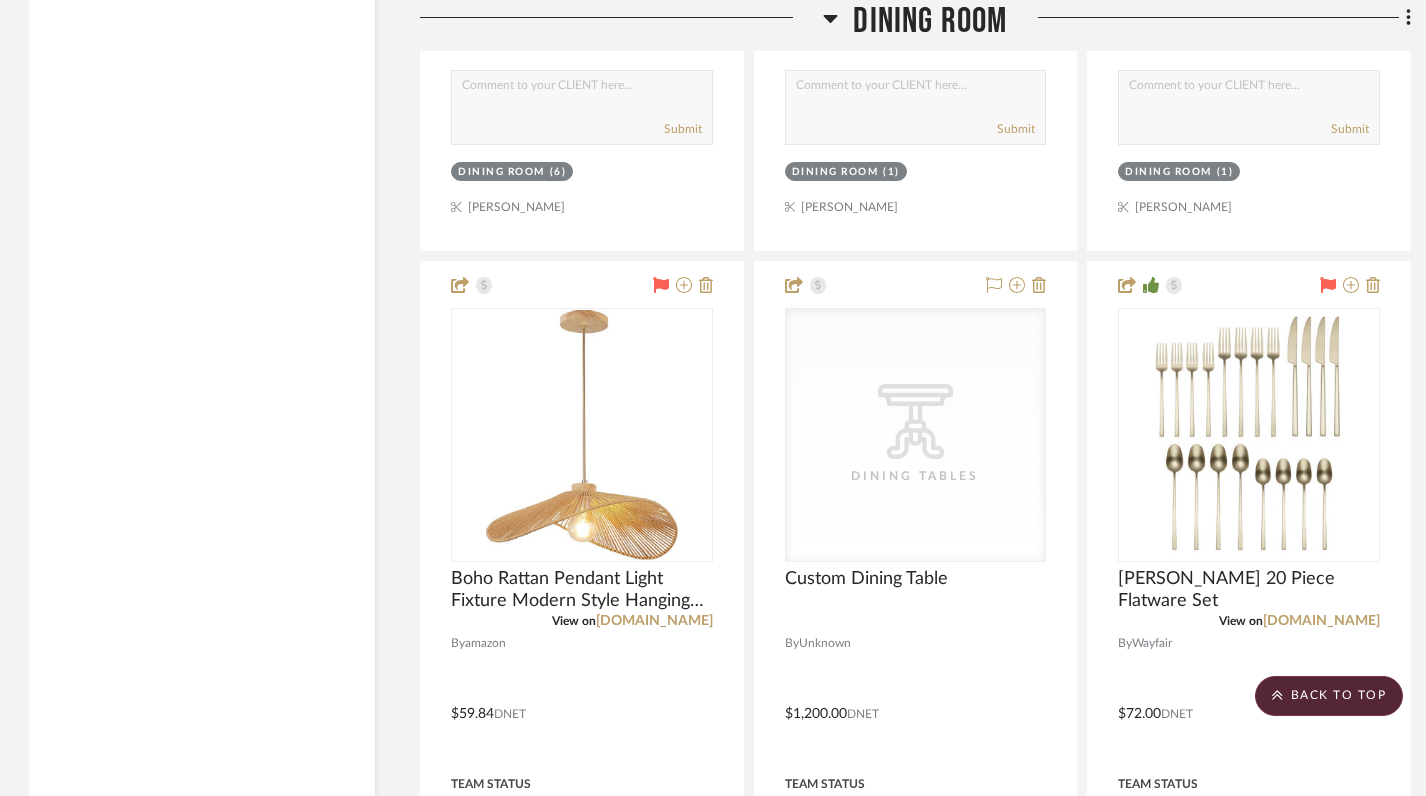 scroll, scrollTop: 6854, scrollLeft: 1, axis: both 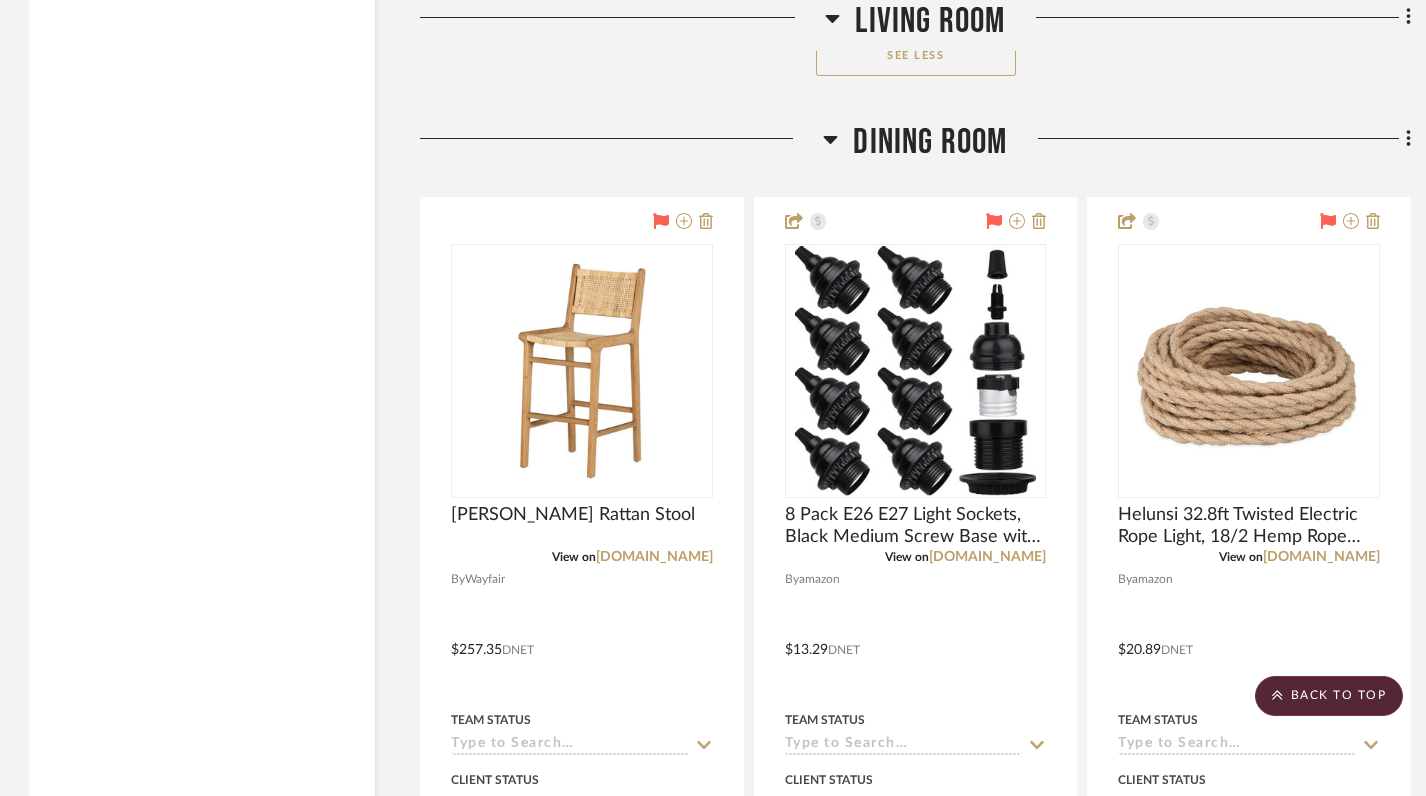 click 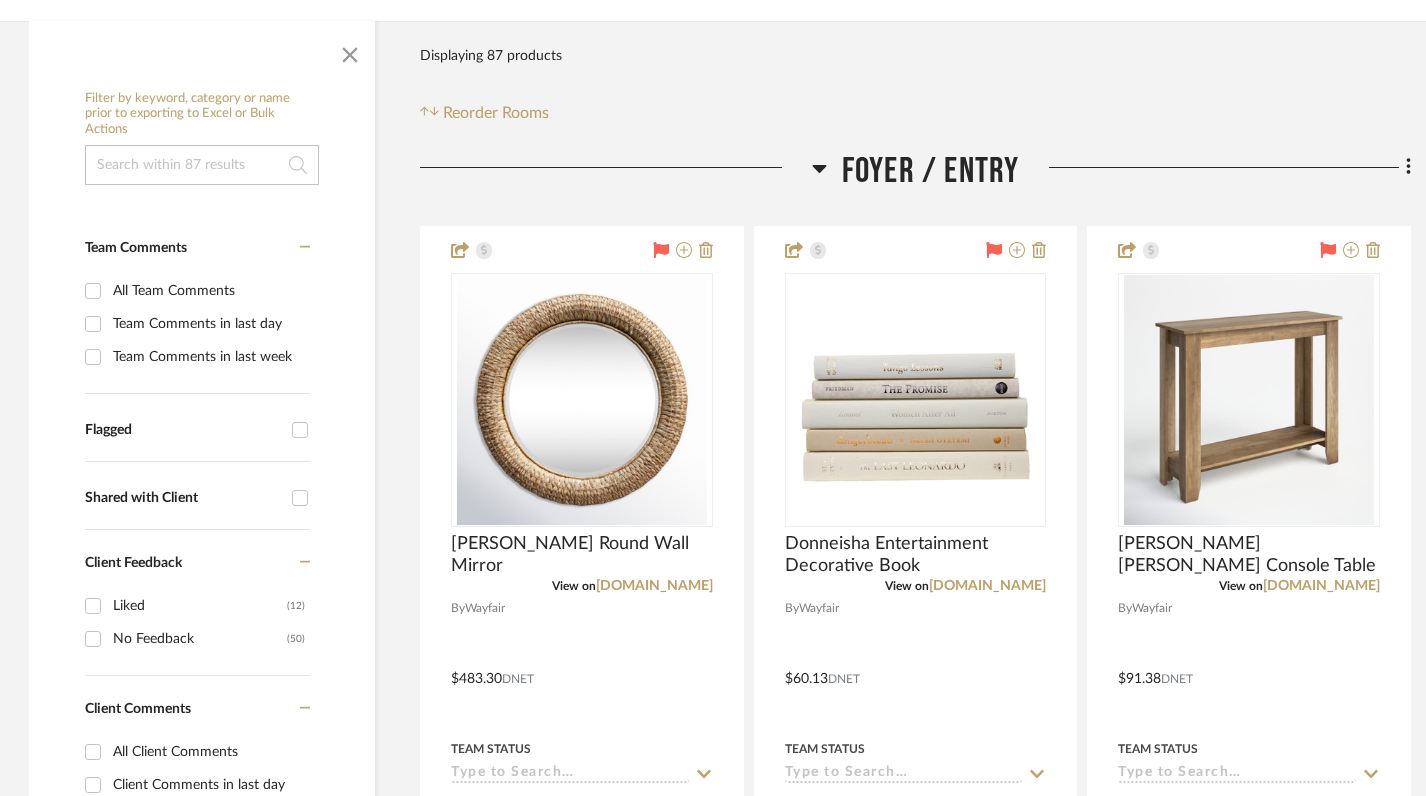 scroll, scrollTop: 356, scrollLeft: 1, axis: both 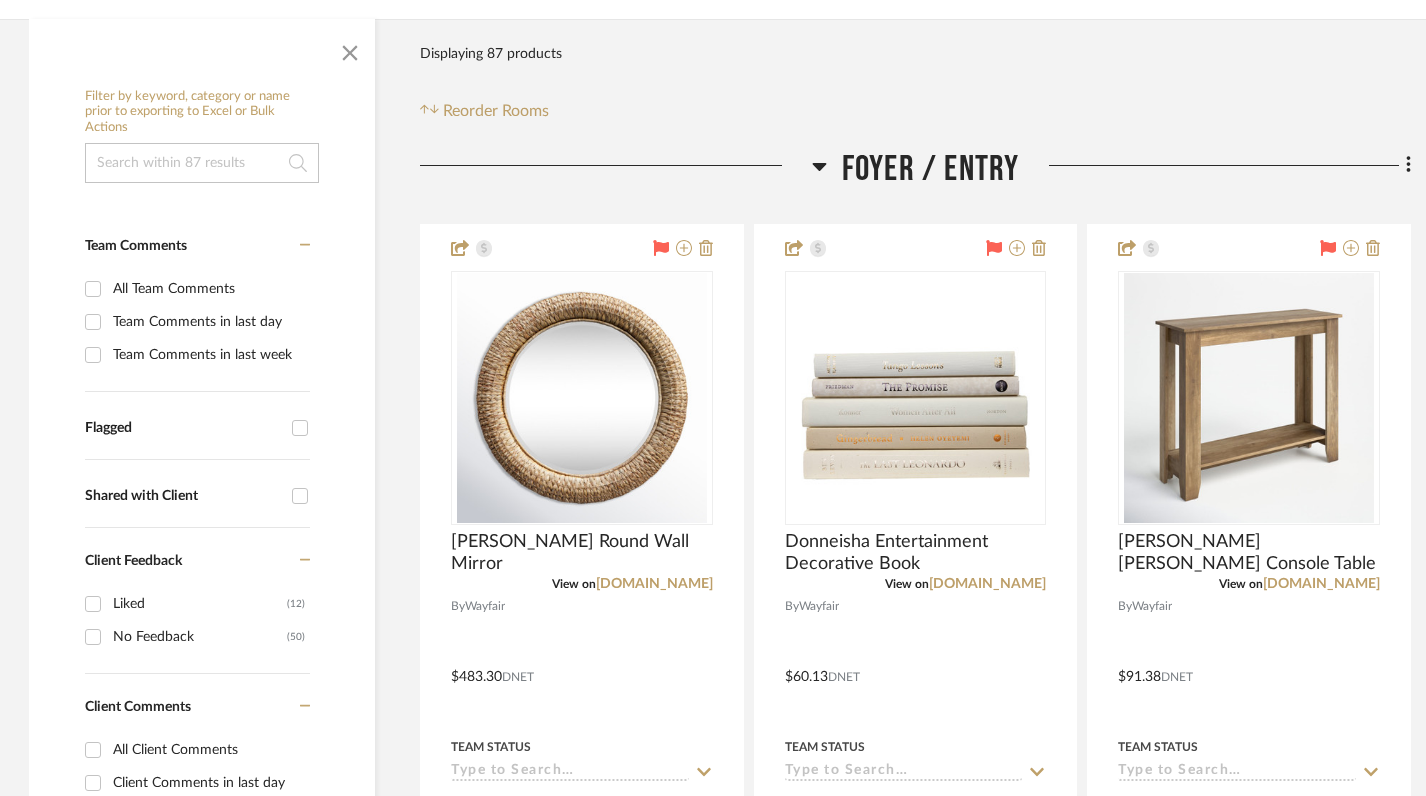 click 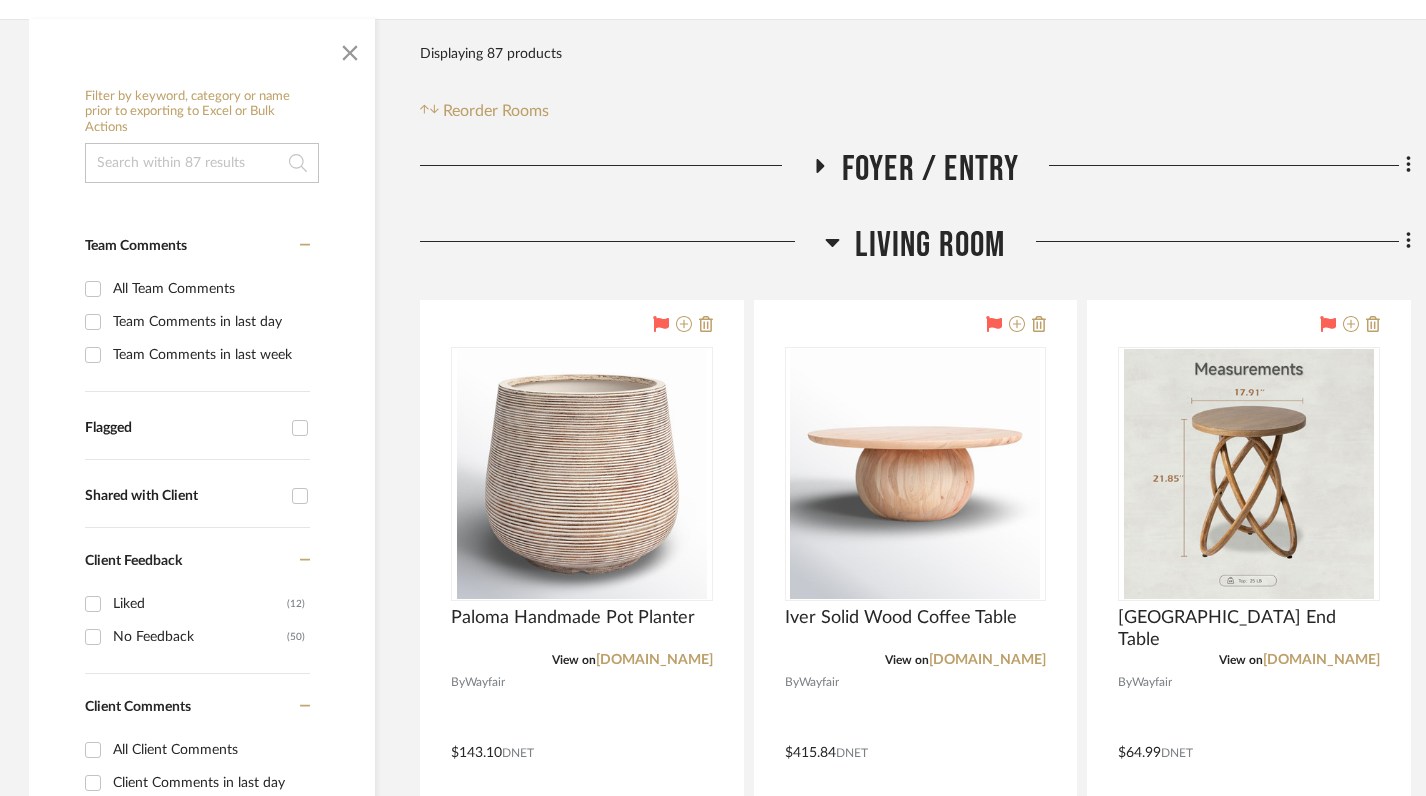 click 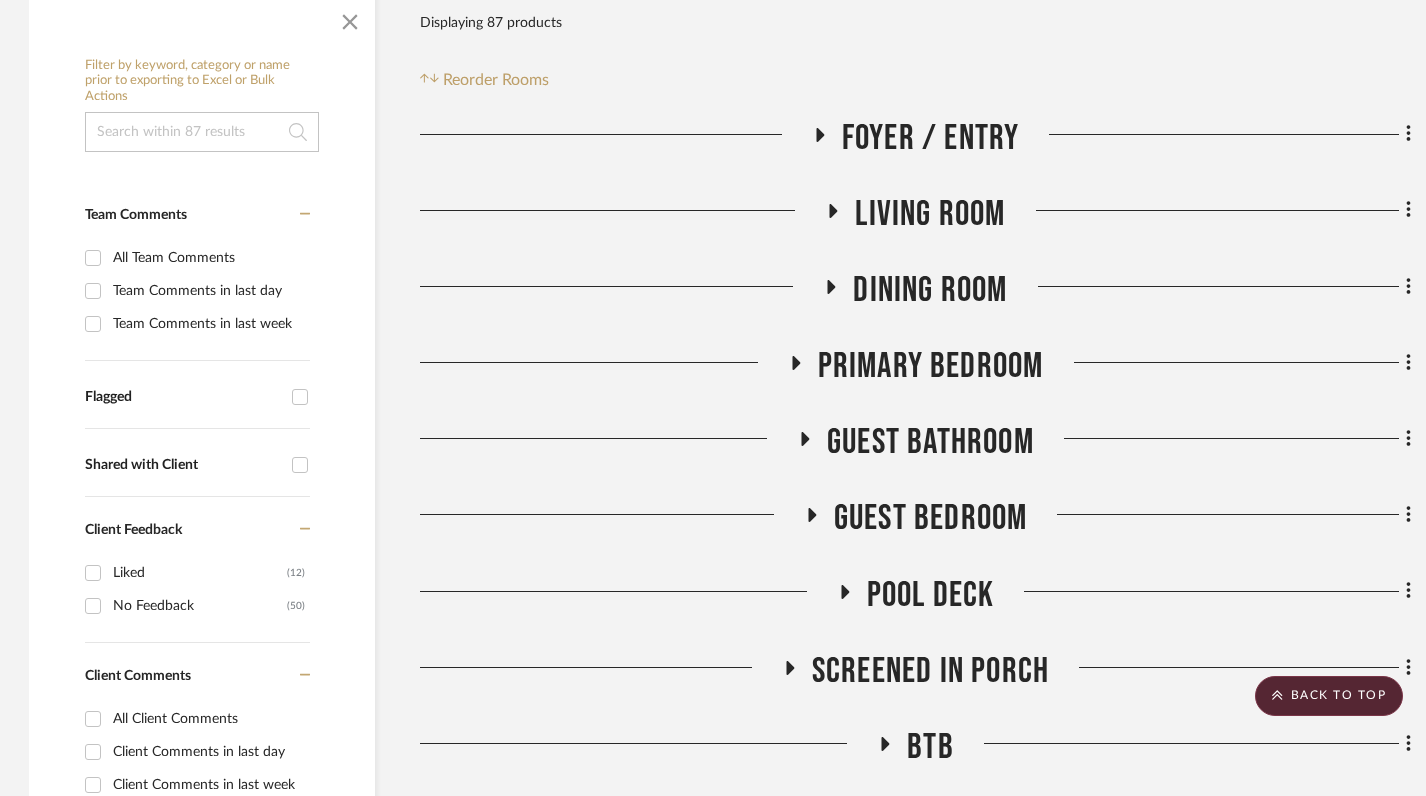 scroll, scrollTop: 382, scrollLeft: 1, axis: both 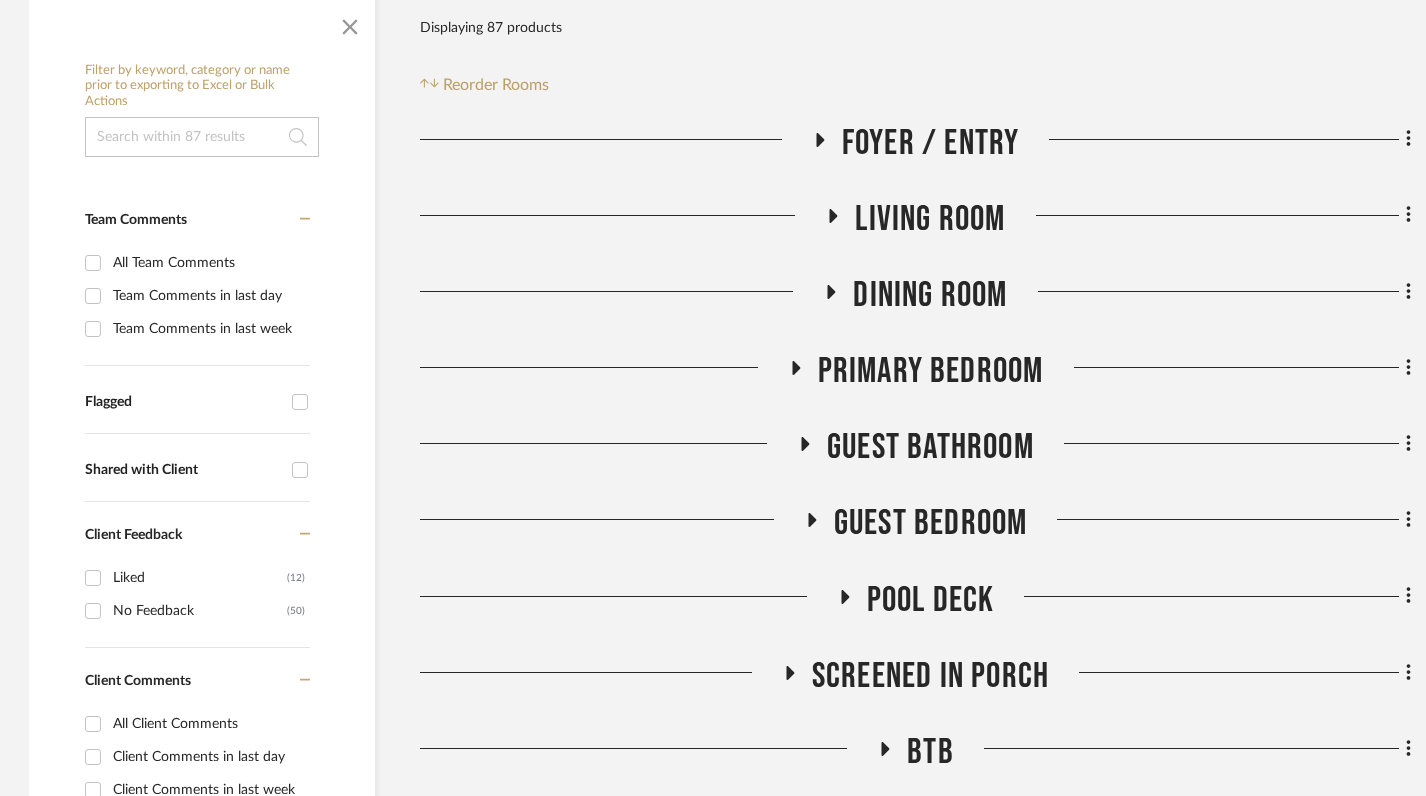 click 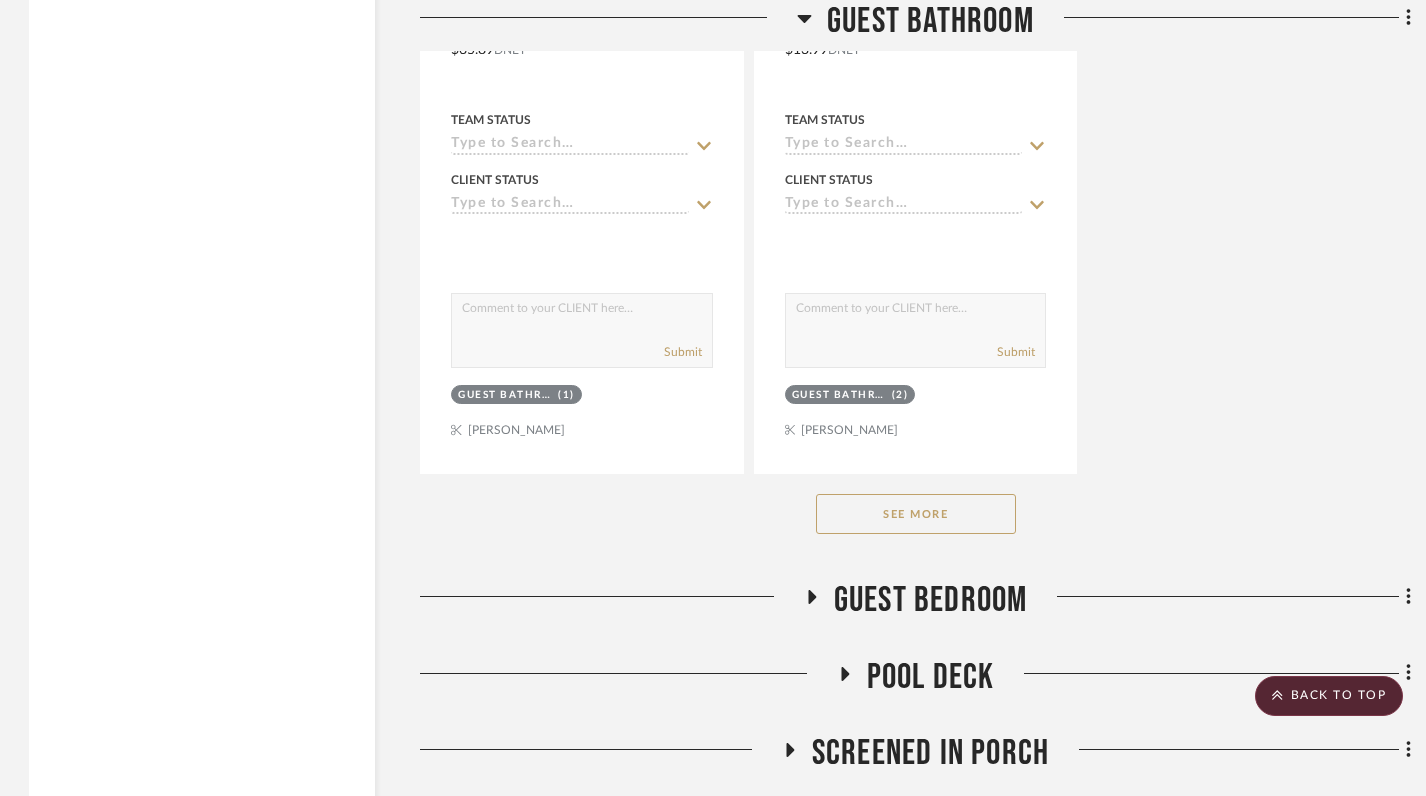 scroll, scrollTop: 3068, scrollLeft: 1, axis: both 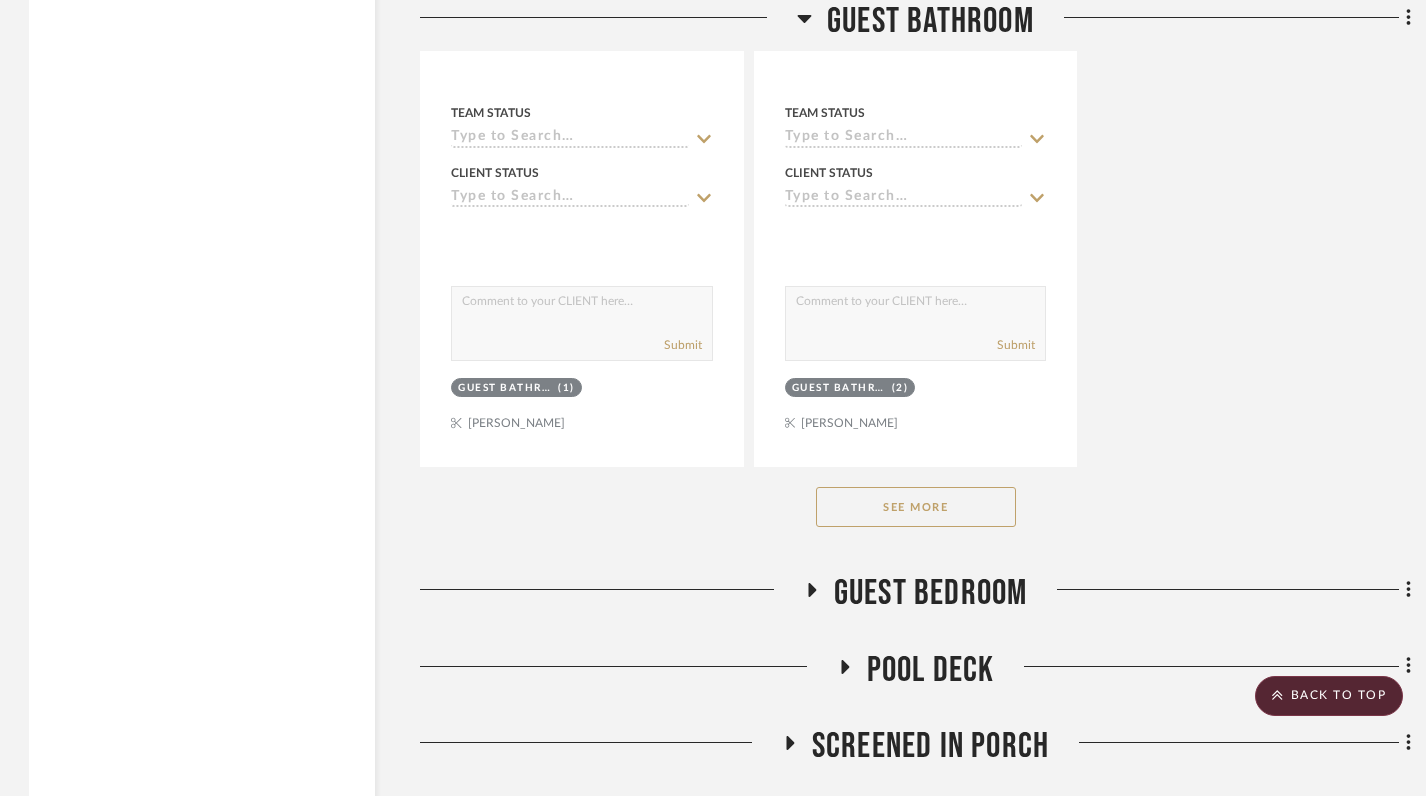 click on "See More" 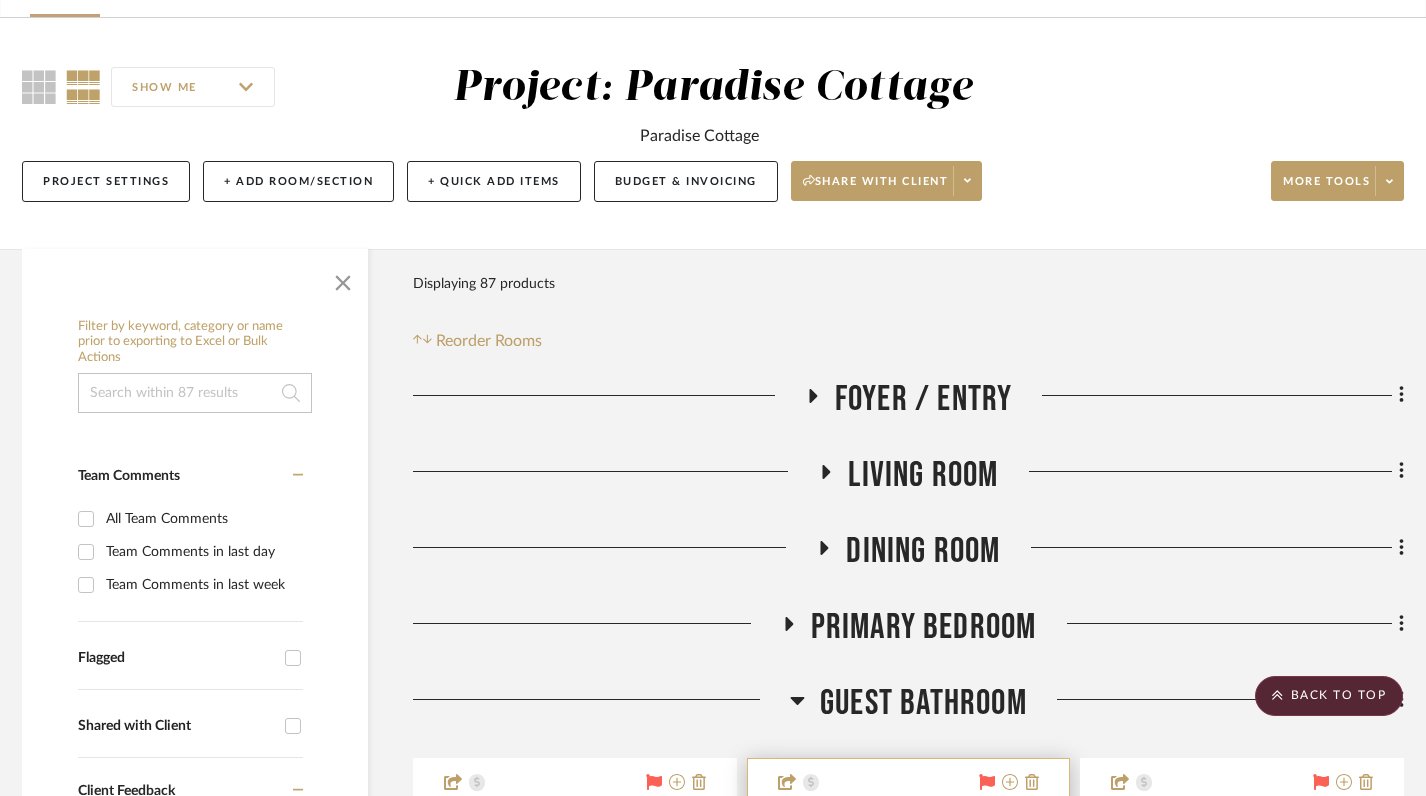 scroll, scrollTop: 0, scrollLeft: 8, axis: horizontal 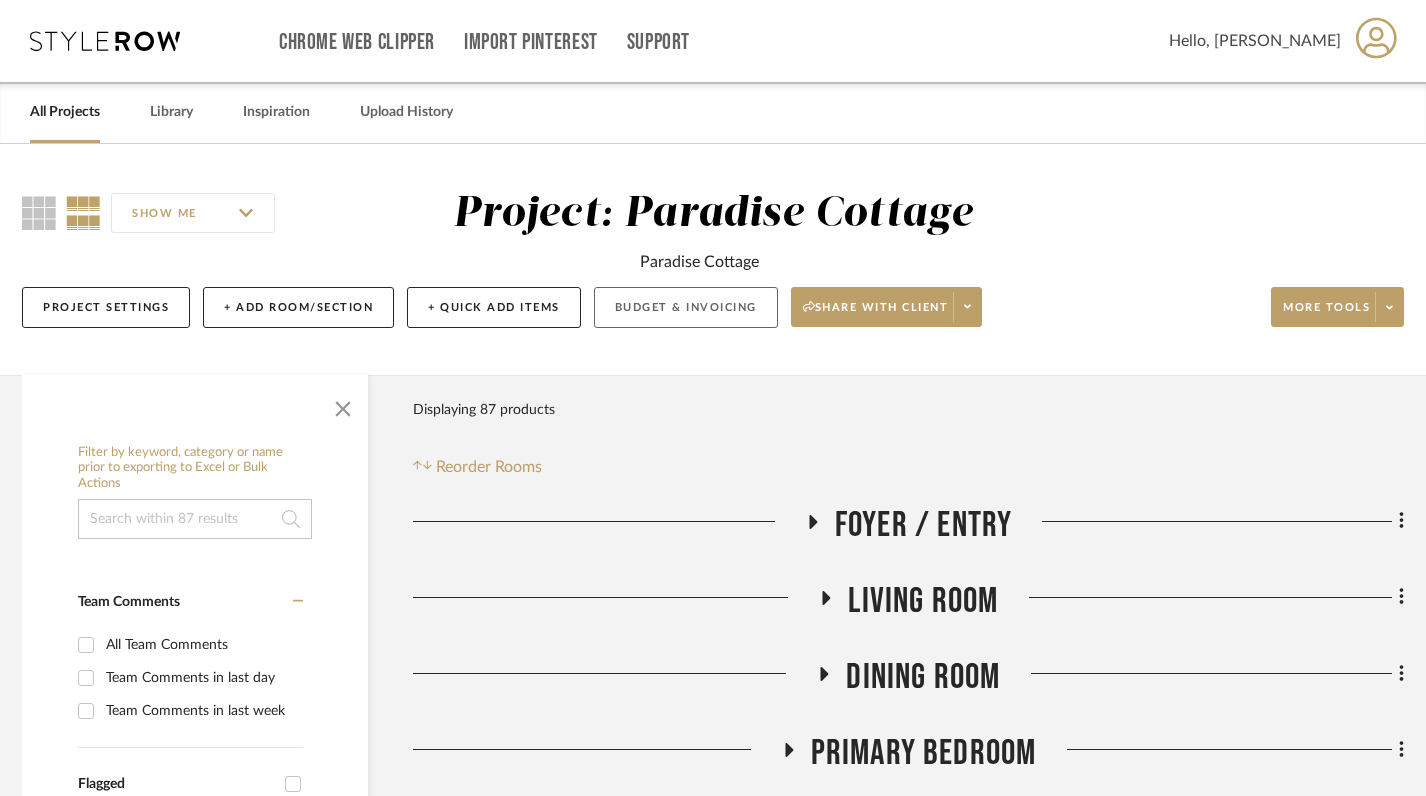 click on "Budget & Invoicing" 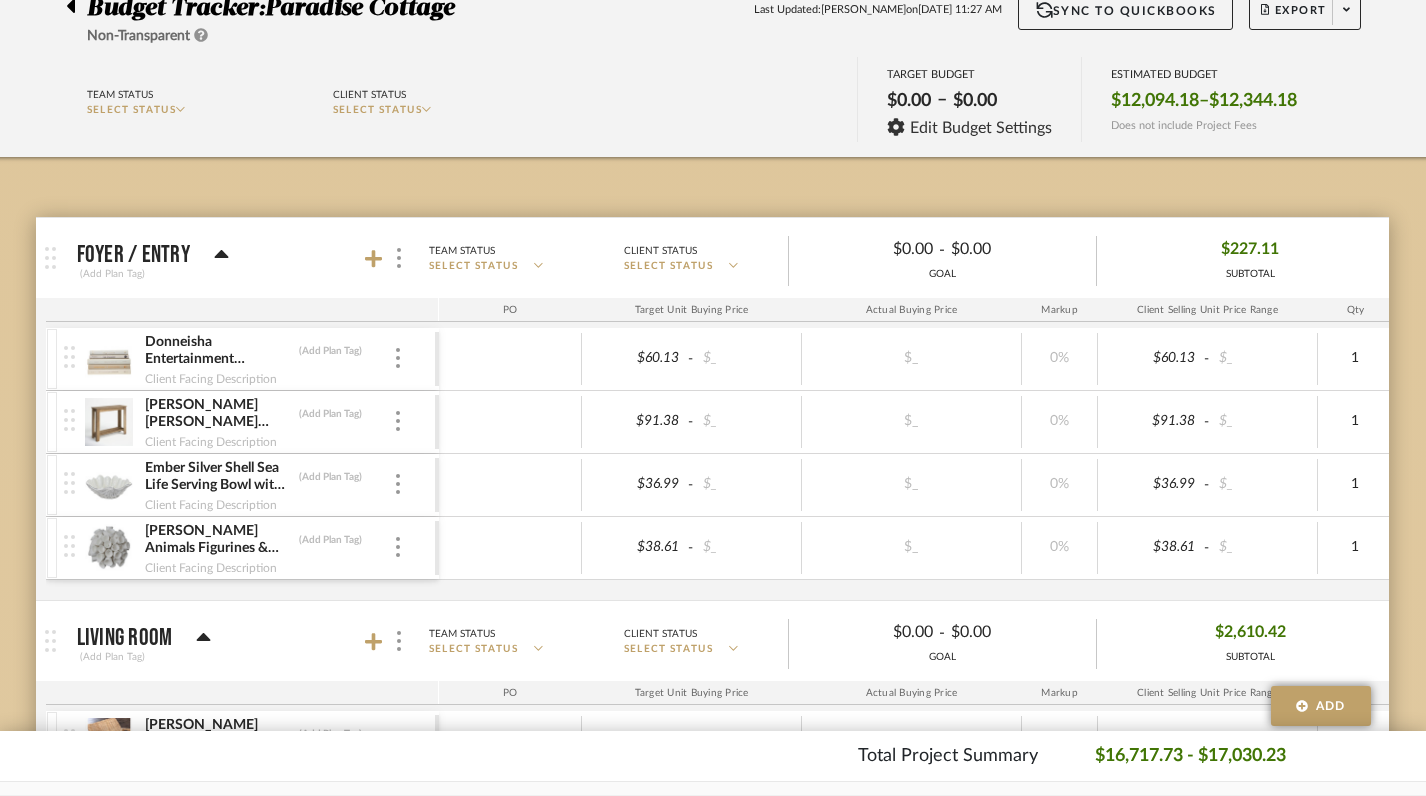 scroll, scrollTop: 0, scrollLeft: 8, axis: horizontal 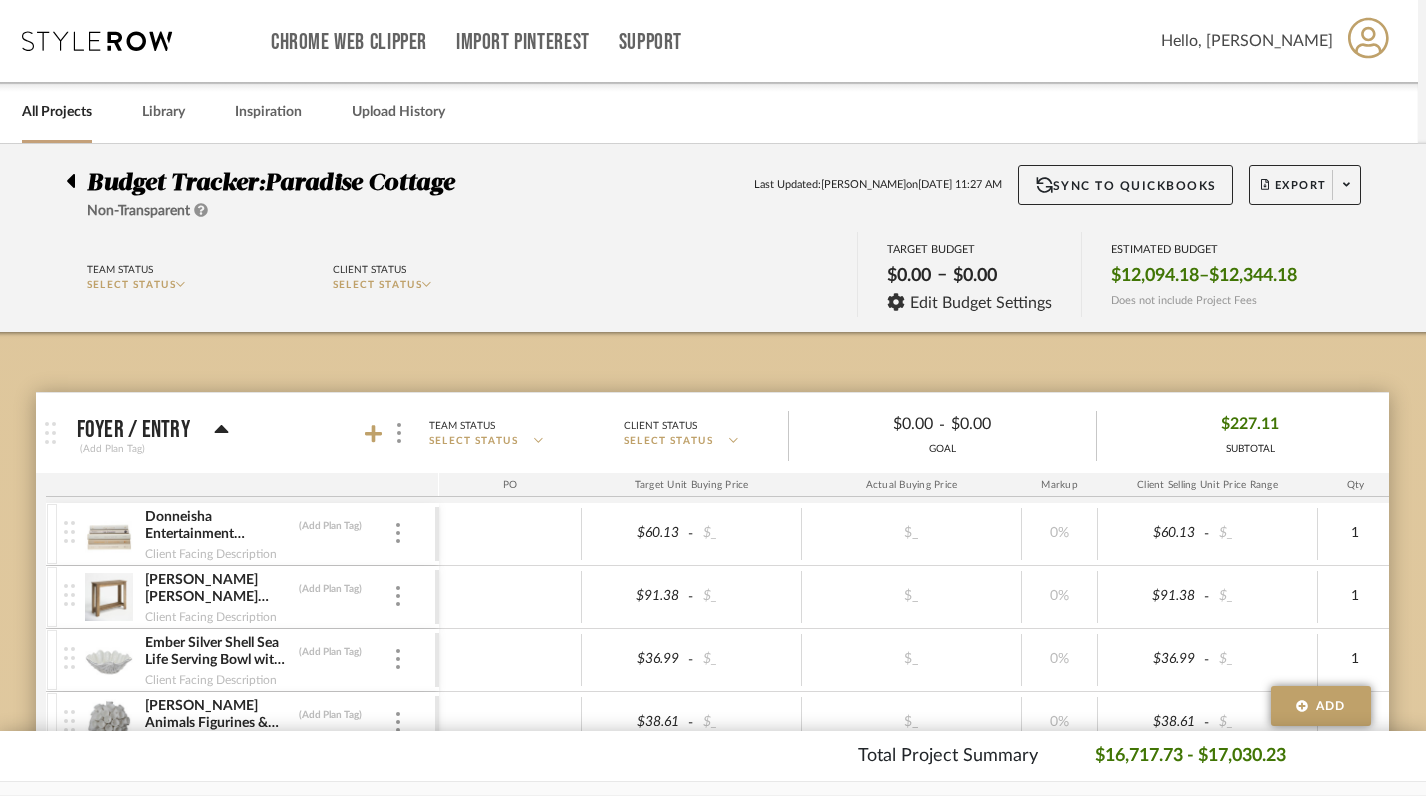 click 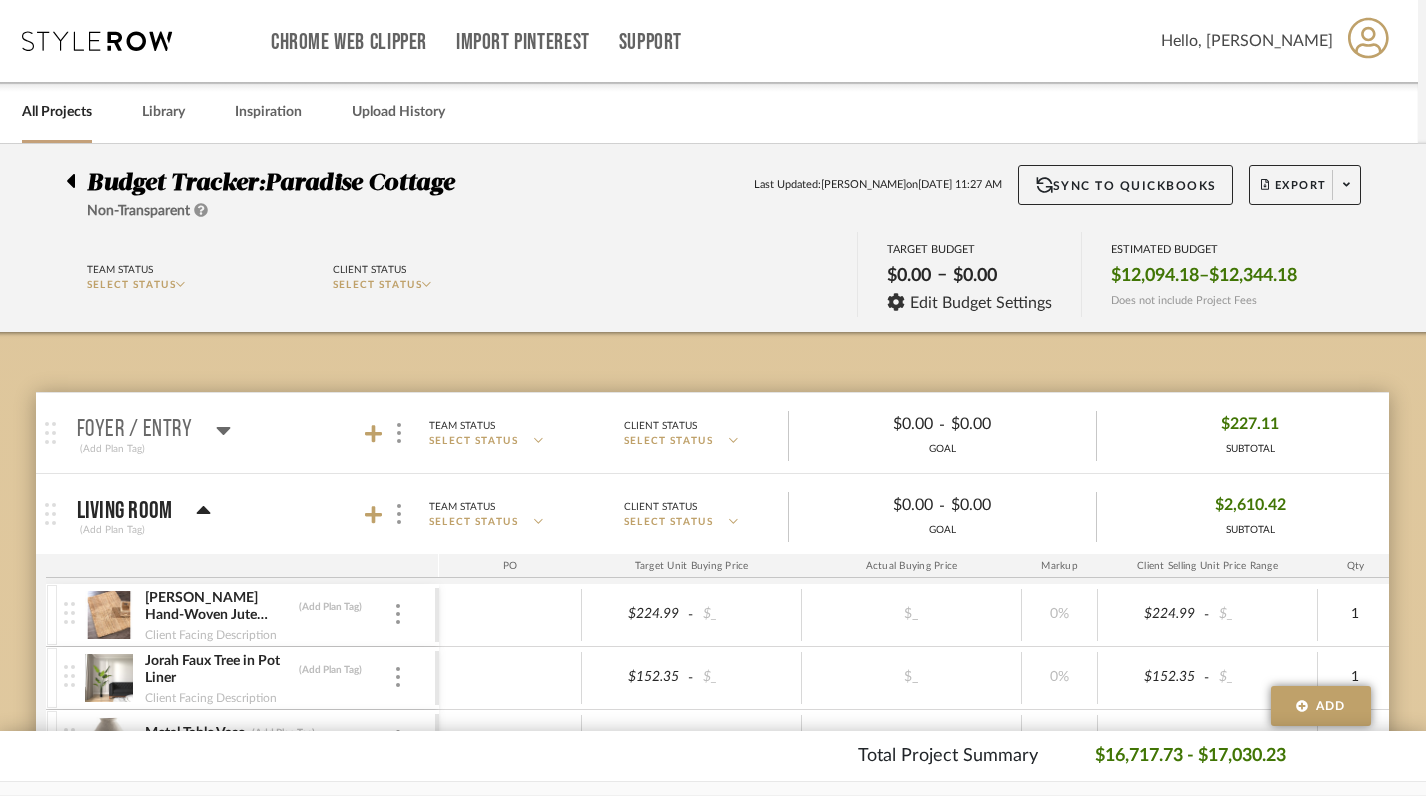 click 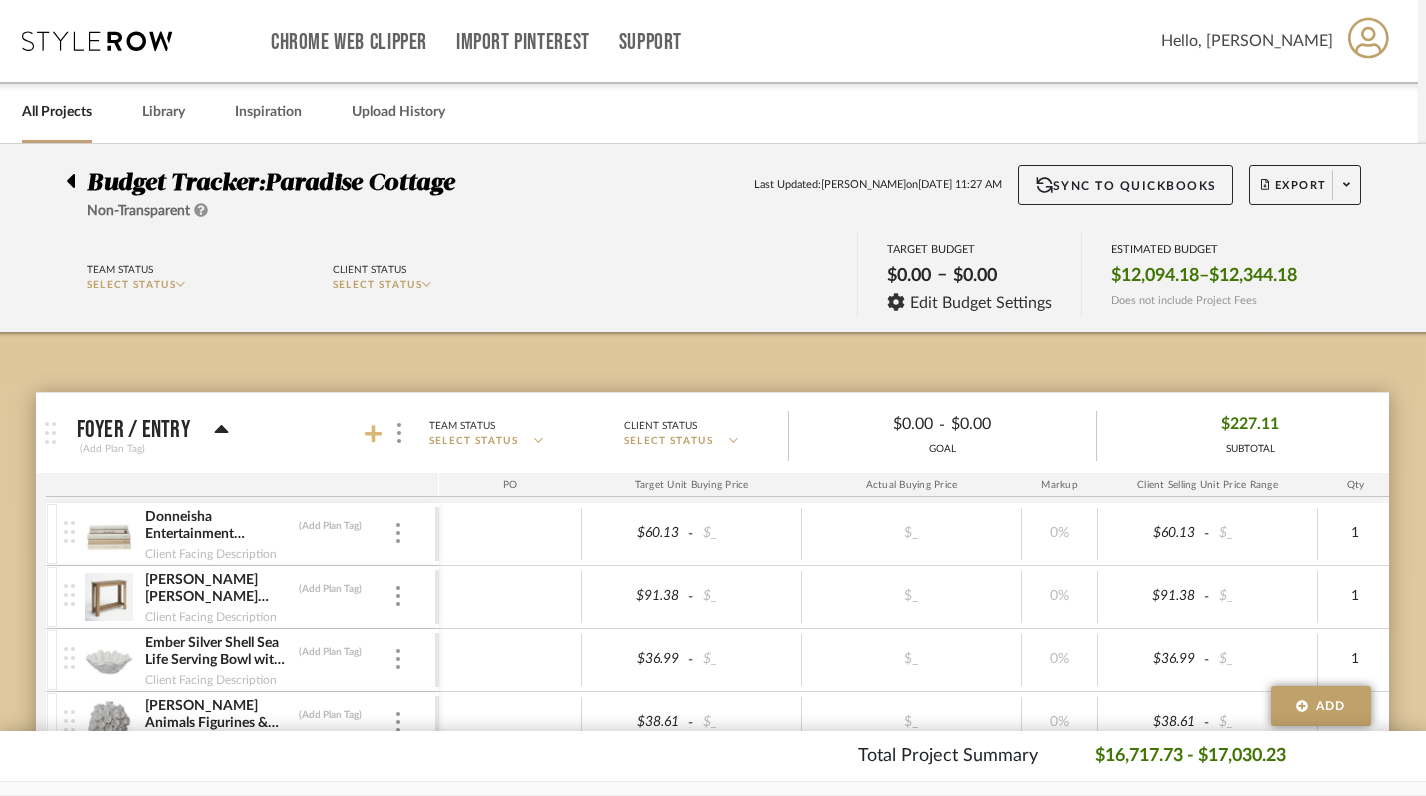click 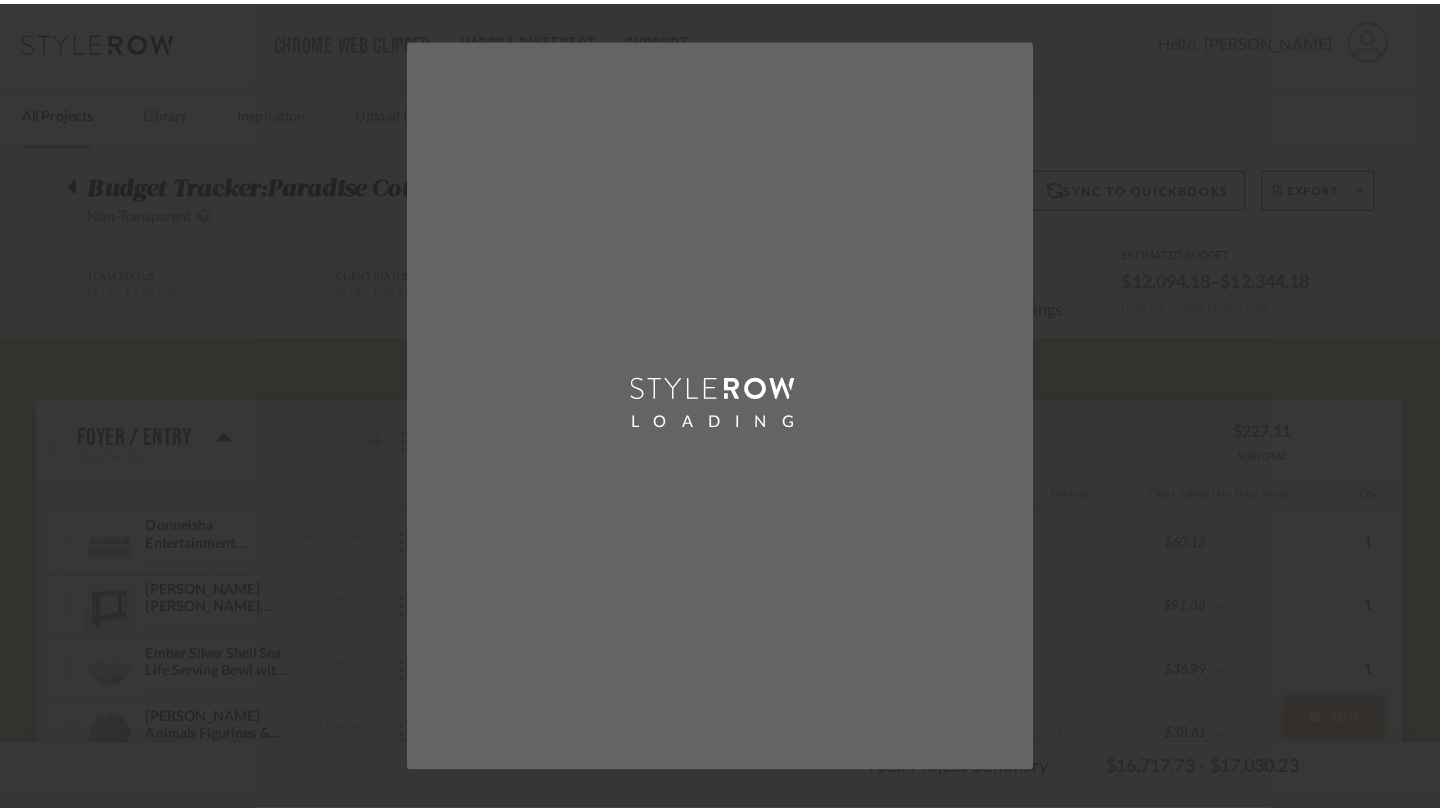 scroll, scrollTop: 0, scrollLeft: 0, axis: both 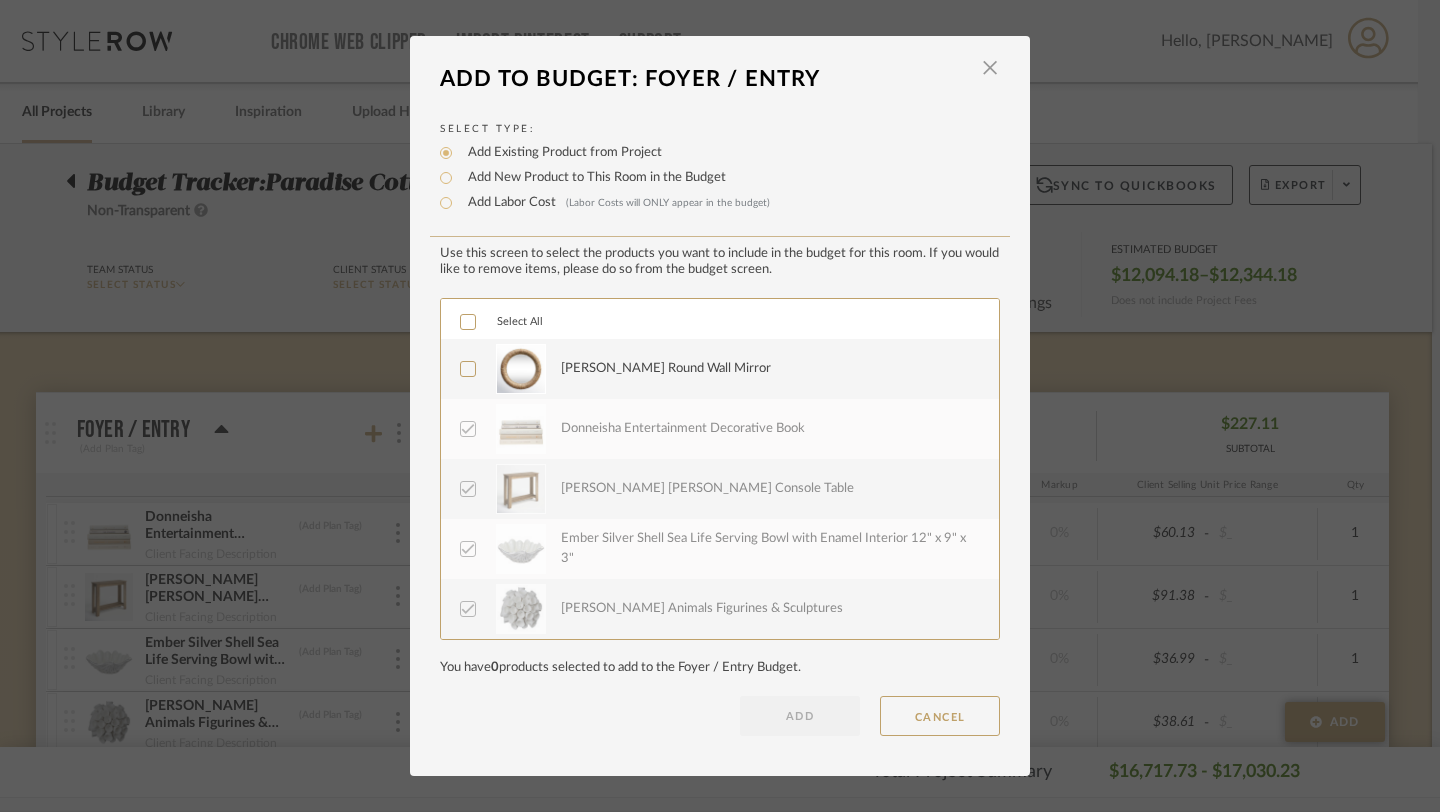 click 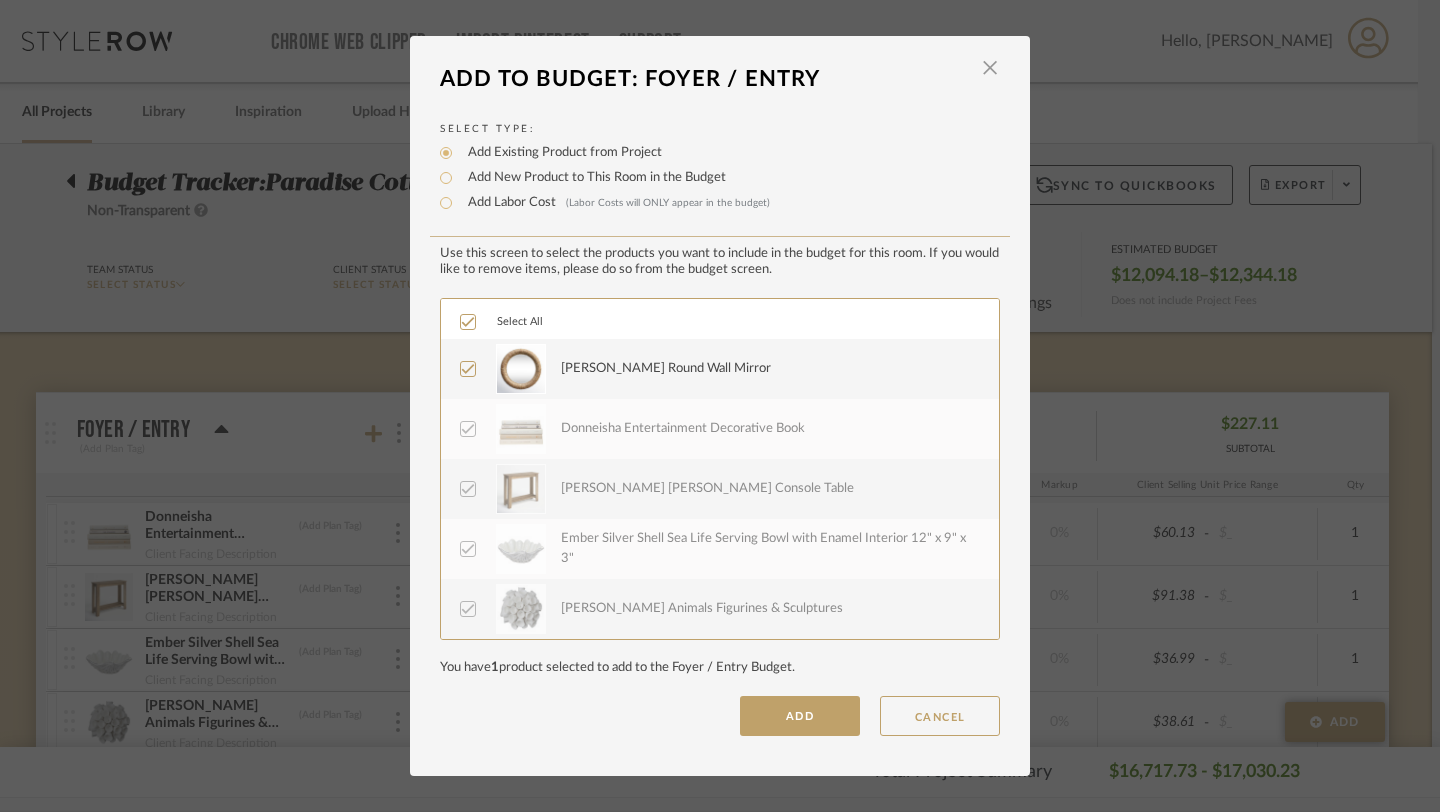 click 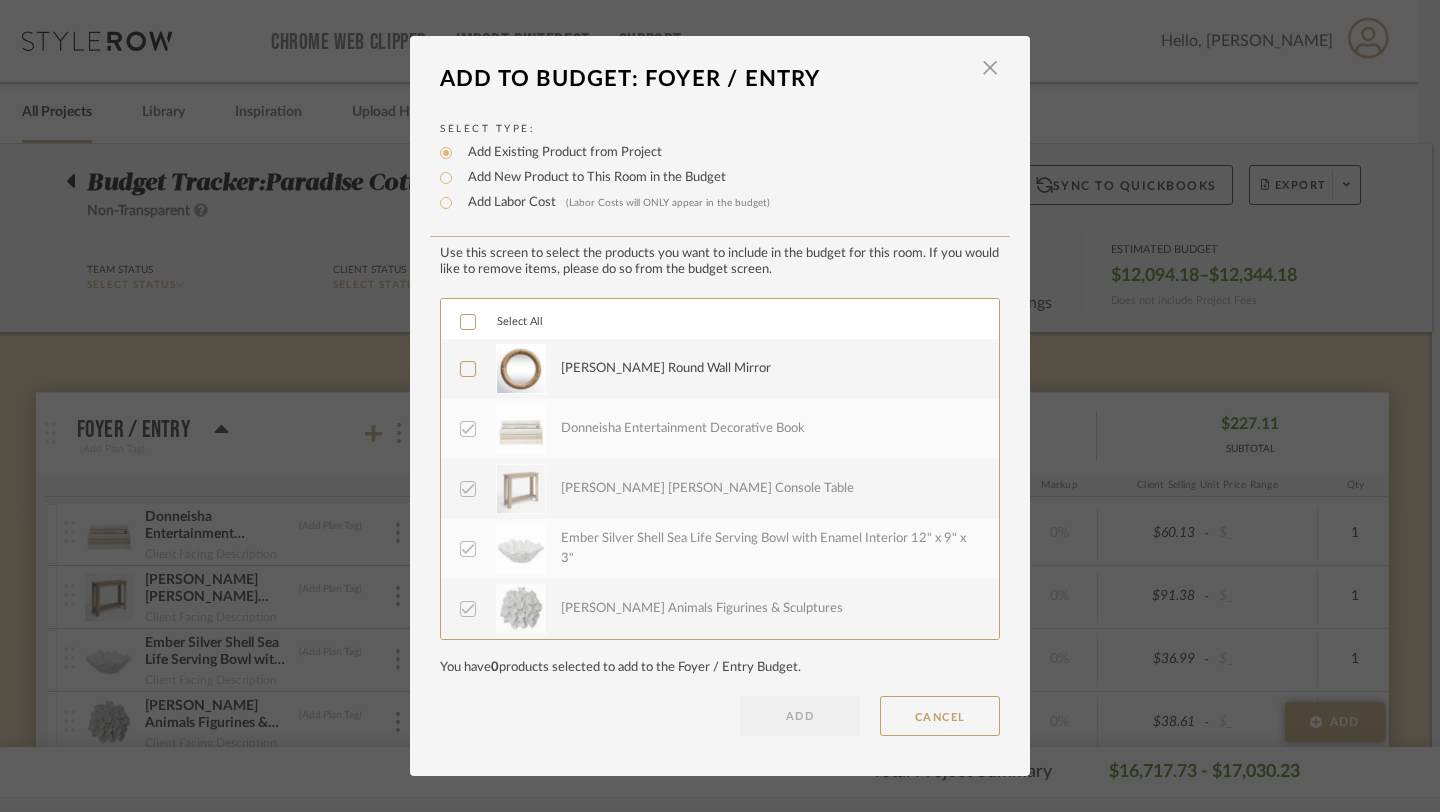 click 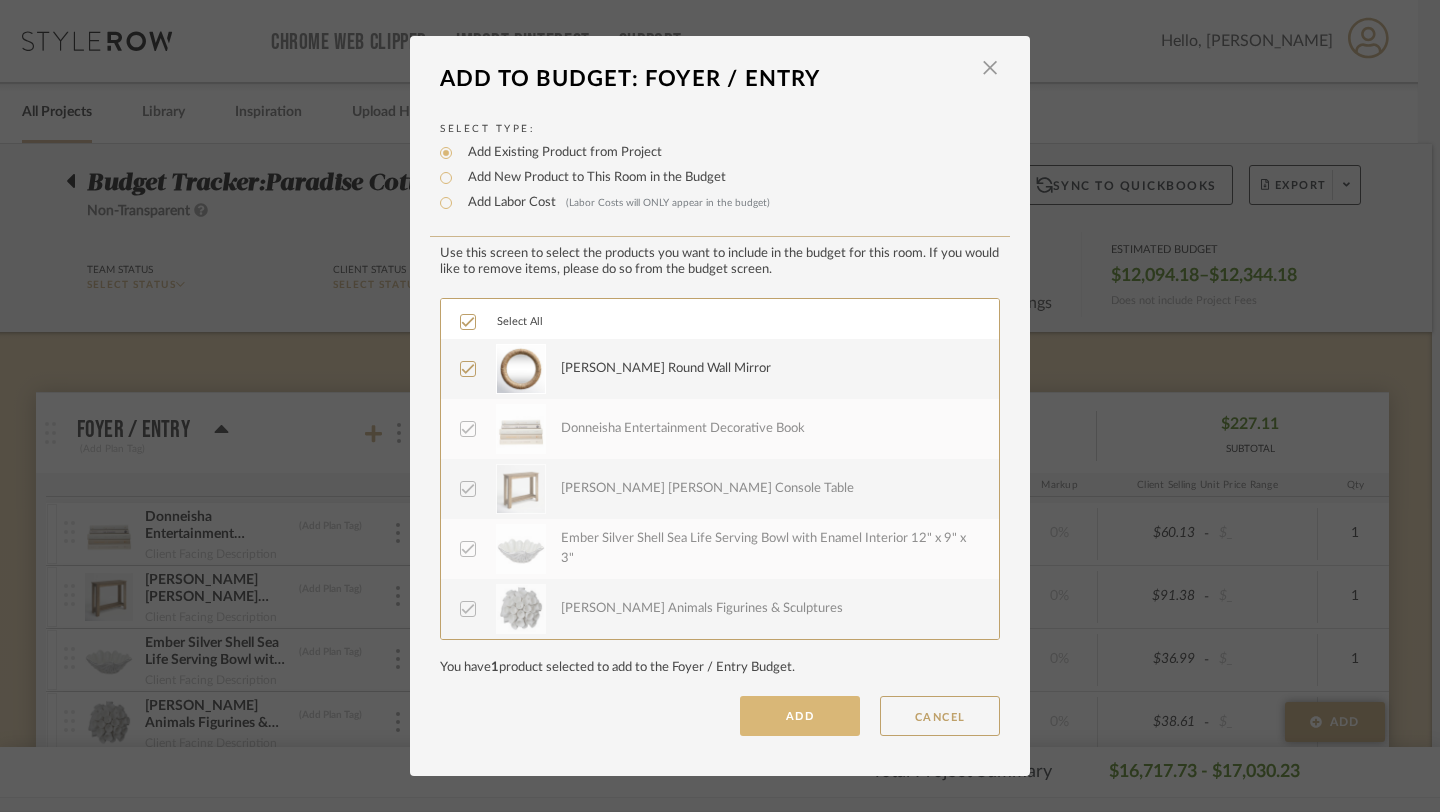 click on "ADD" at bounding box center [800, 716] 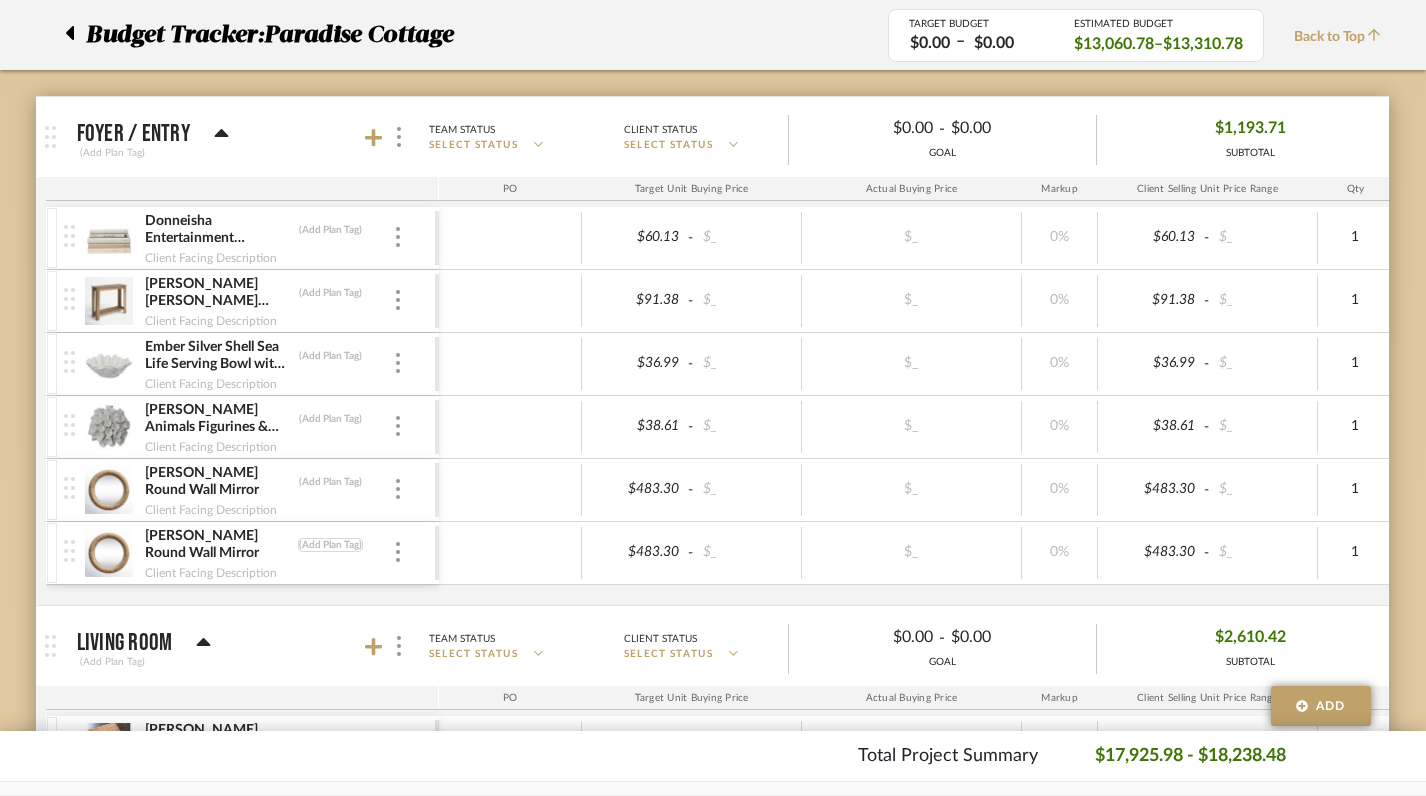 scroll, scrollTop: 282, scrollLeft: 8, axis: both 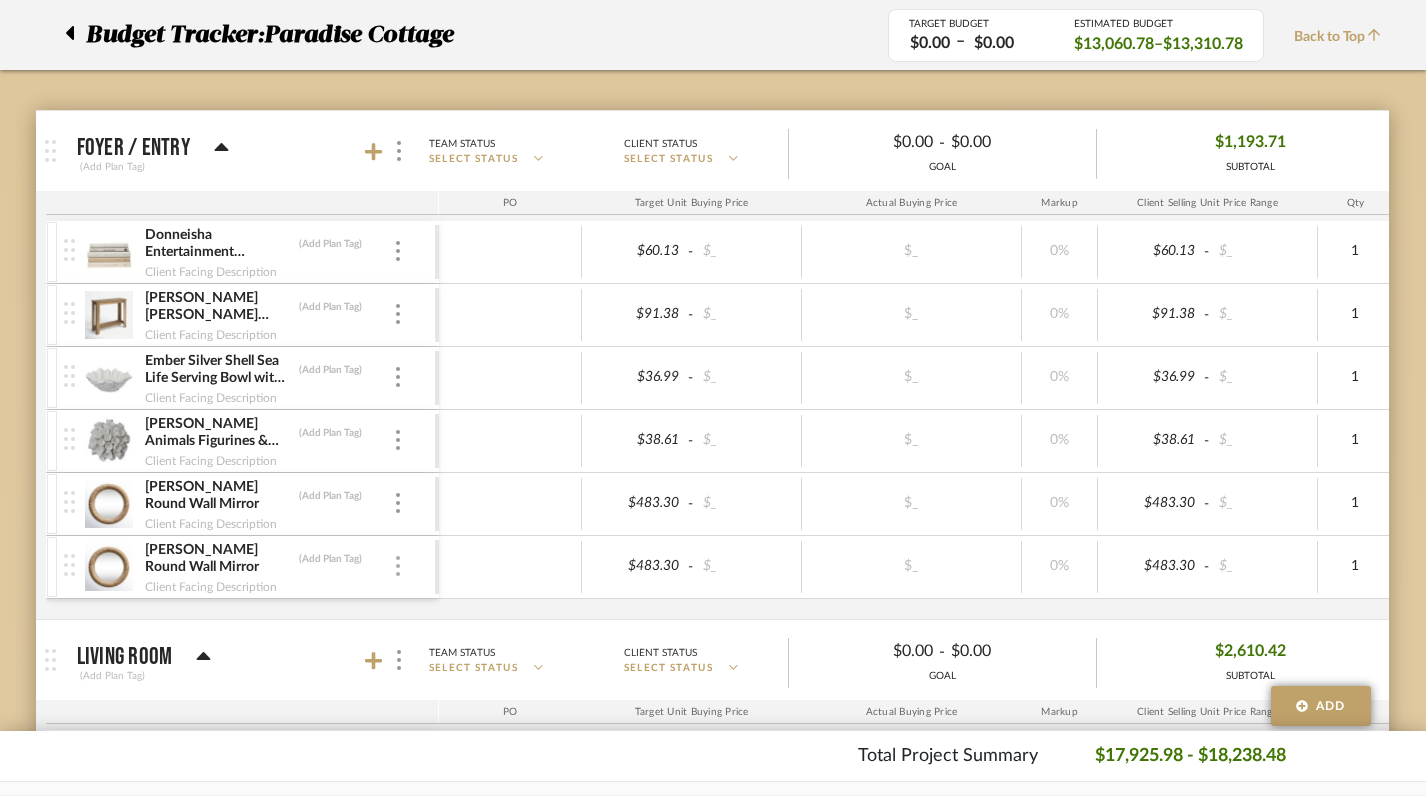 click at bounding box center (398, 566) 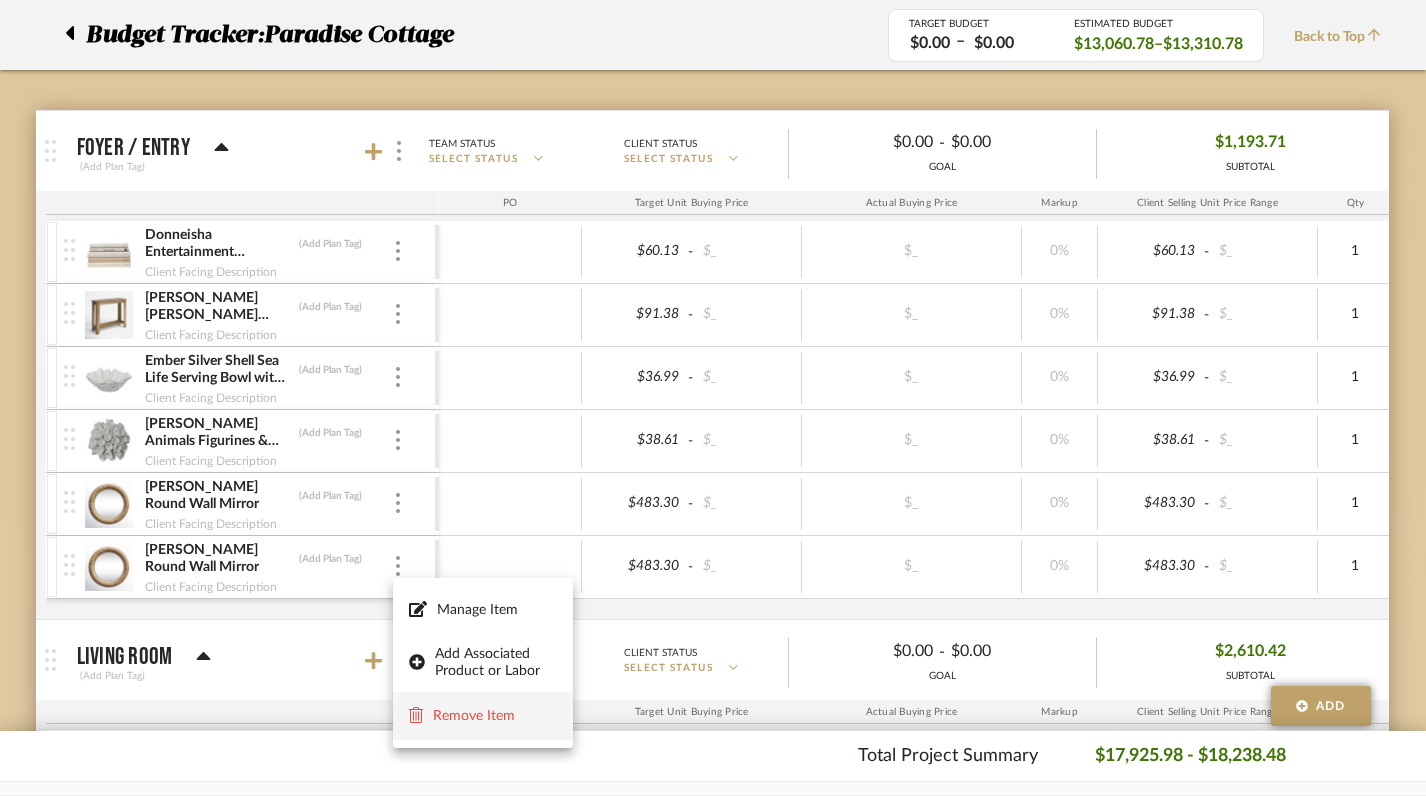 click on "Remove Item" at bounding box center [495, 716] 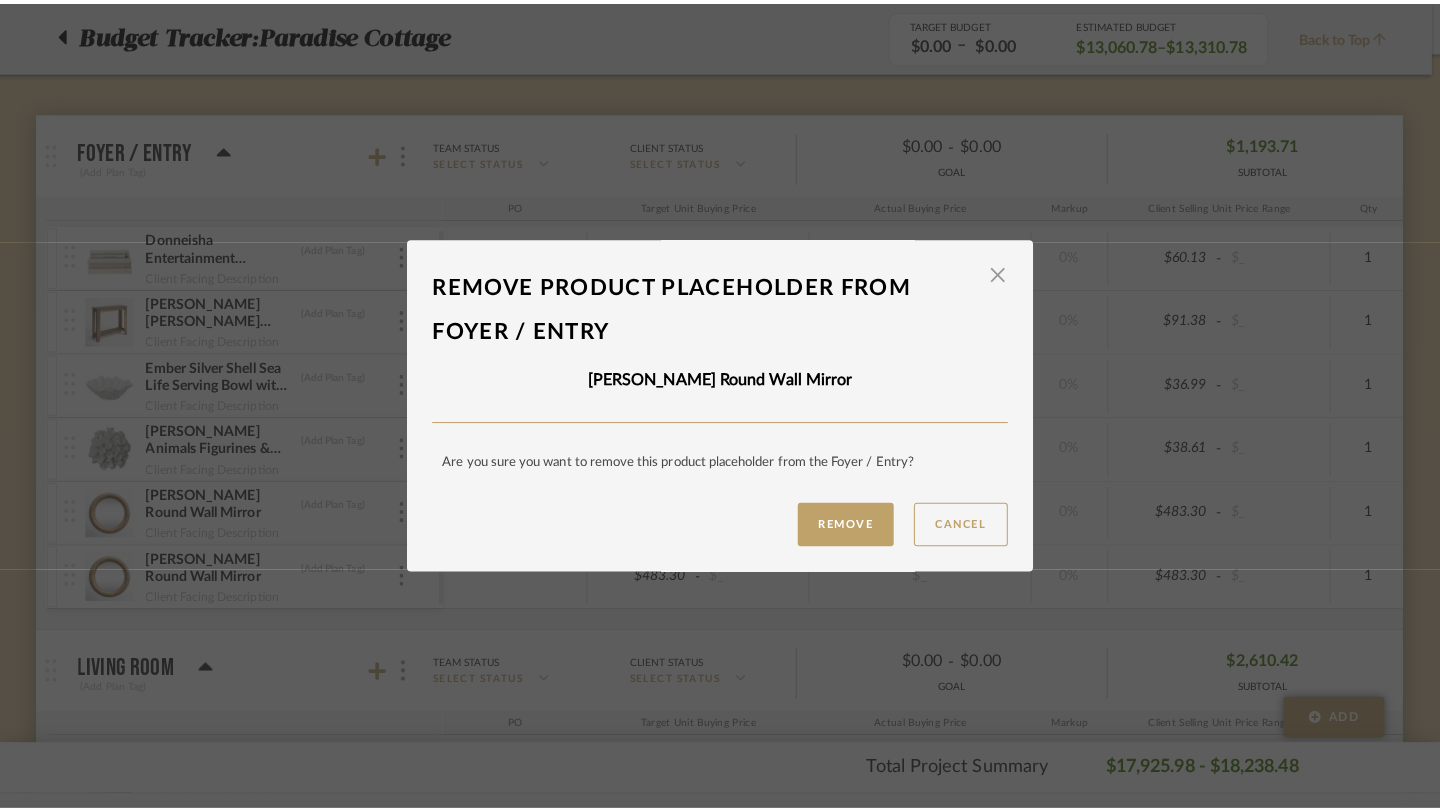 scroll, scrollTop: 0, scrollLeft: 0, axis: both 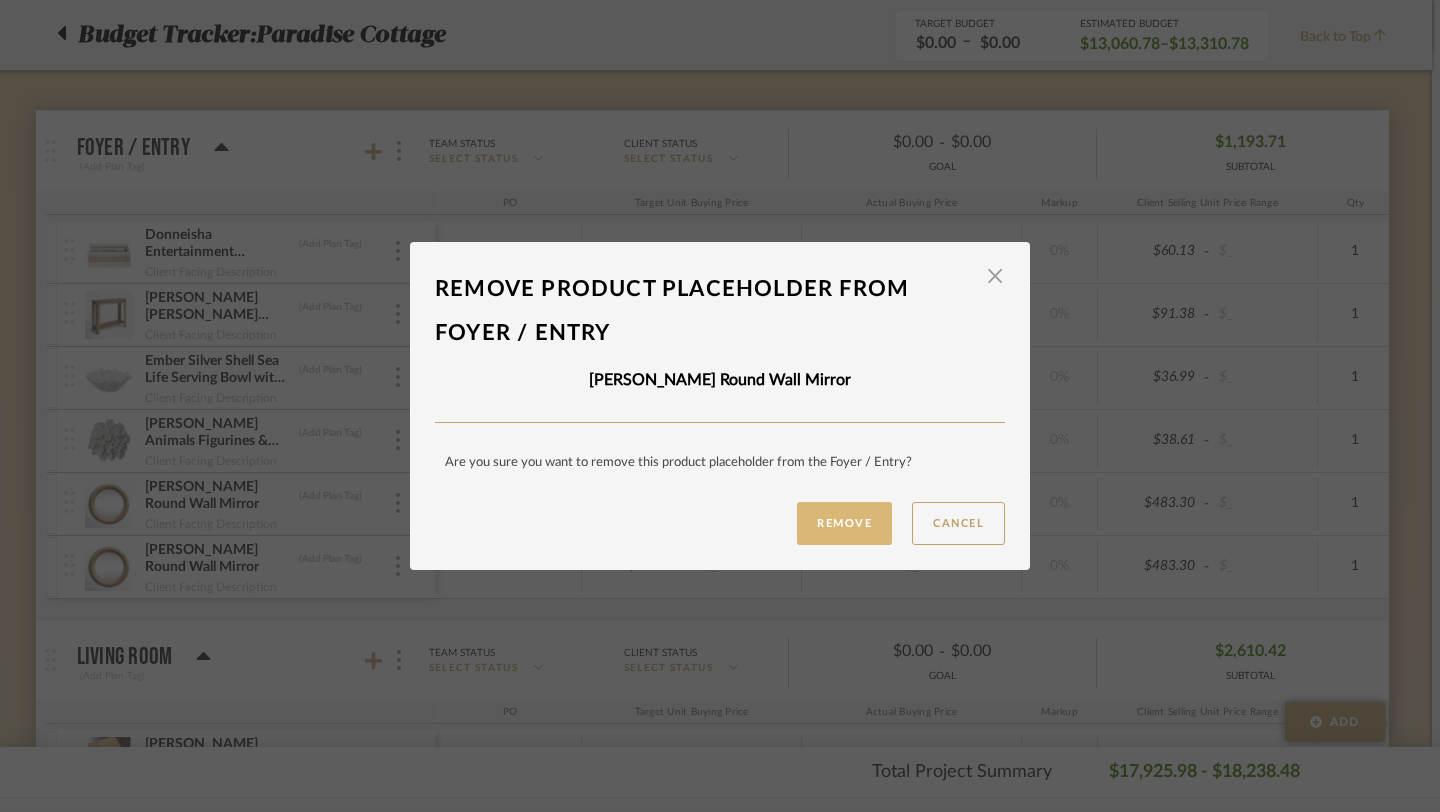 click on "Remove" at bounding box center (844, 523) 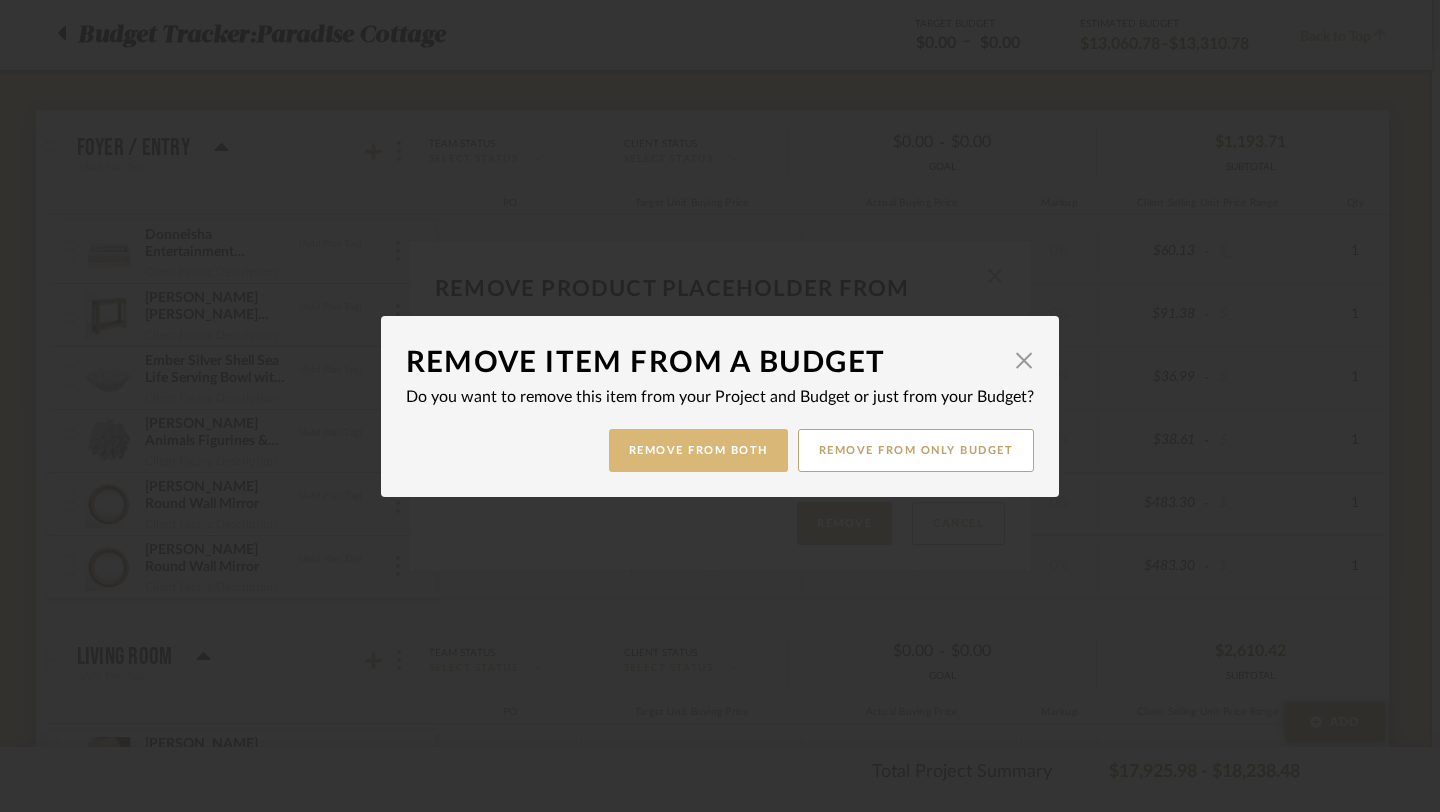 click on "Remove from Both" at bounding box center [698, 450] 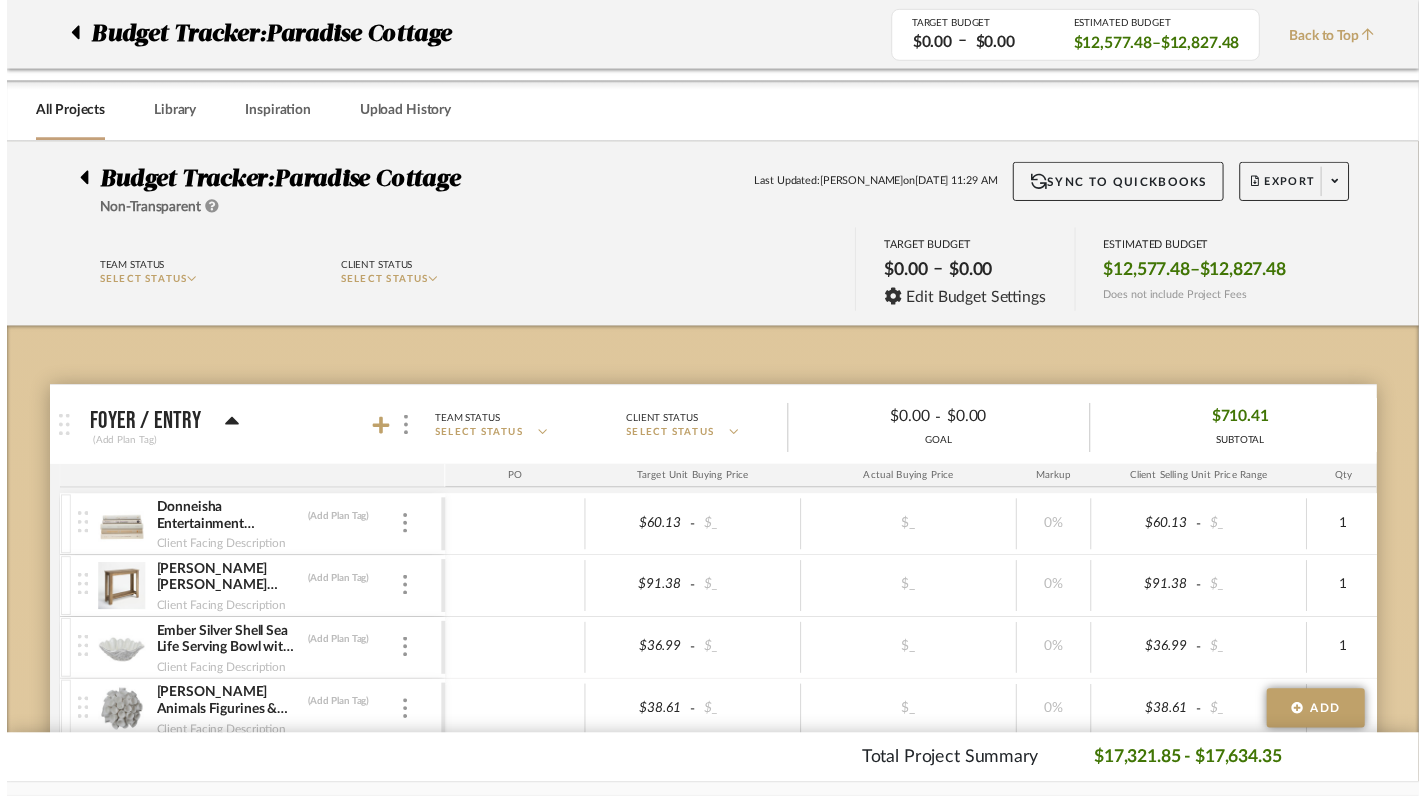scroll, scrollTop: 282, scrollLeft: 8, axis: both 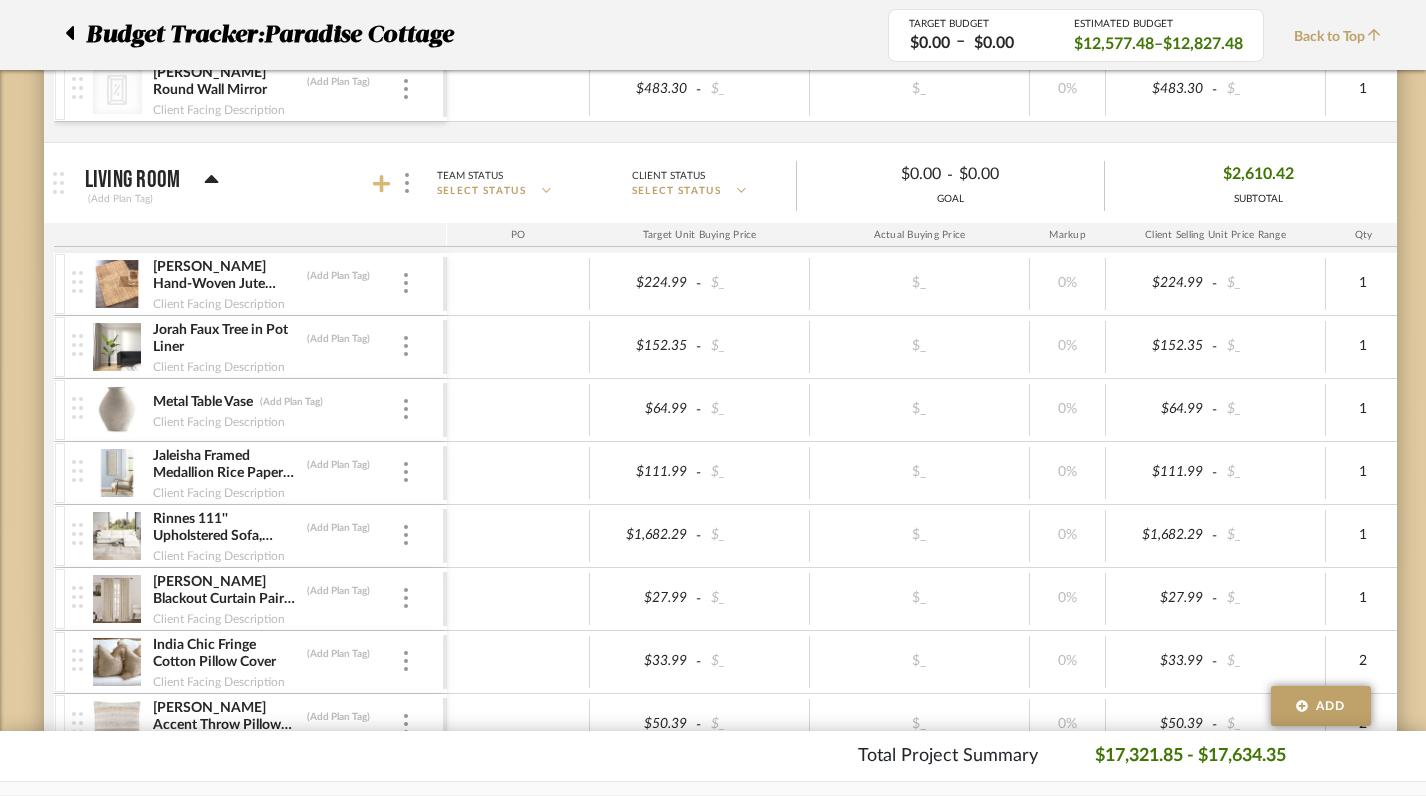 click 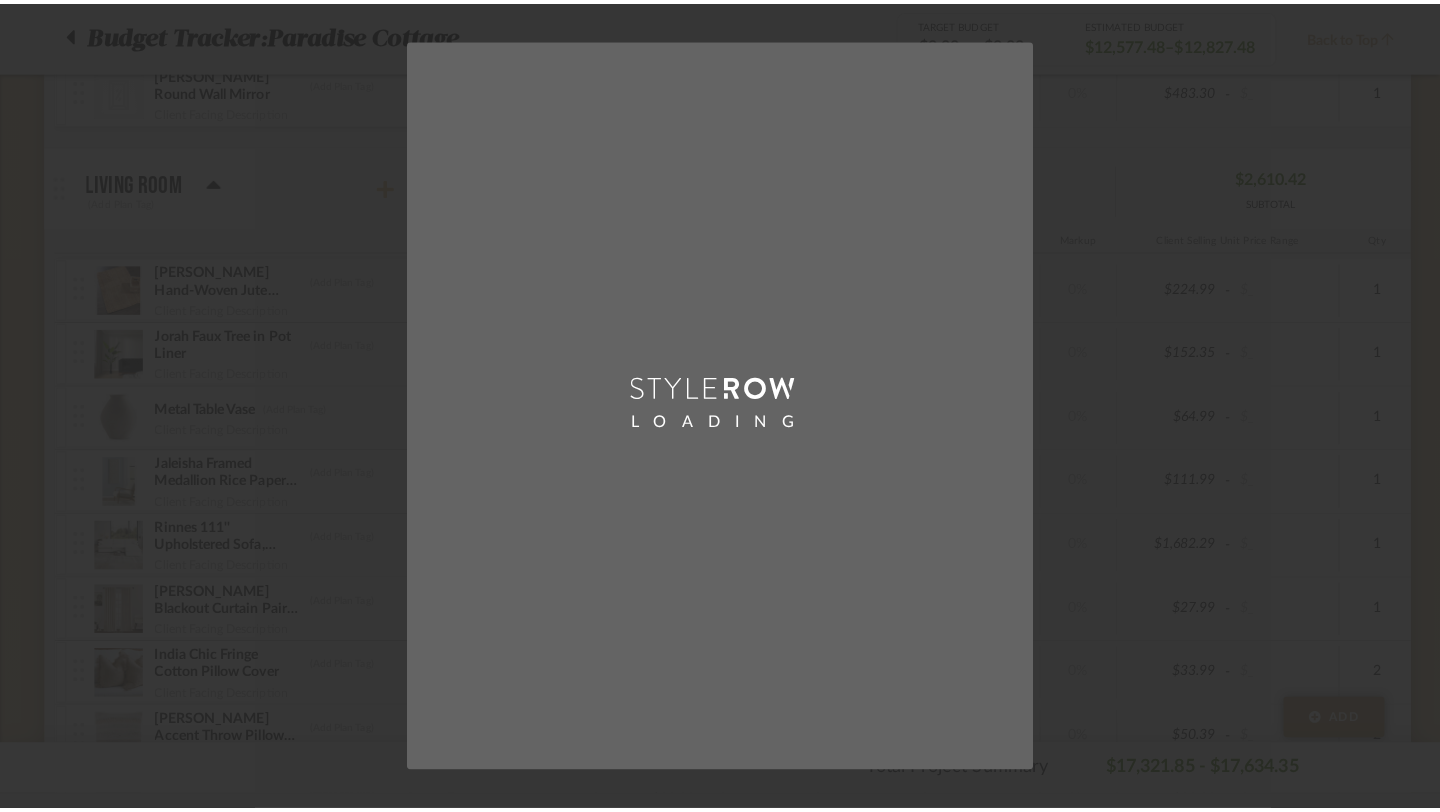 scroll, scrollTop: 0, scrollLeft: 0, axis: both 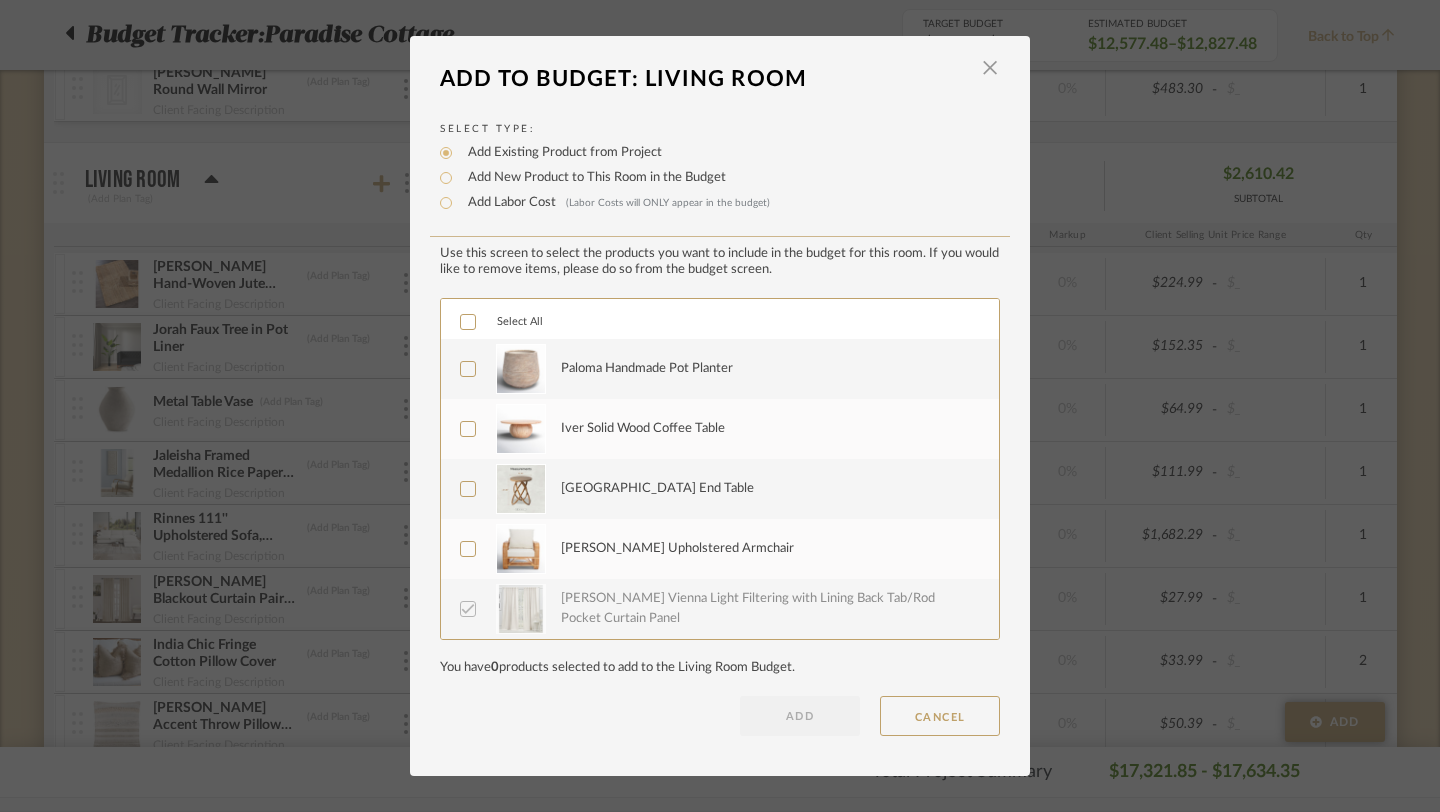 click 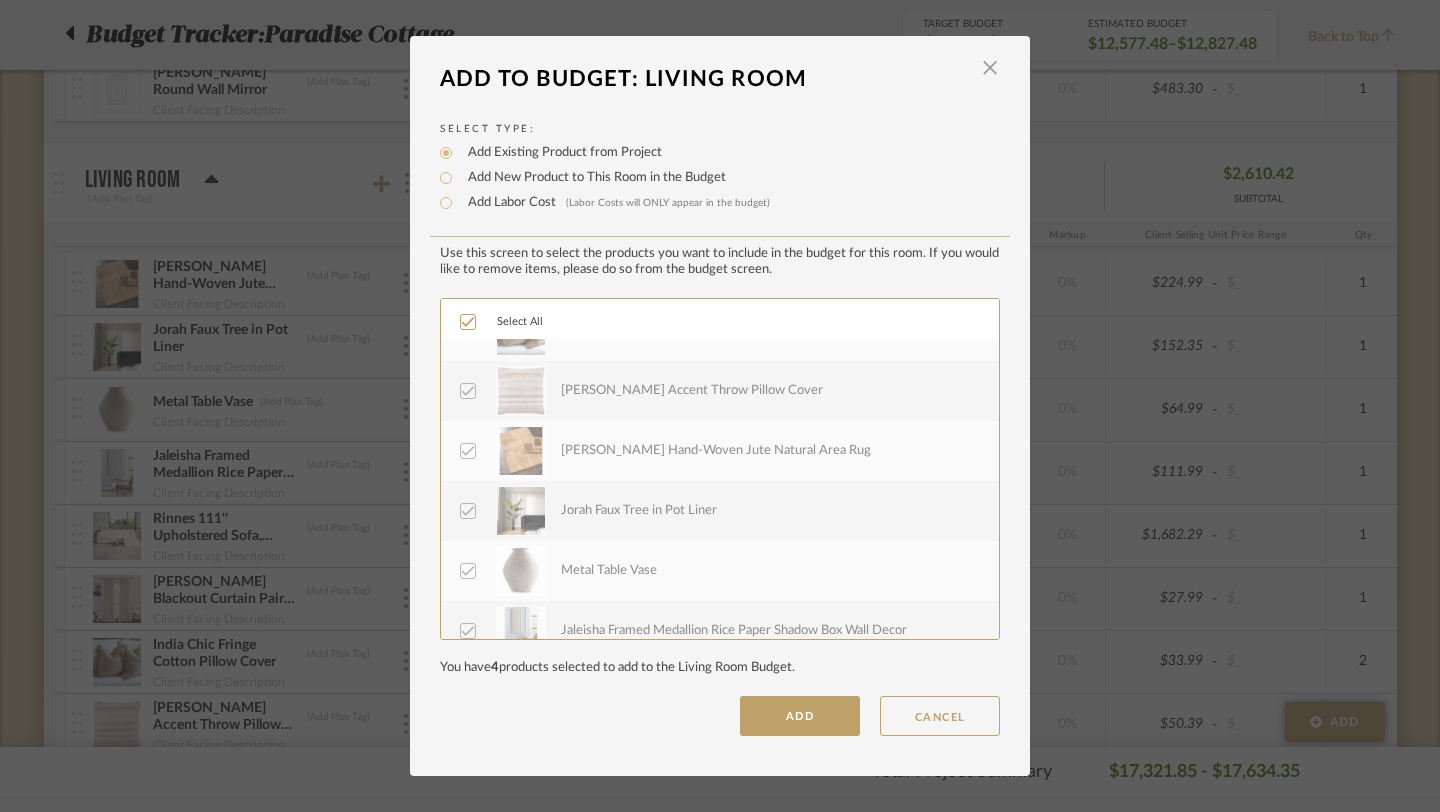 scroll, scrollTop: 540, scrollLeft: 0, axis: vertical 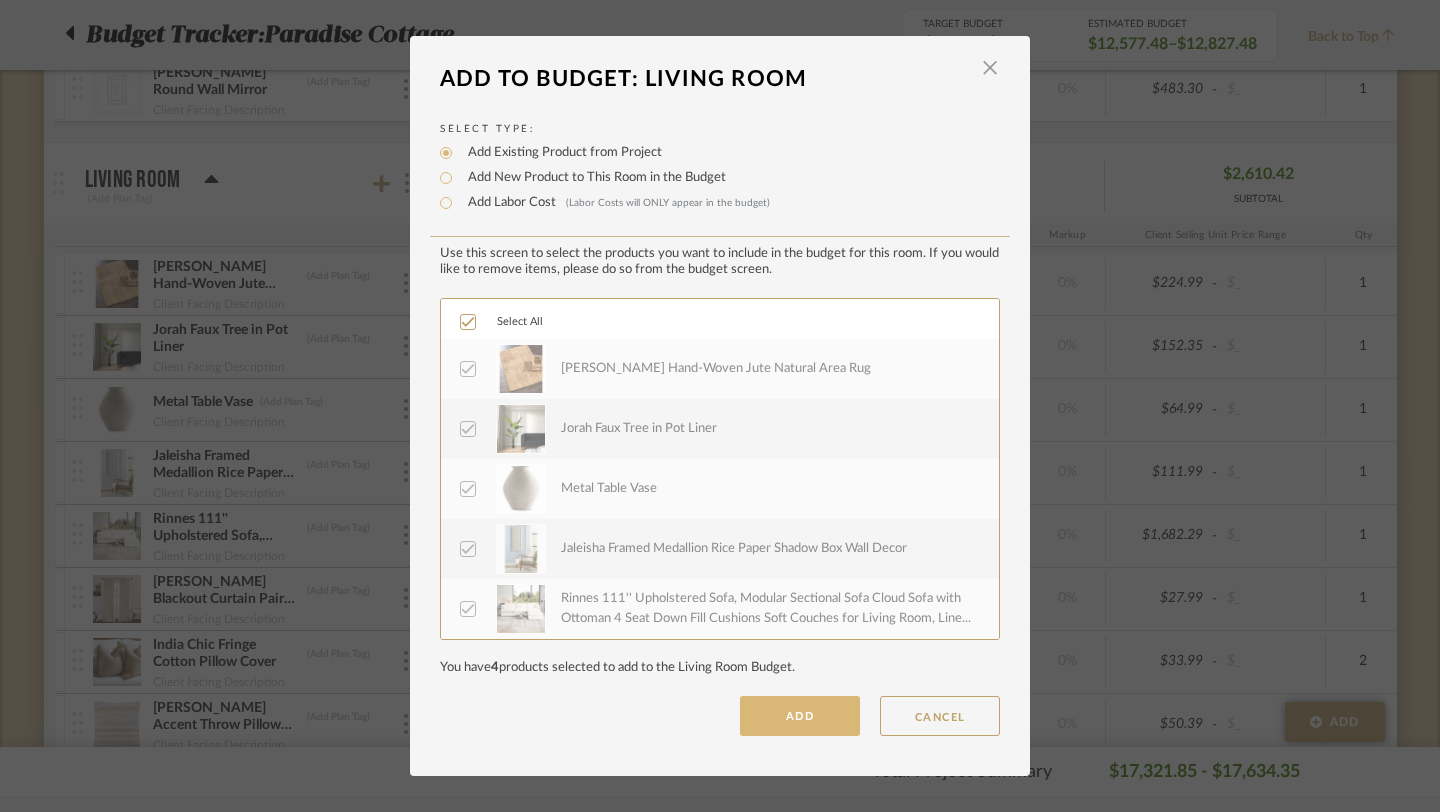 click on "ADD" at bounding box center (800, 716) 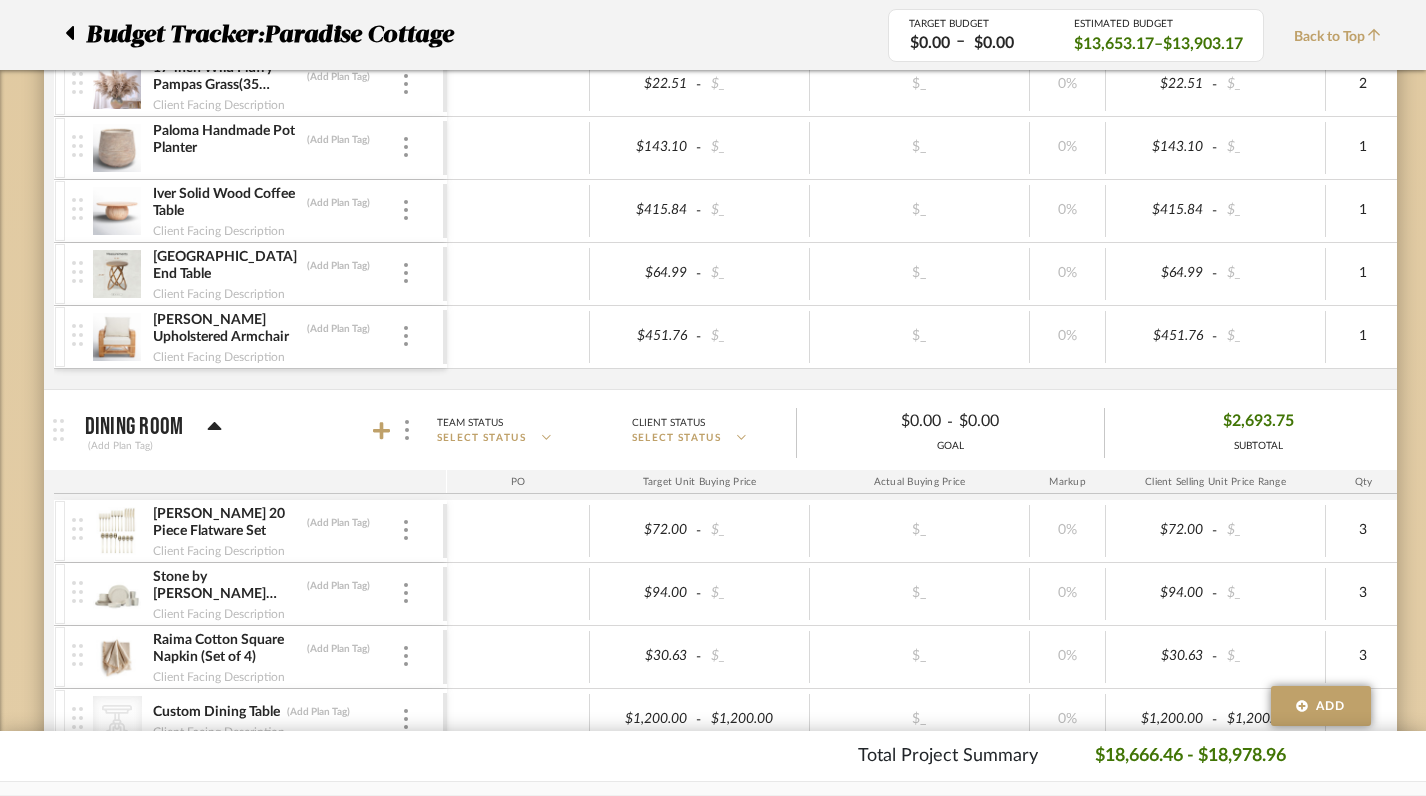 scroll, scrollTop: 1465, scrollLeft: 0, axis: vertical 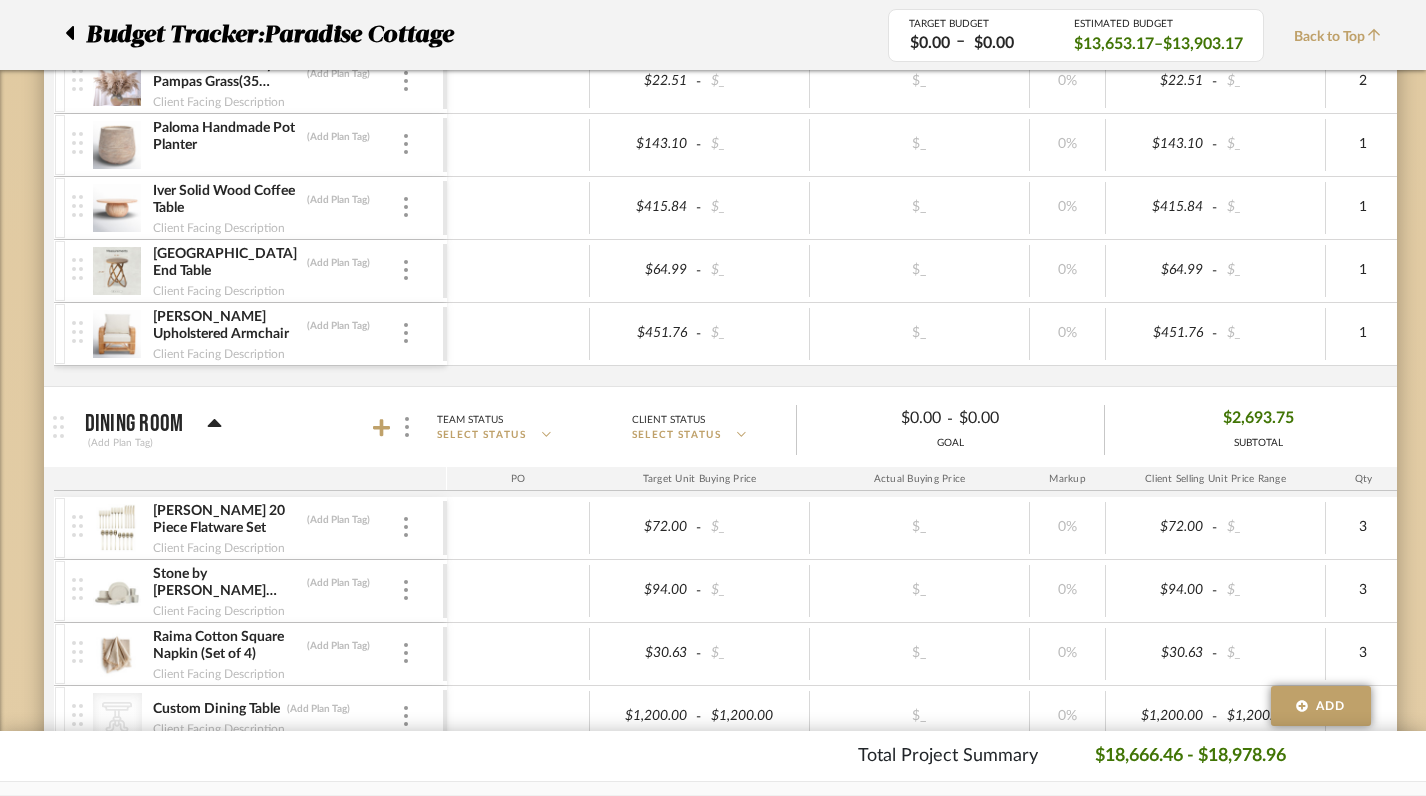 click 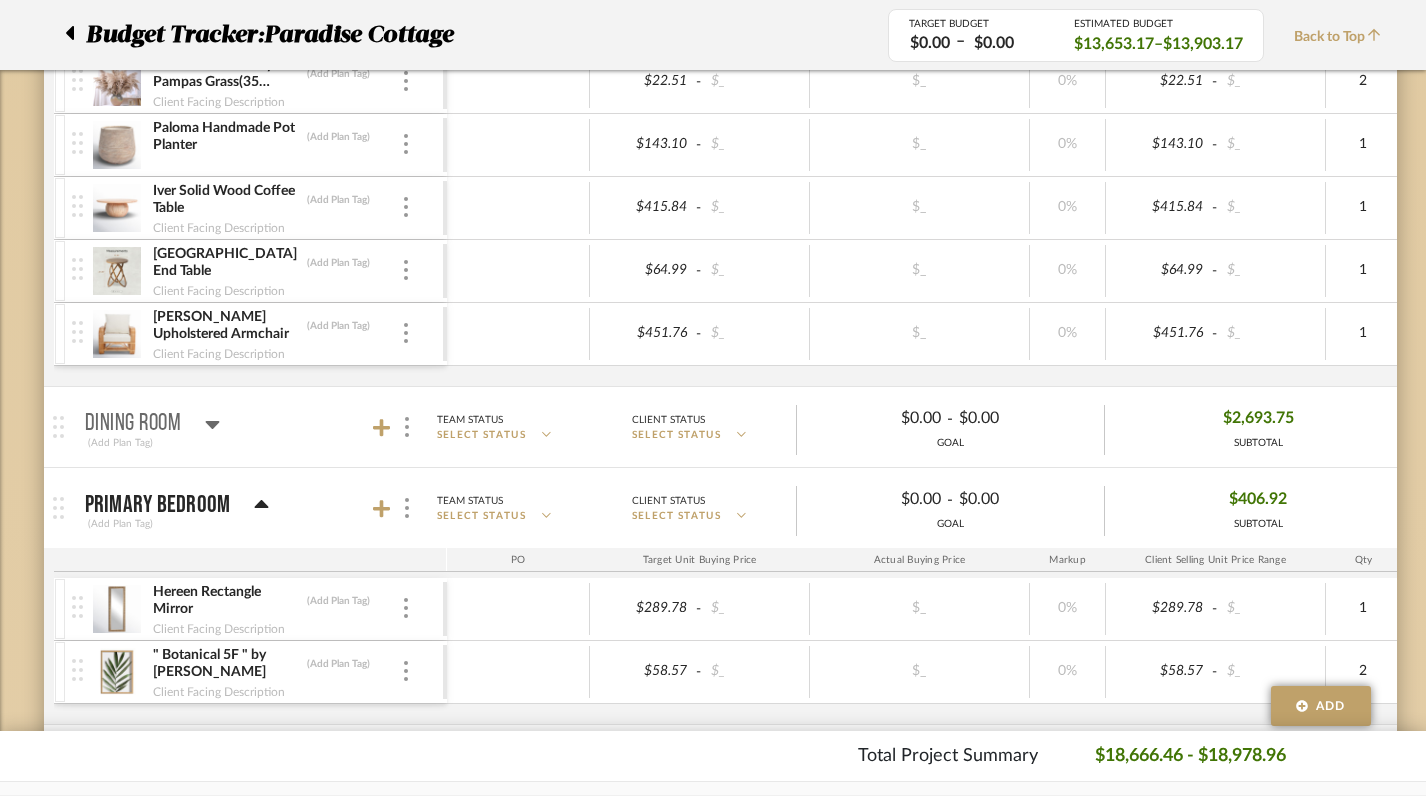 click 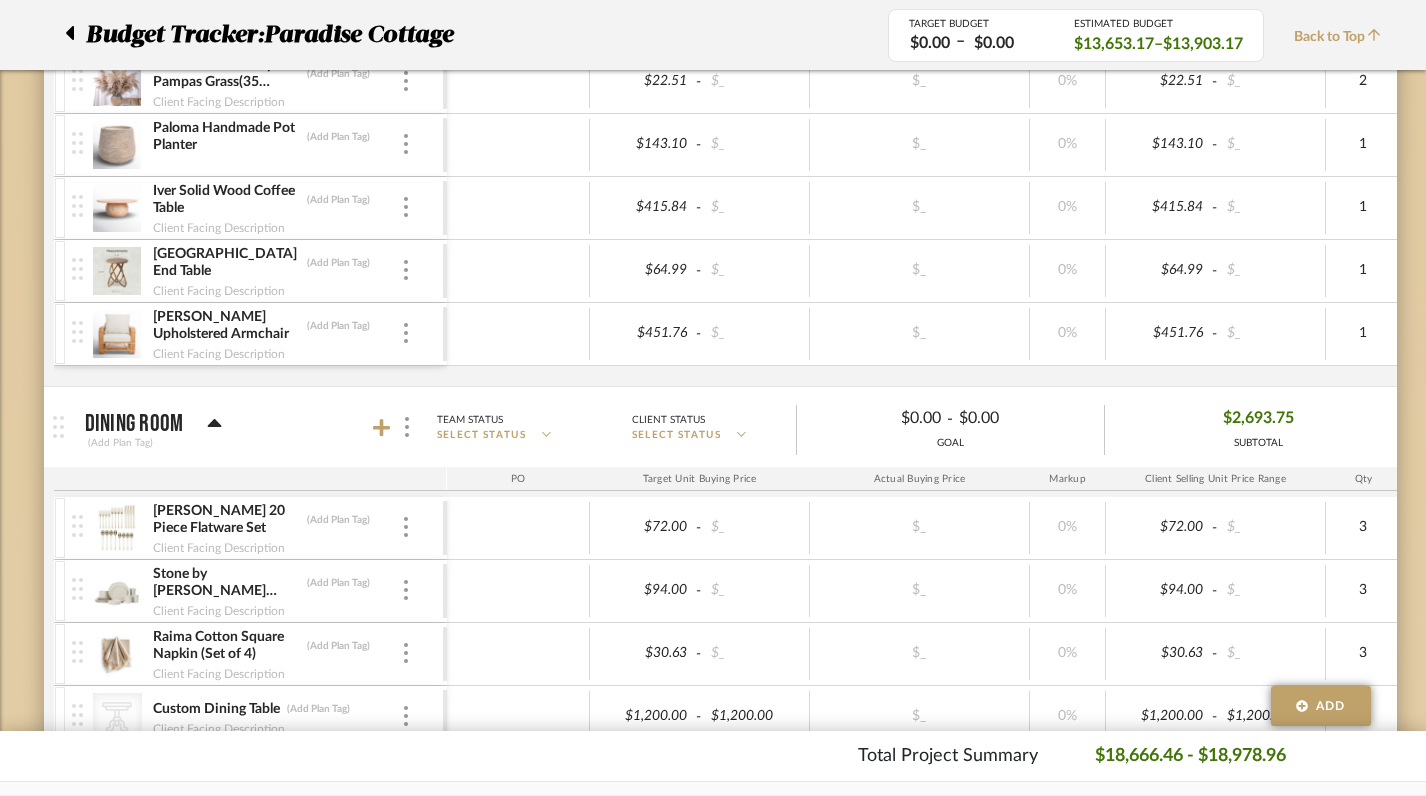click 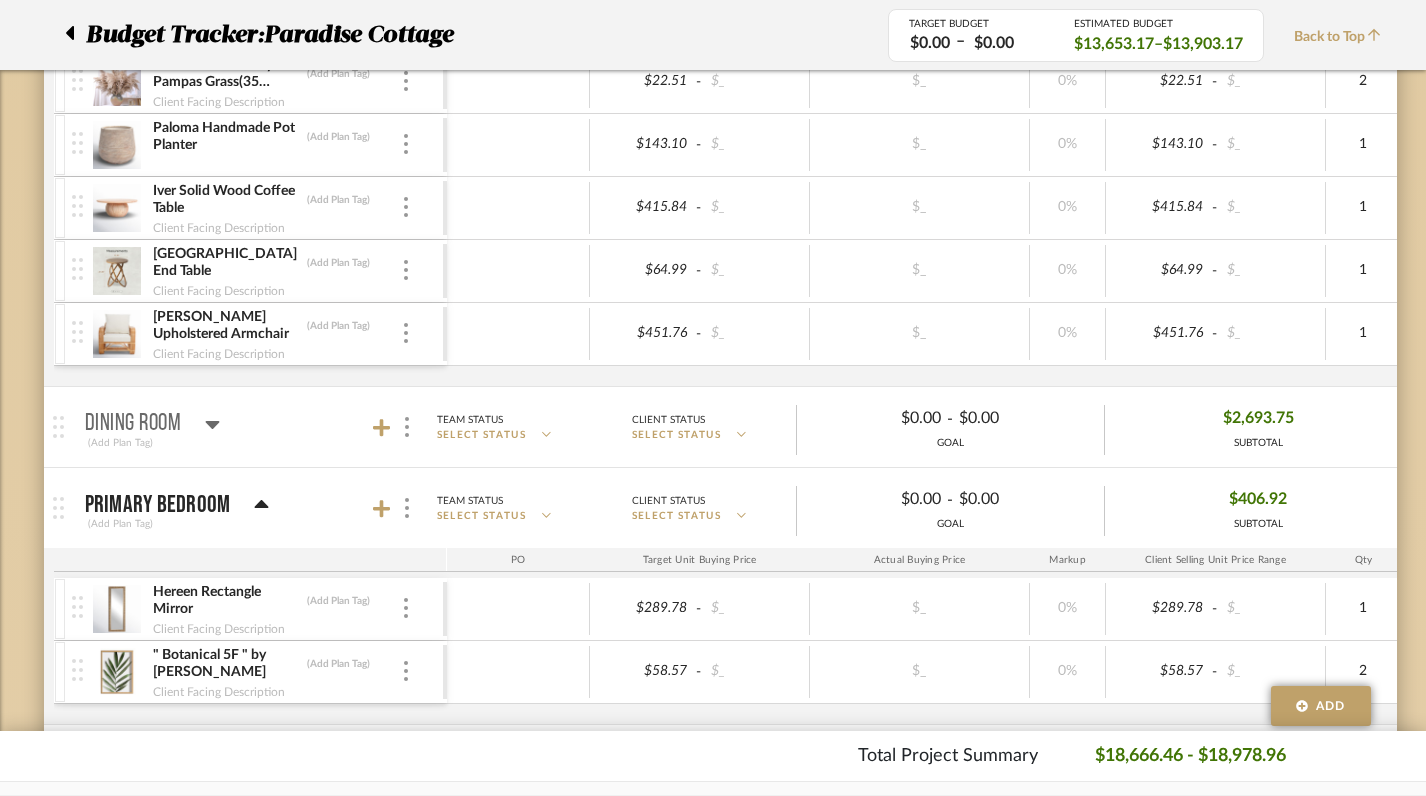 click 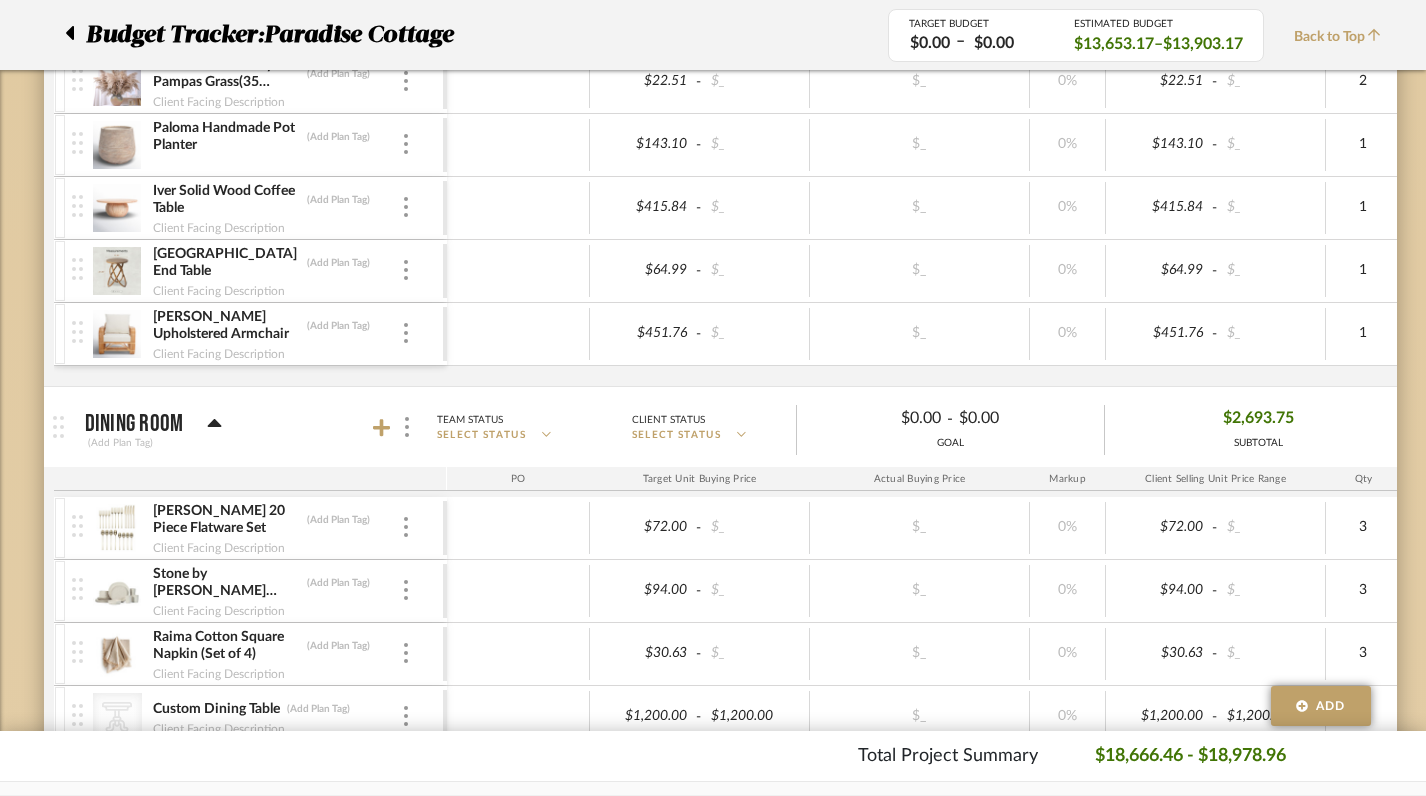 scroll, scrollTop: 1732, scrollLeft: 0, axis: vertical 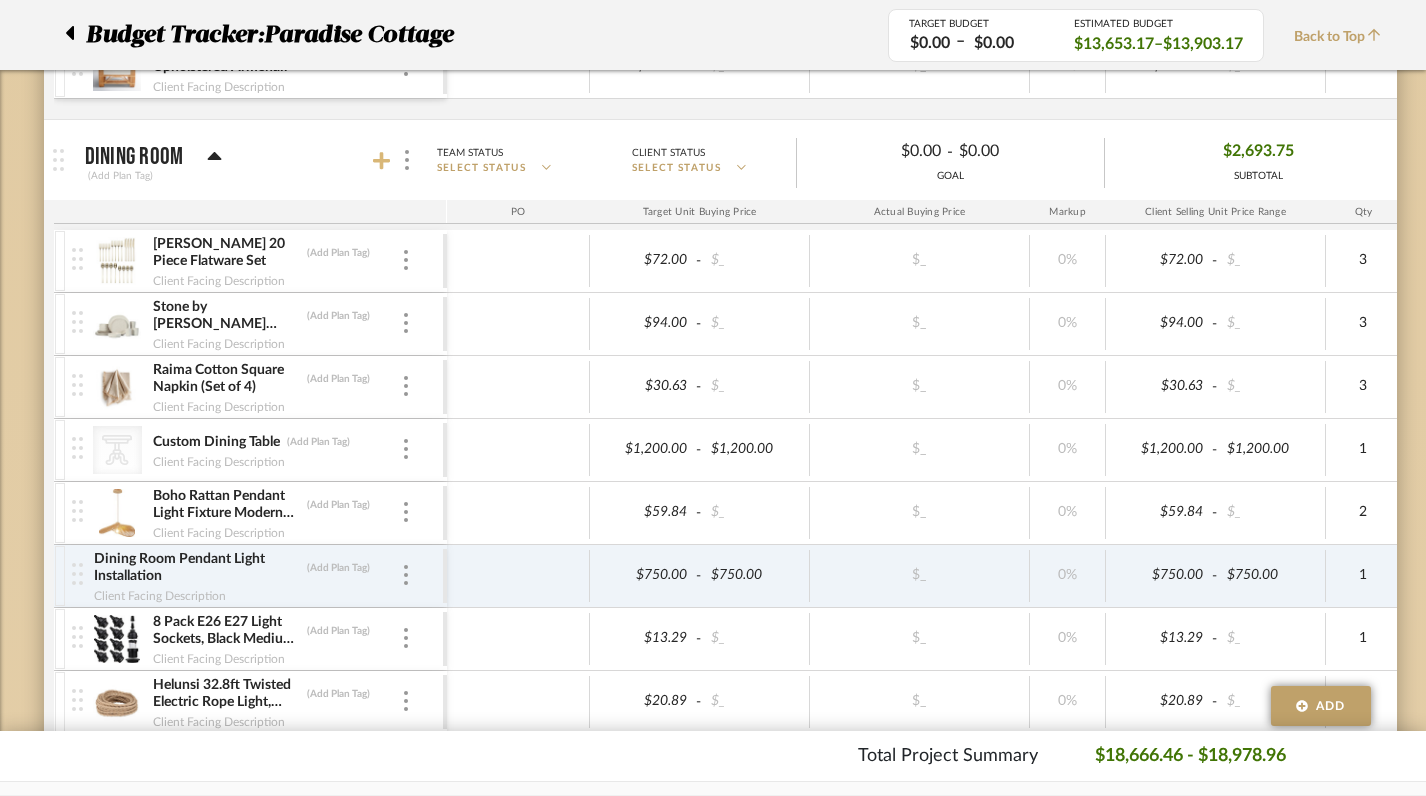 click 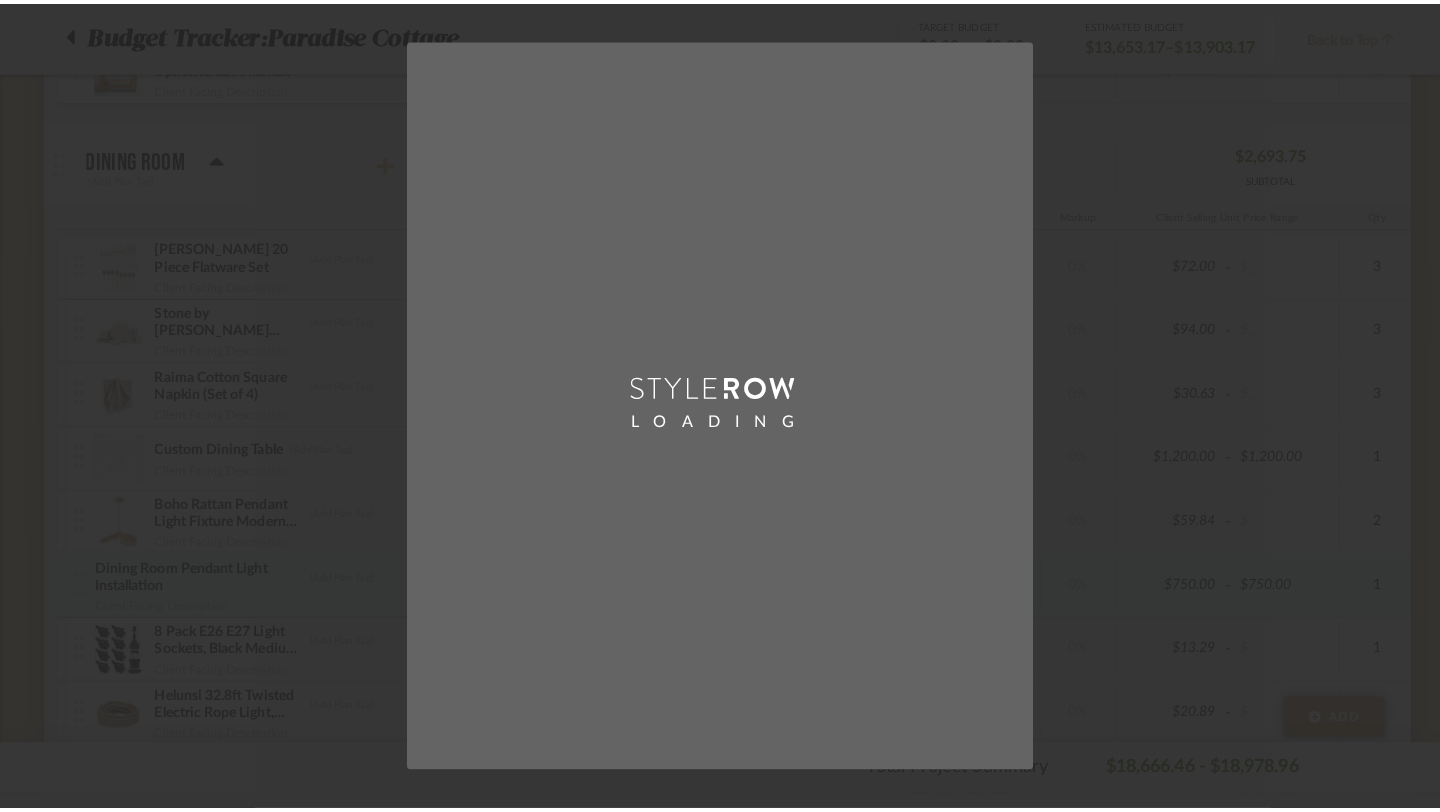 scroll, scrollTop: 0, scrollLeft: 0, axis: both 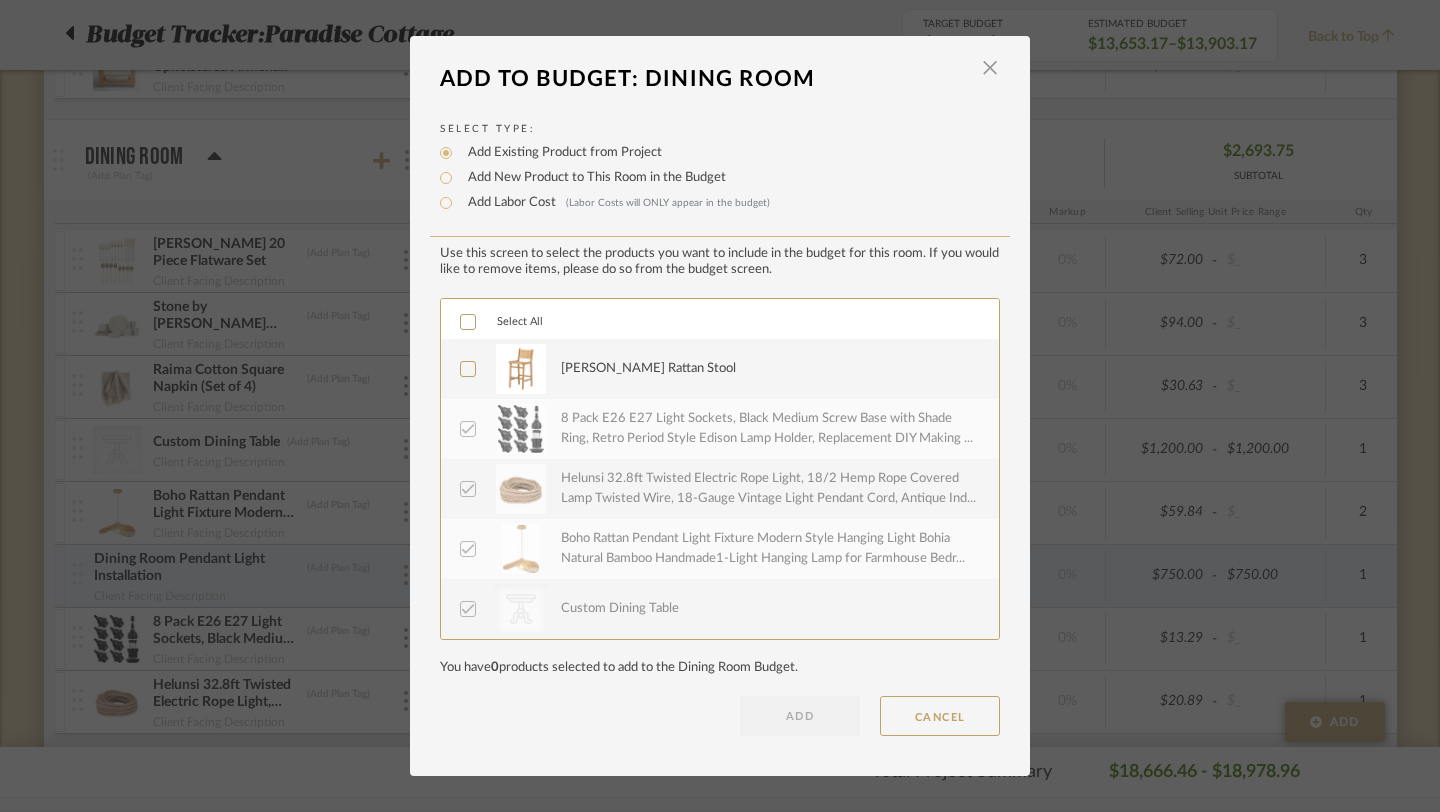 click 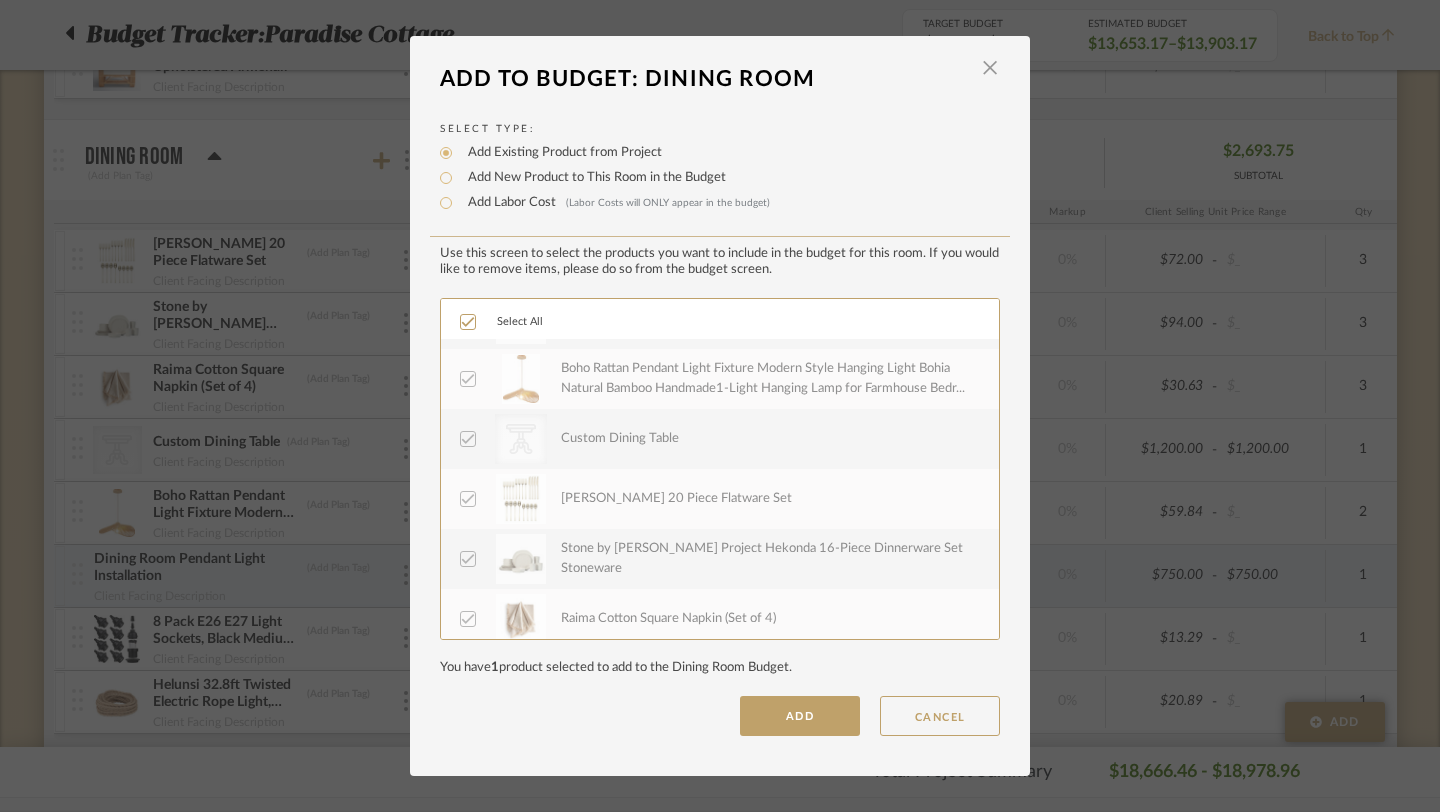 scroll, scrollTop: 180, scrollLeft: 0, axis: vertical 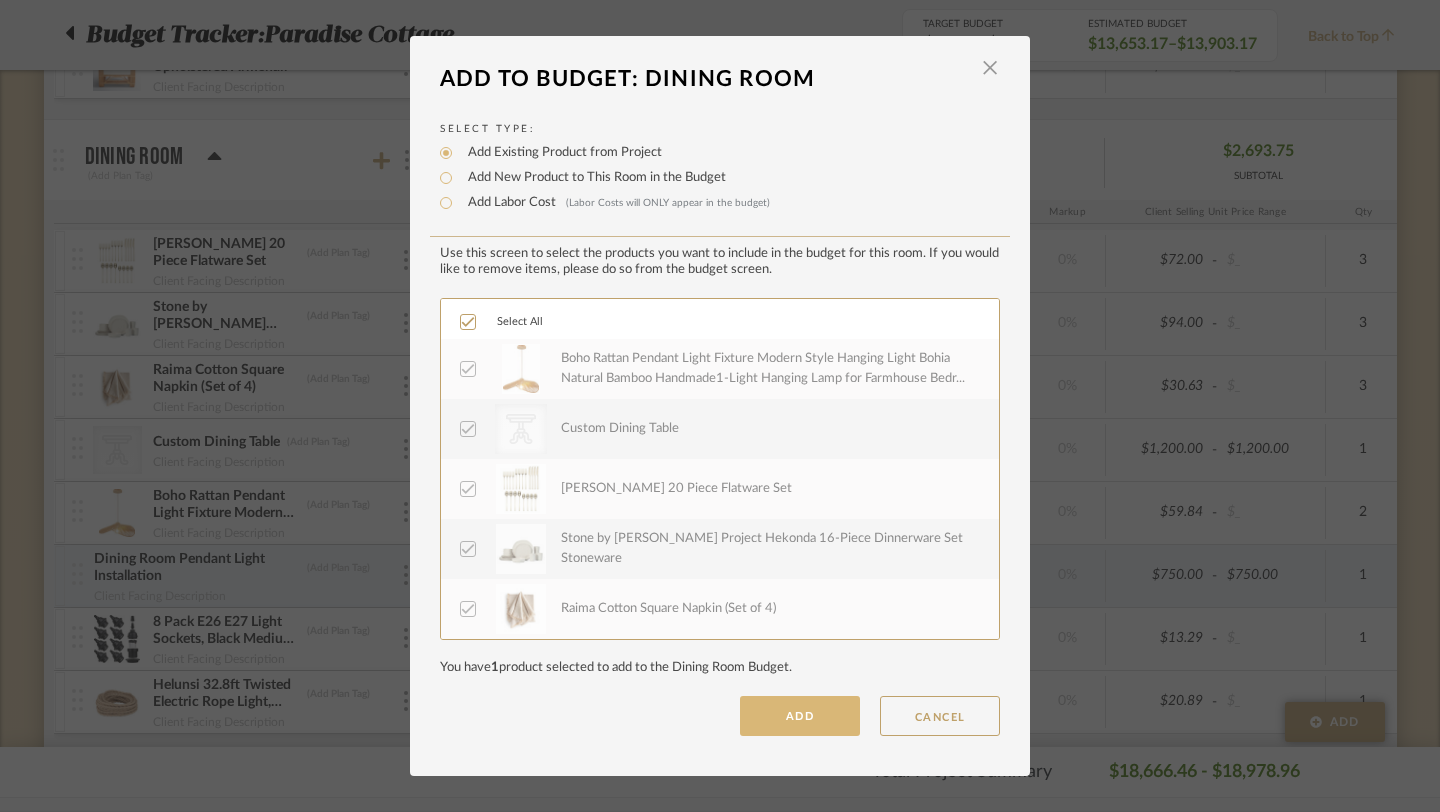 click on "ADD" at bounding box center [800, 716] 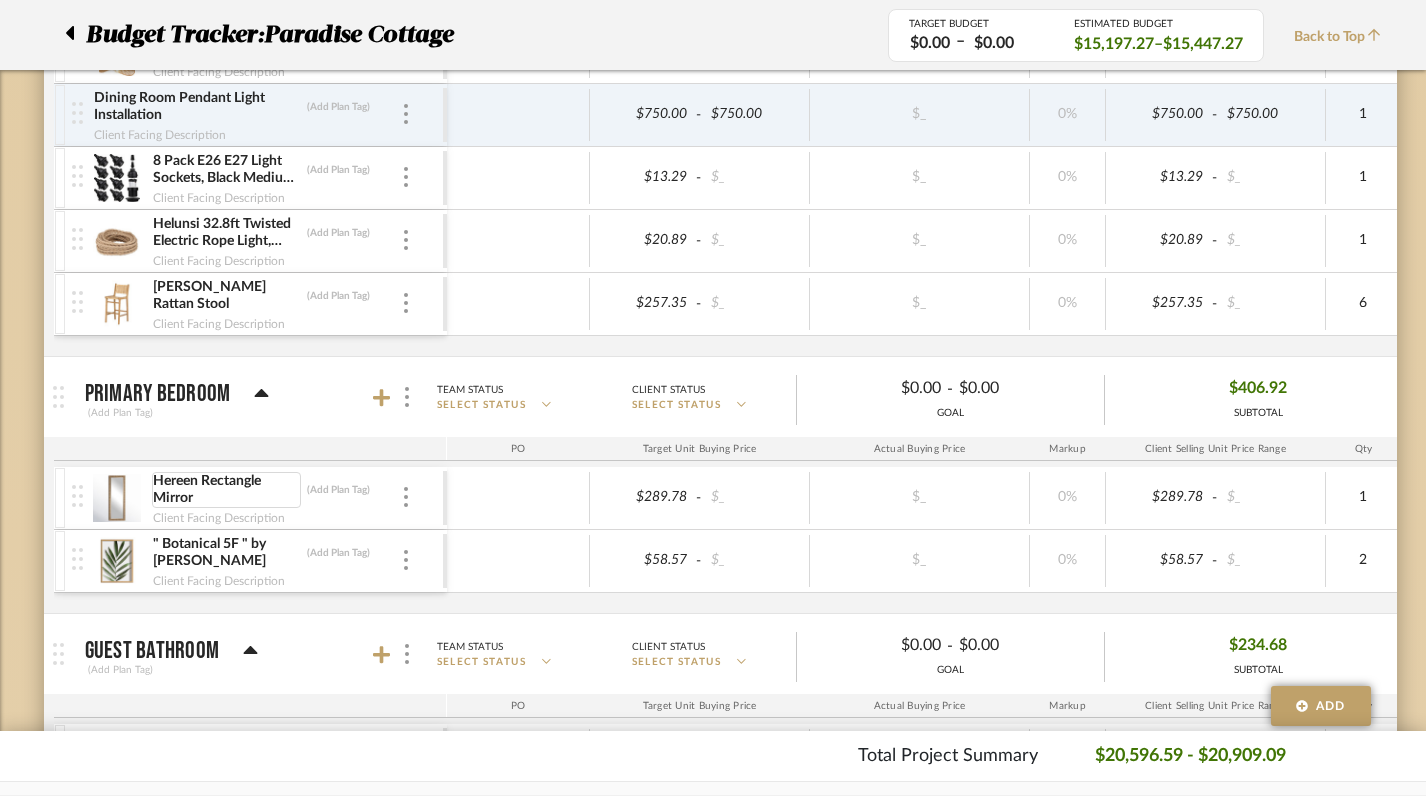scroll, scrollTop: 2257, scrollLeft: 0, axis: vertical 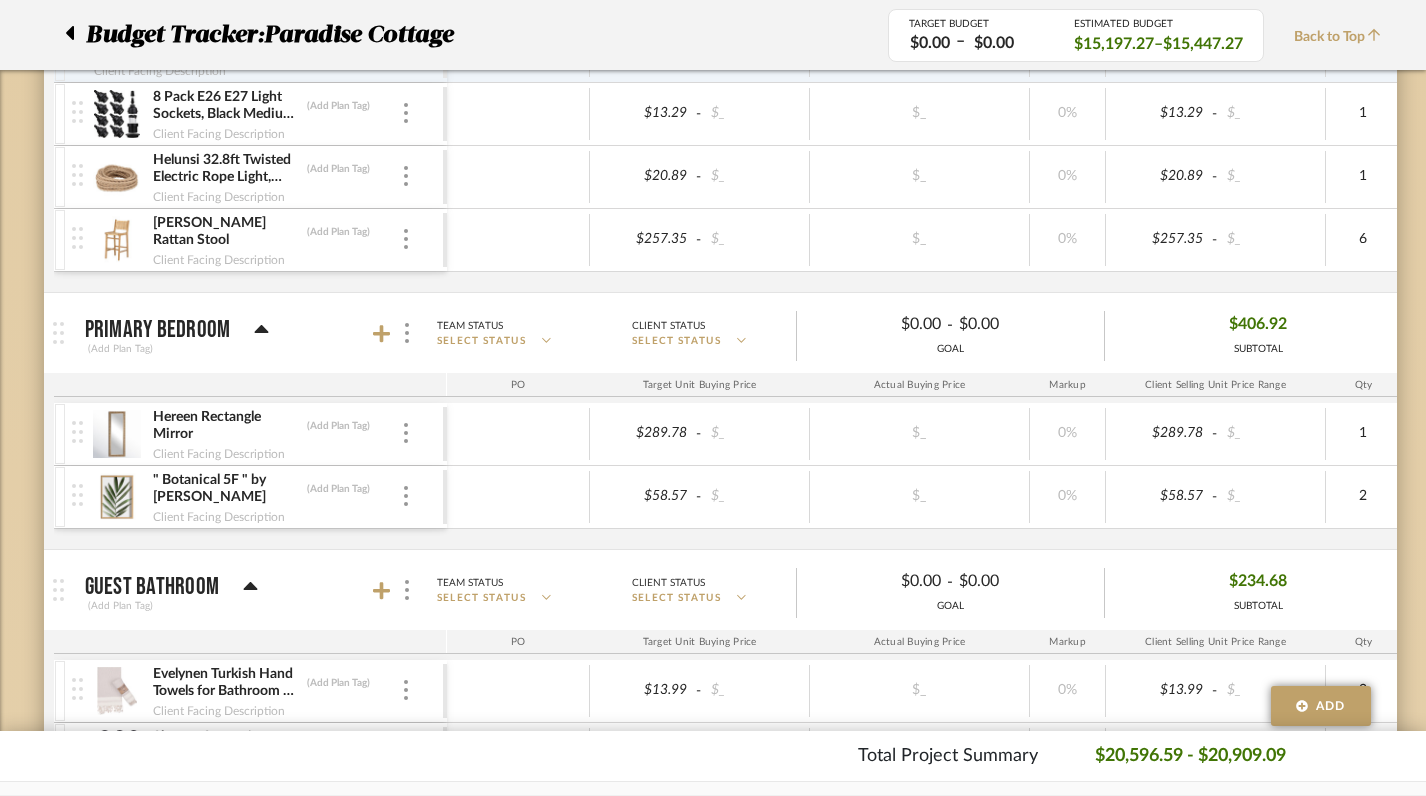click 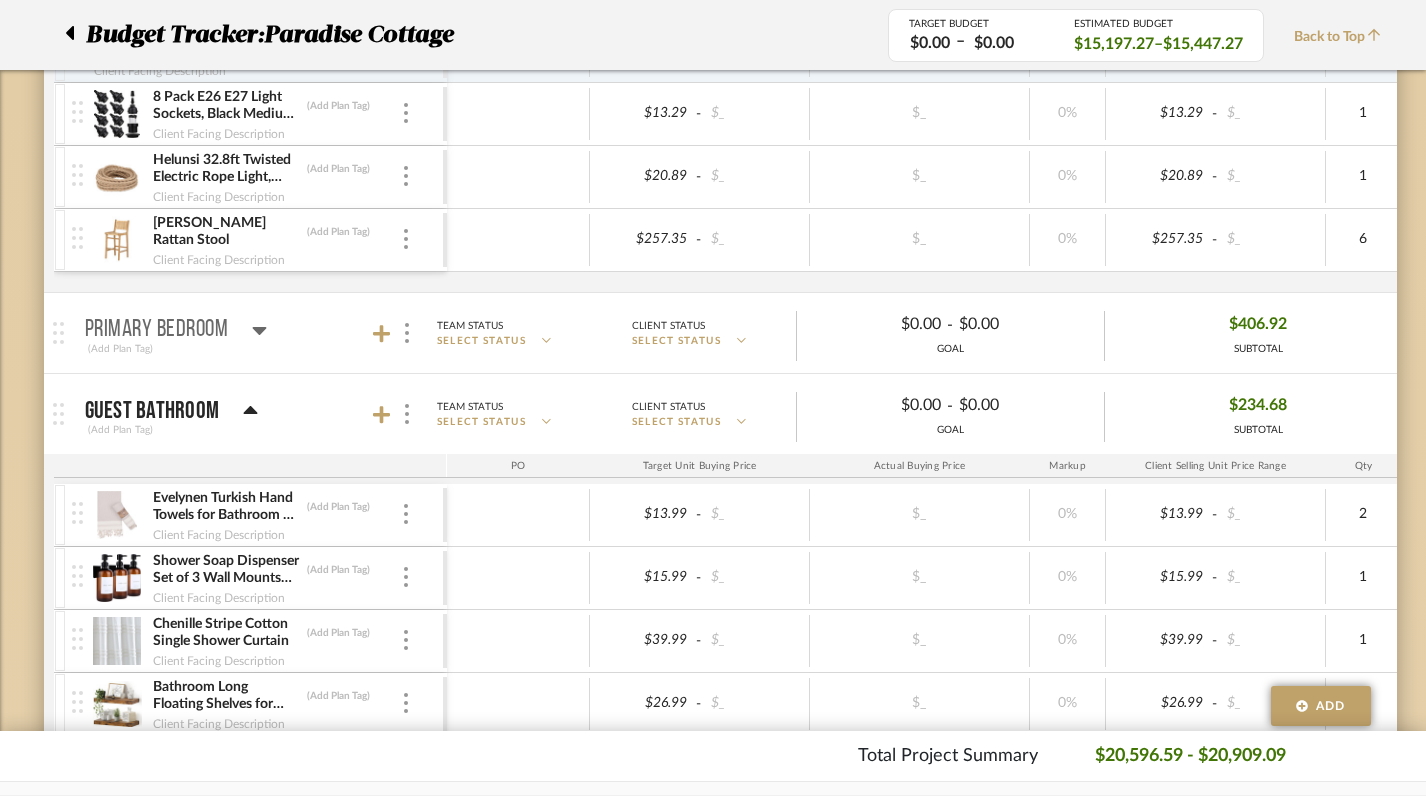 click 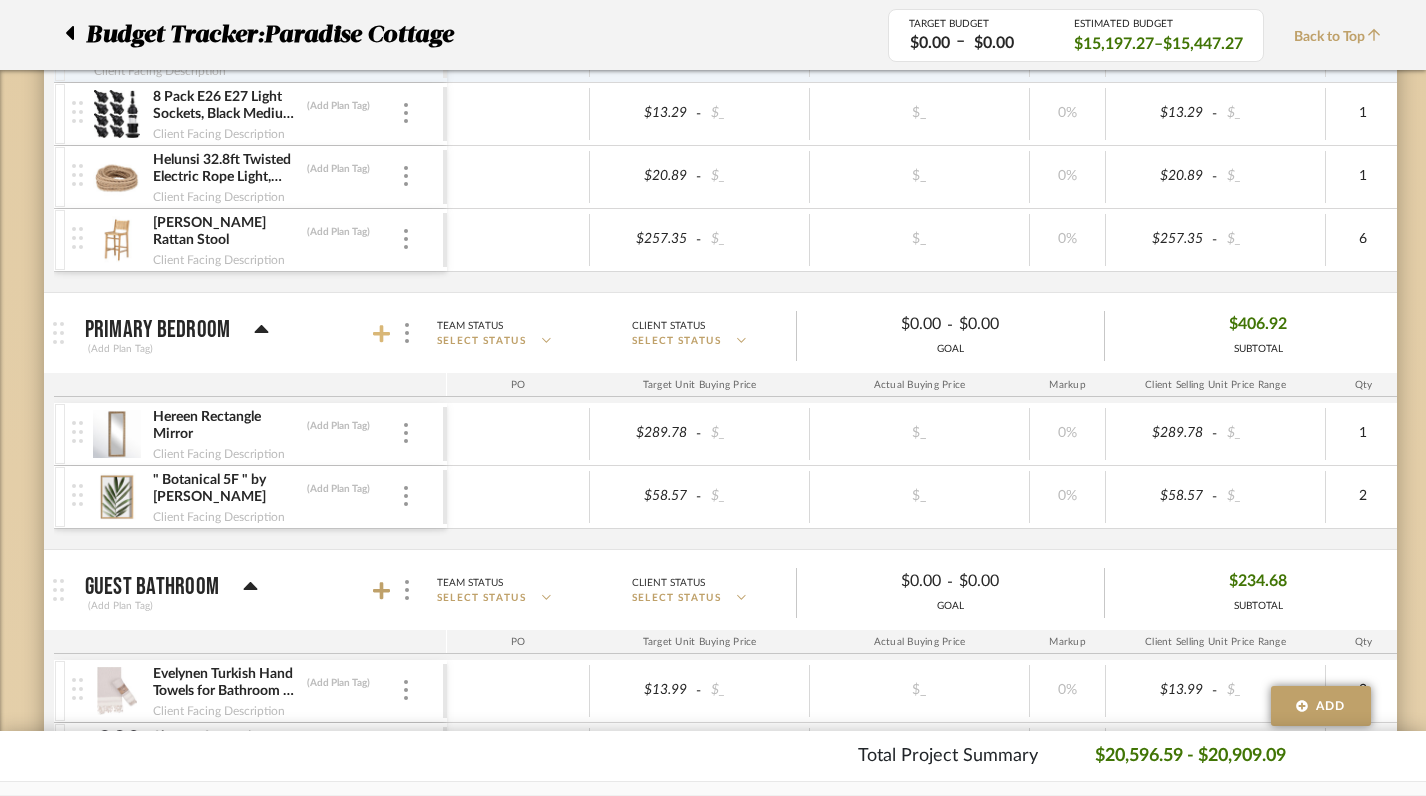 click 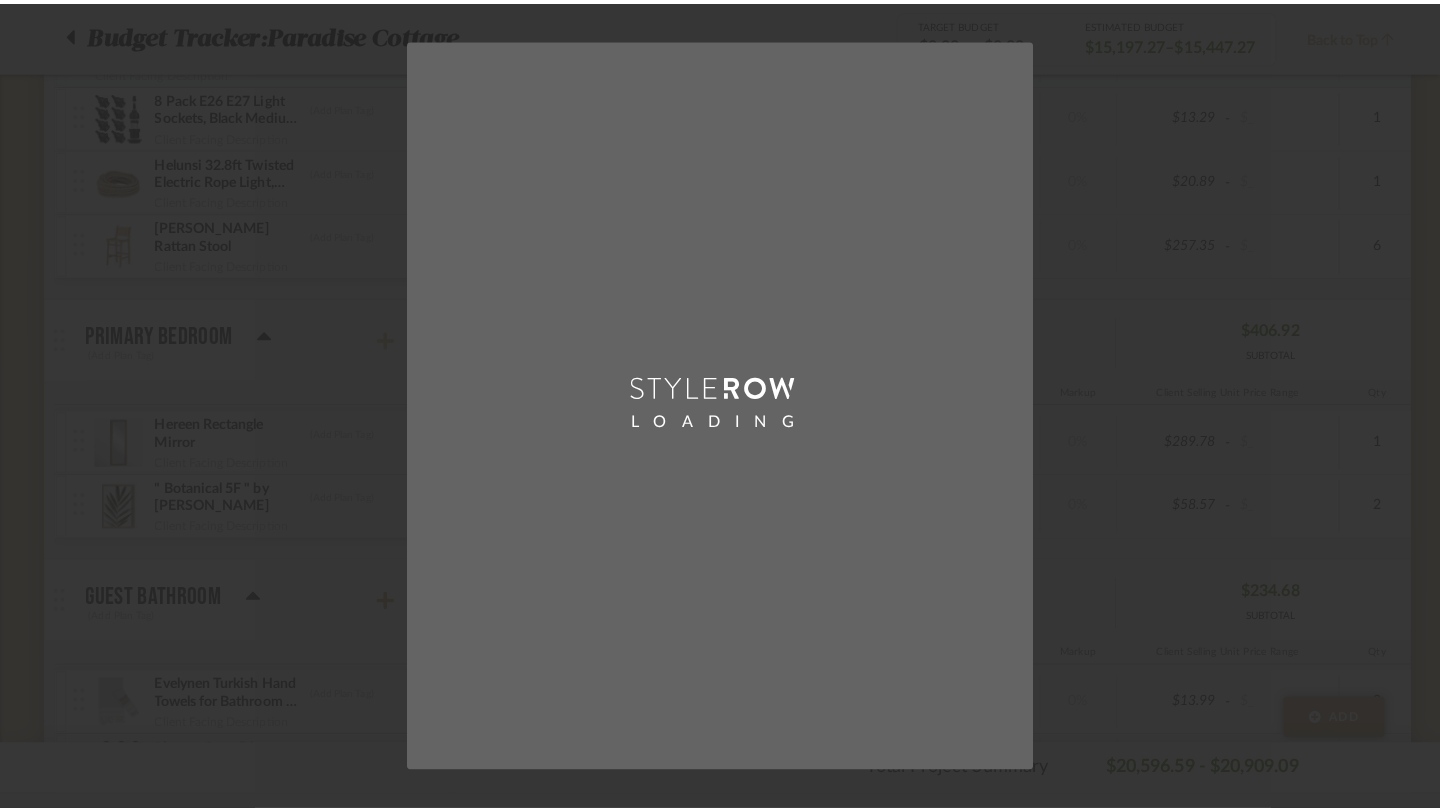 scroll, scrollTop: 0, scrollLeft: 0, axis: both 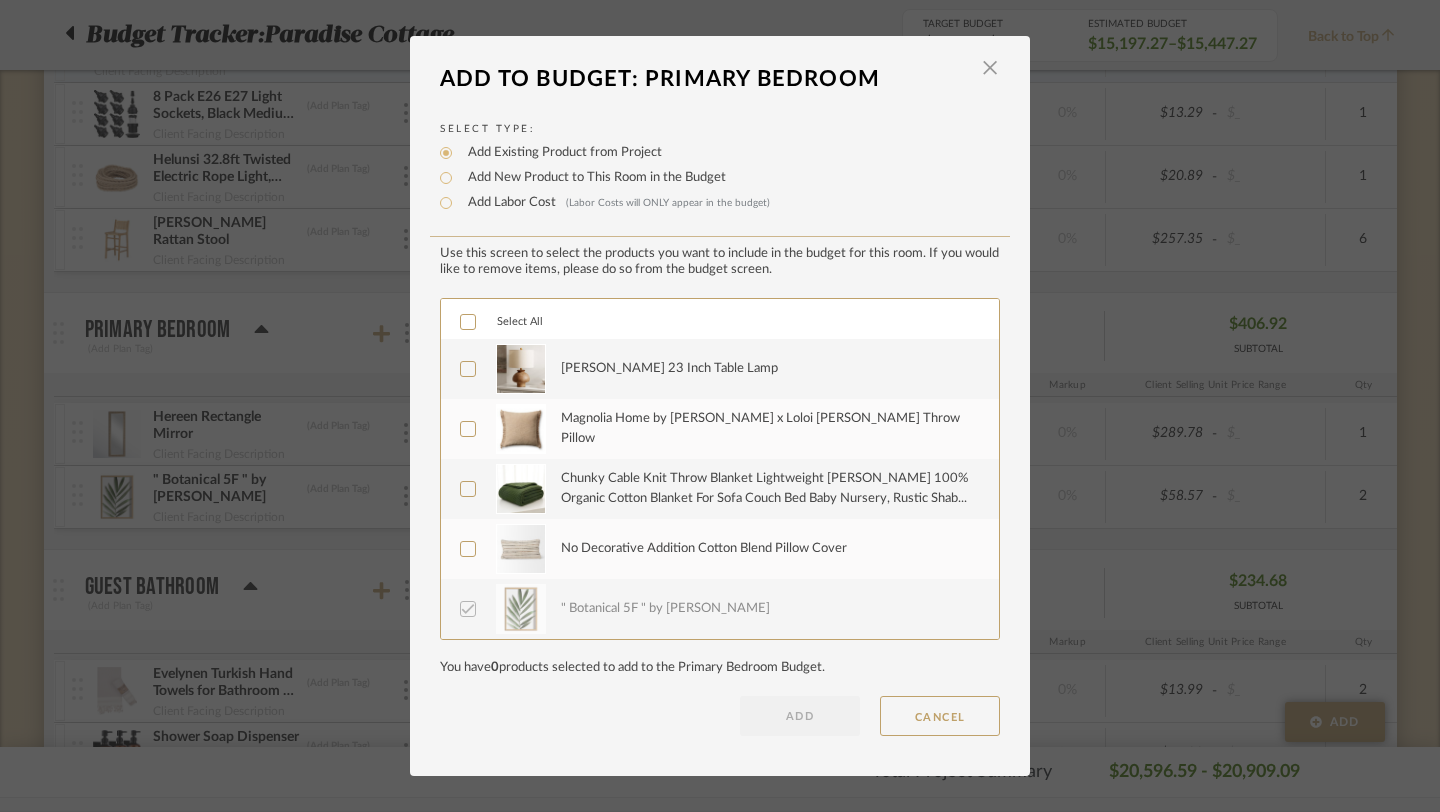 click 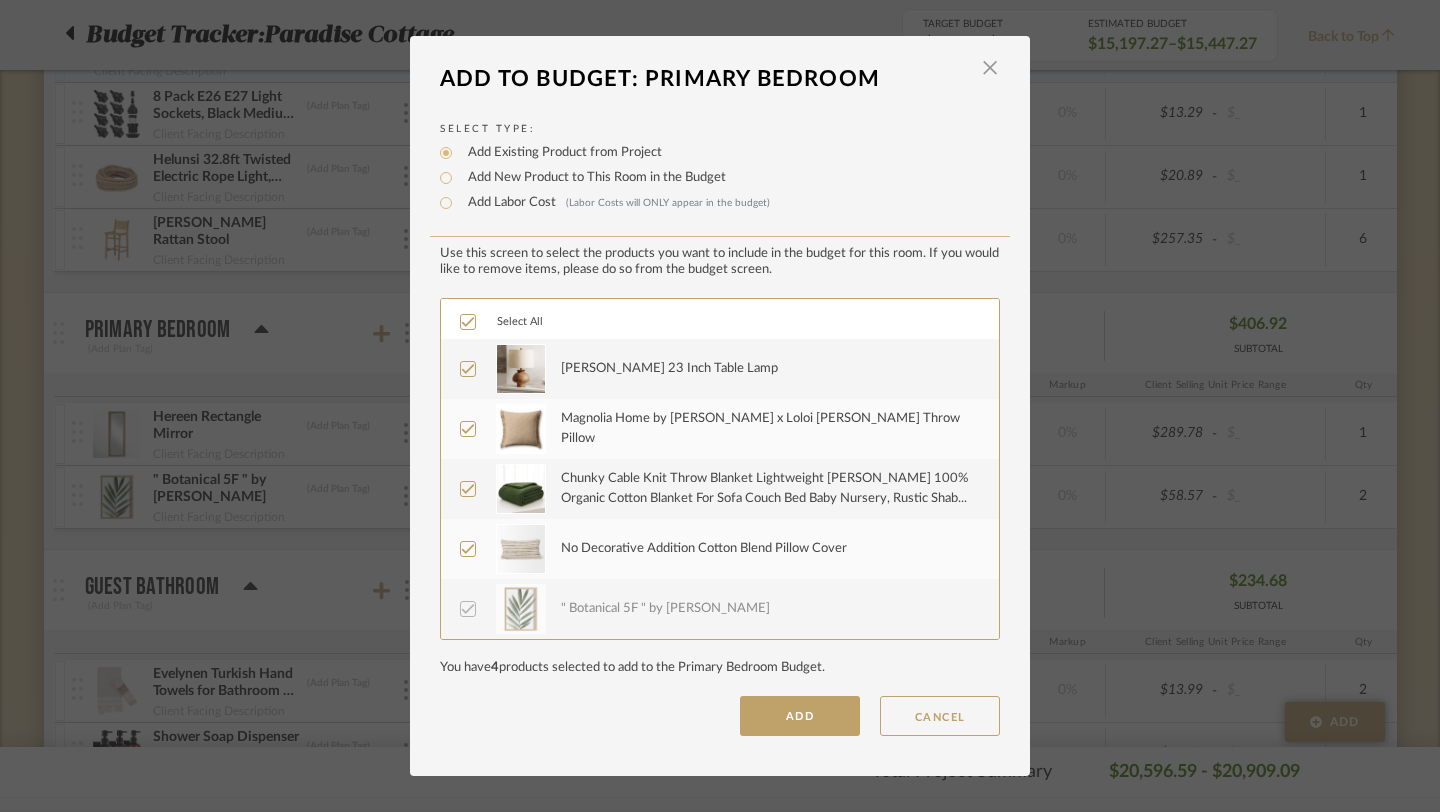 scroll, scrollTop: 60, scrollLeft: 0, axis: vertical 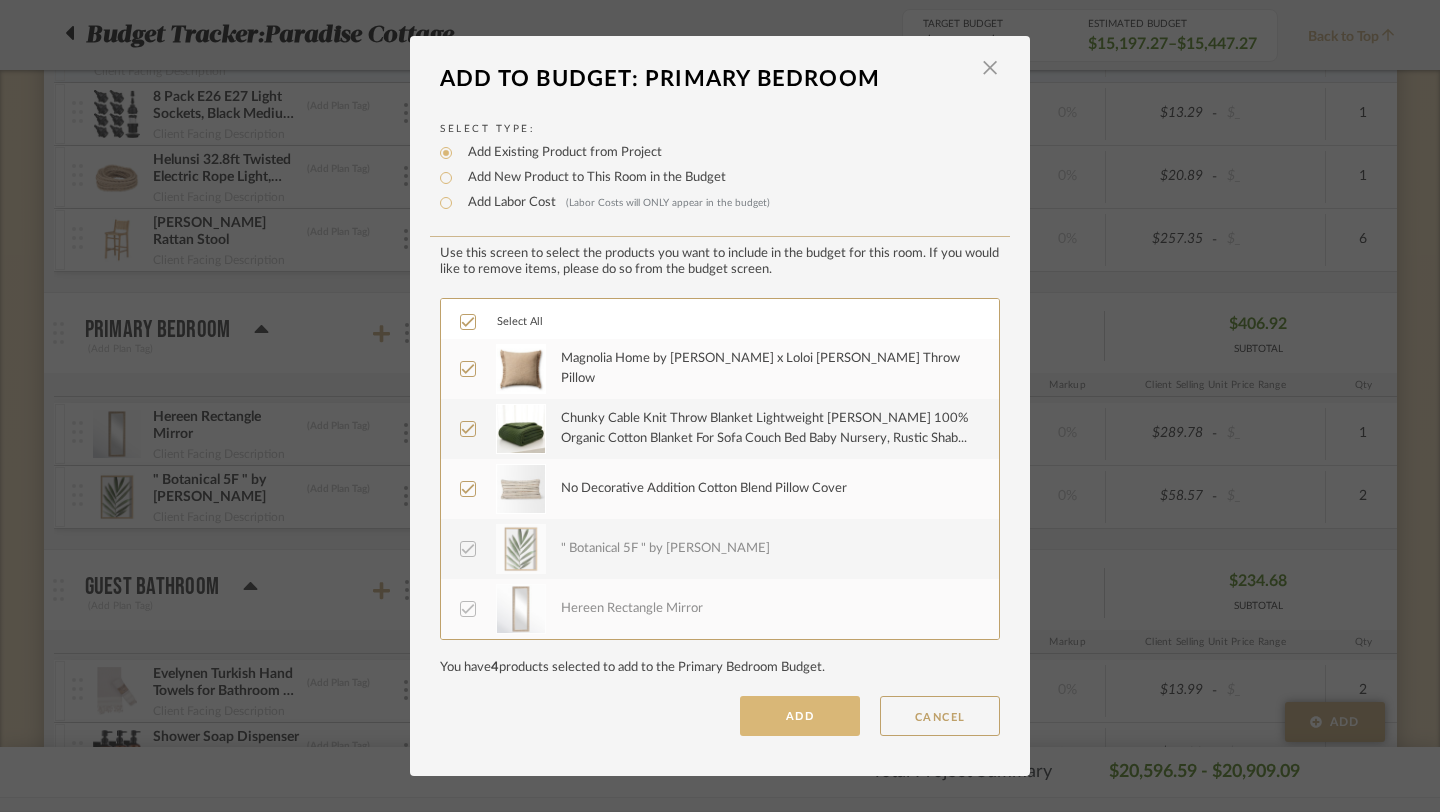 click on "ADD" at bounding box center (800, 716) 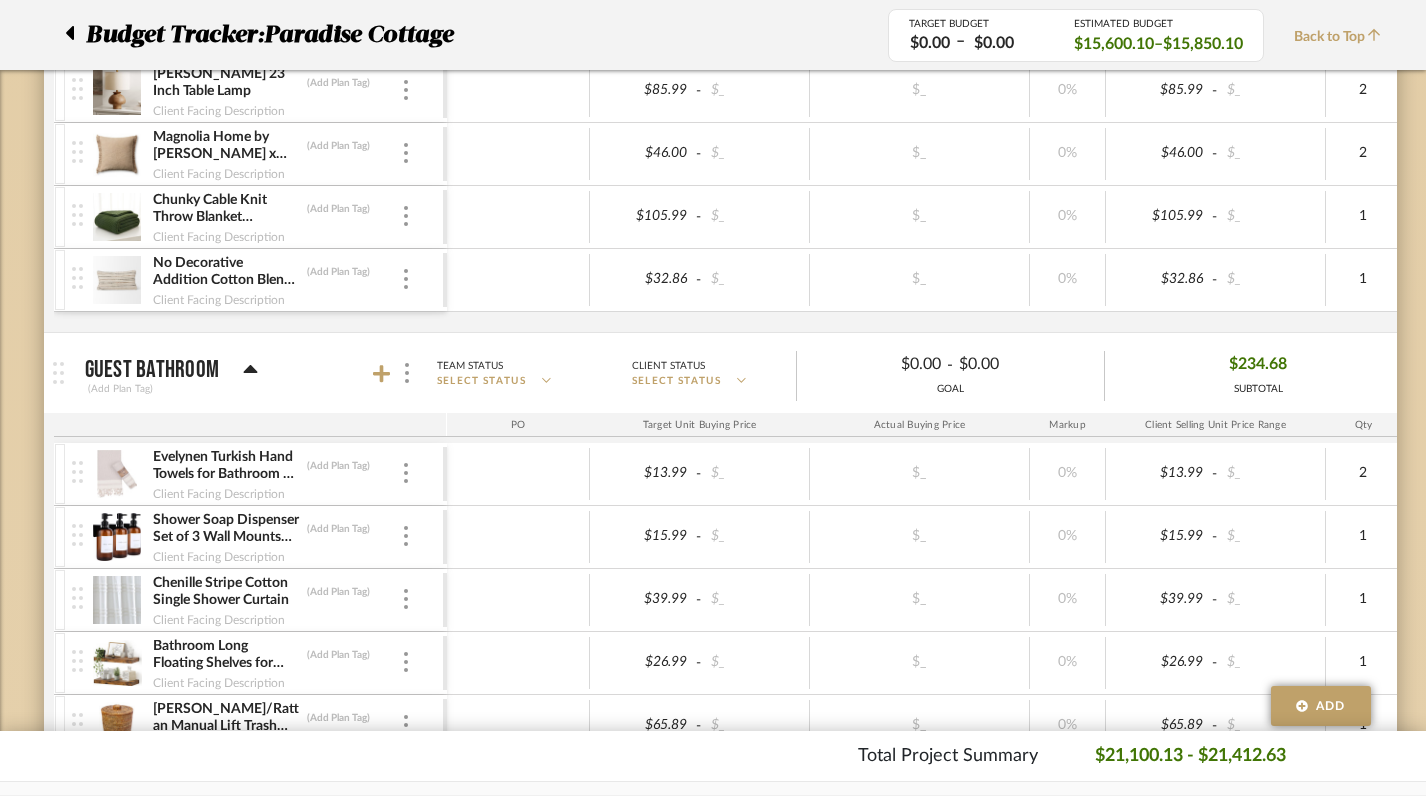 scroll, scrollTop: 2797, scrollLeft: 0, axis: vertical 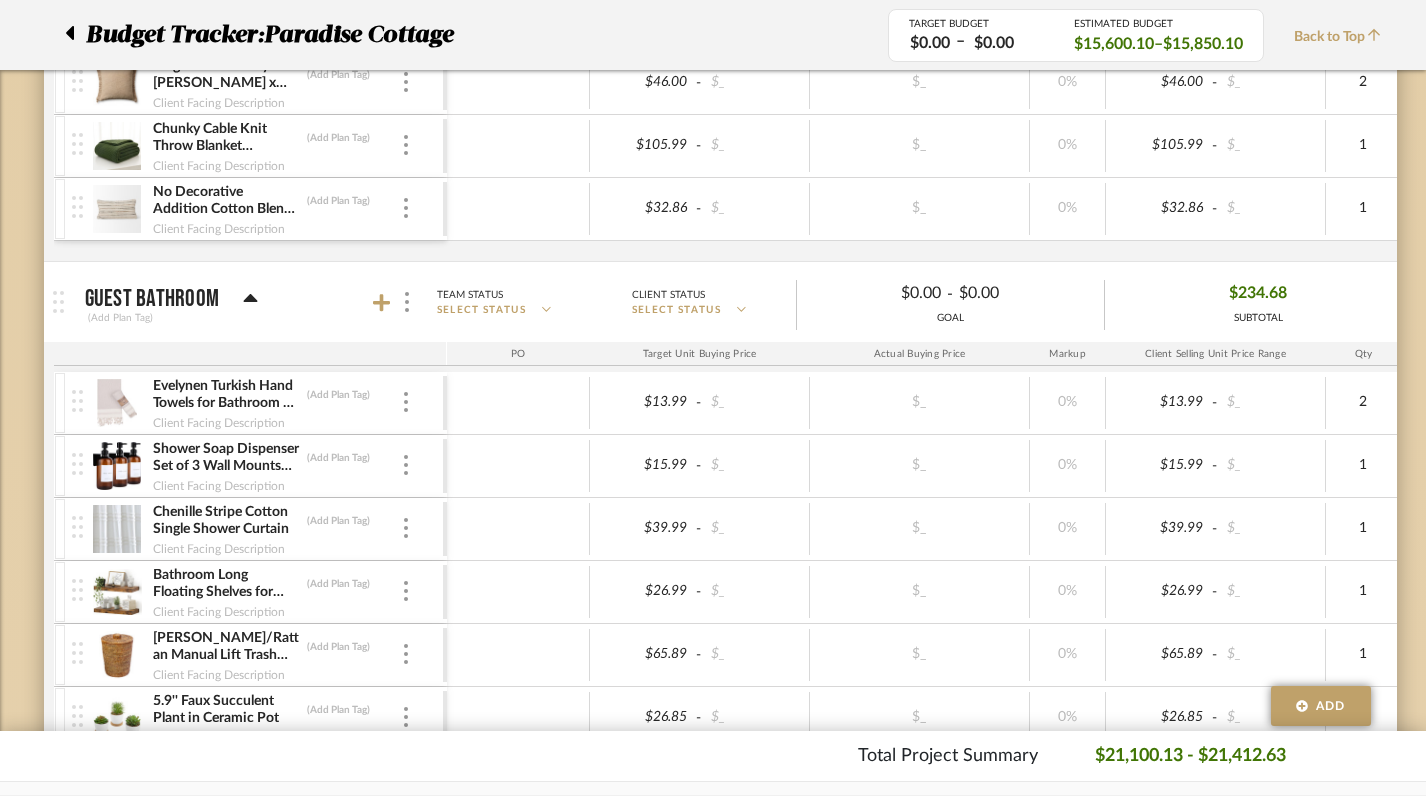 click 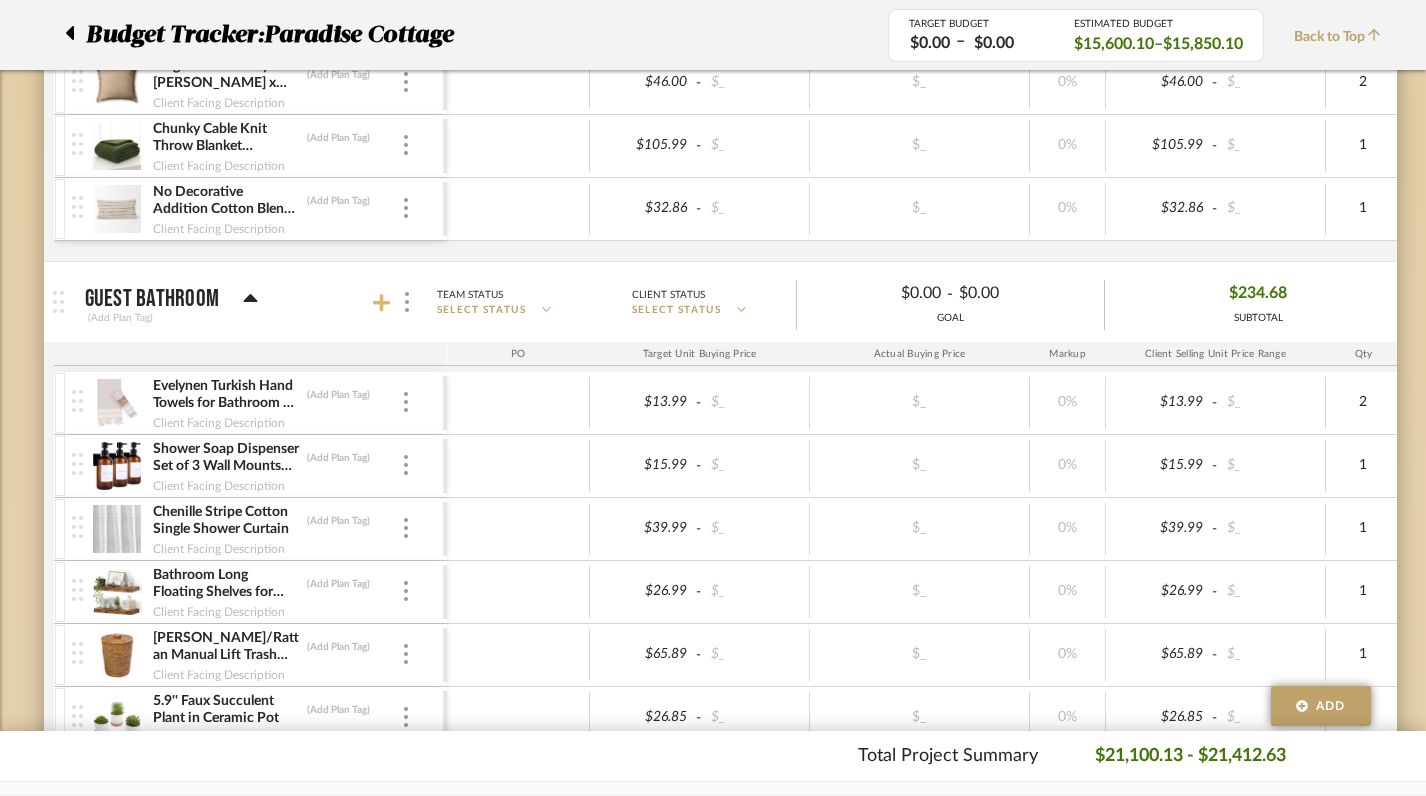 click 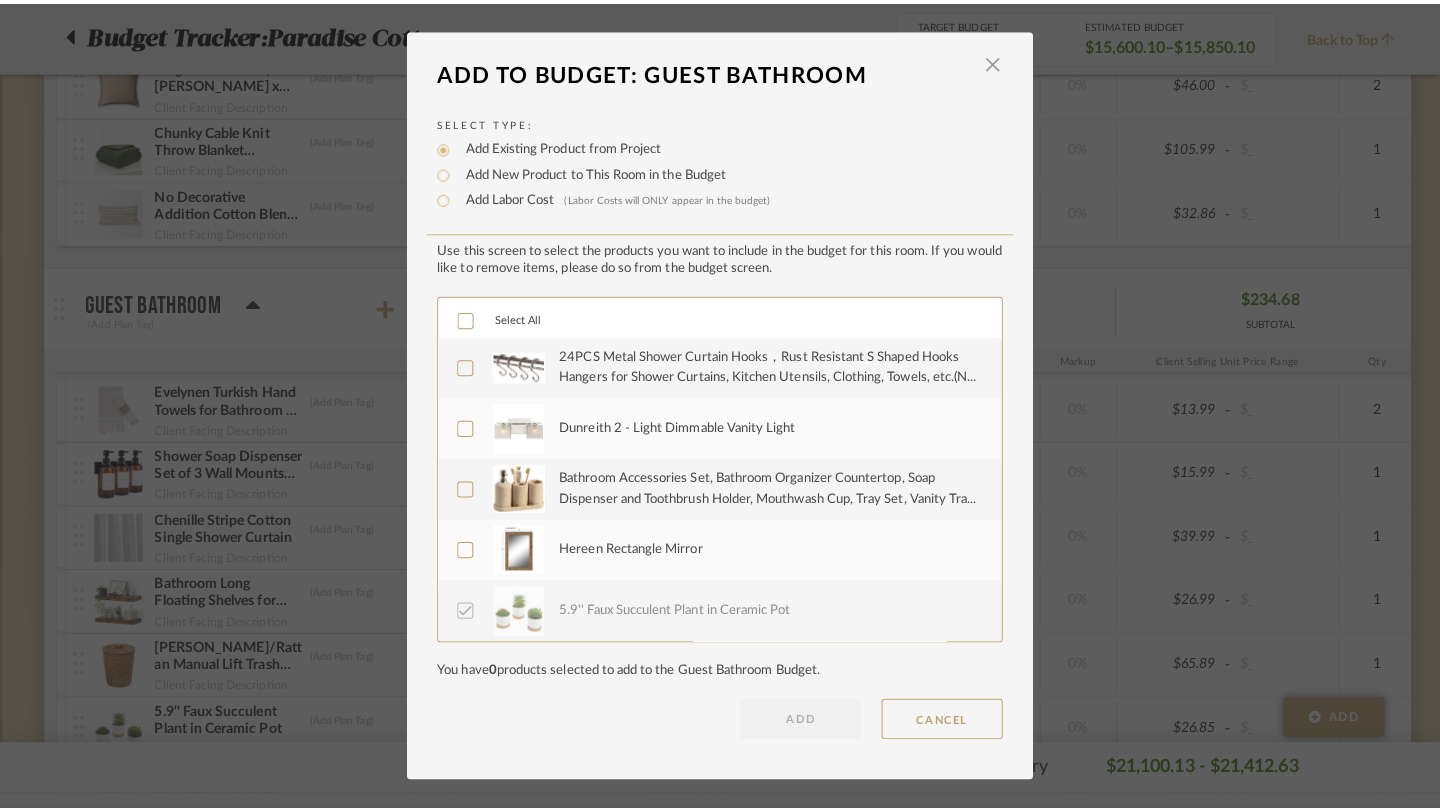 scroll, scrollTop: 0, scrollLeft: 0, axis: both 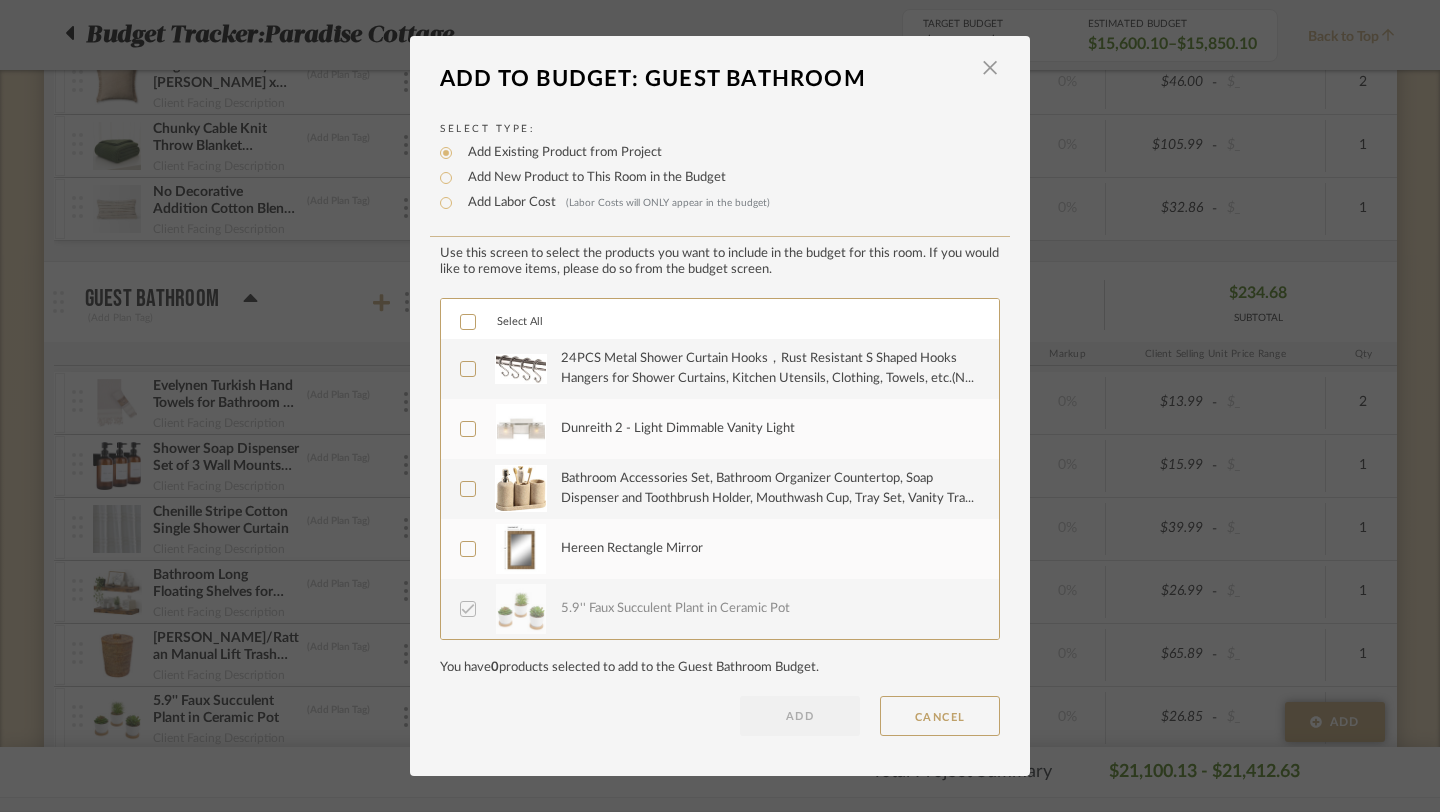 click 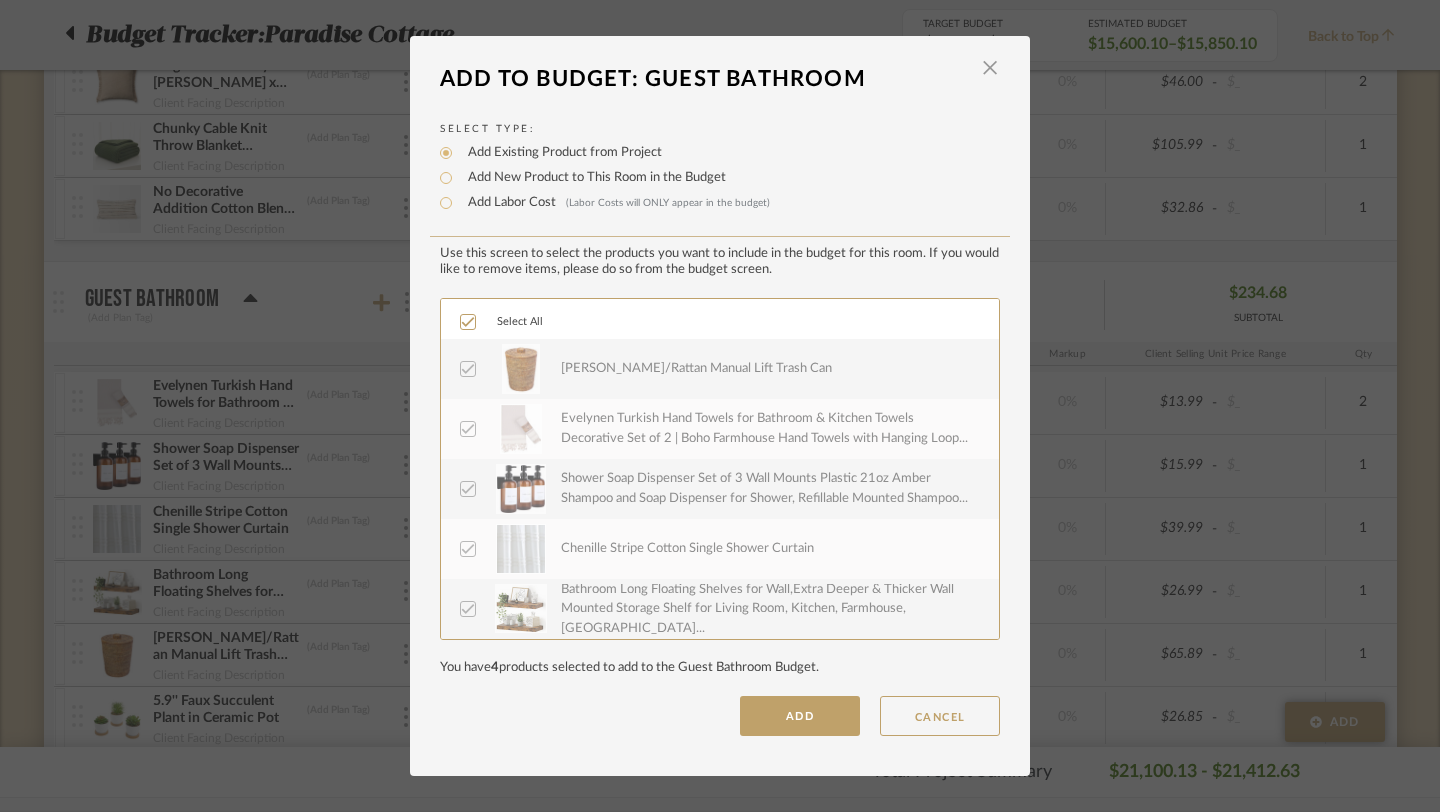 scroll, scrollTop: 0, scrollLeft: 0, axis: both 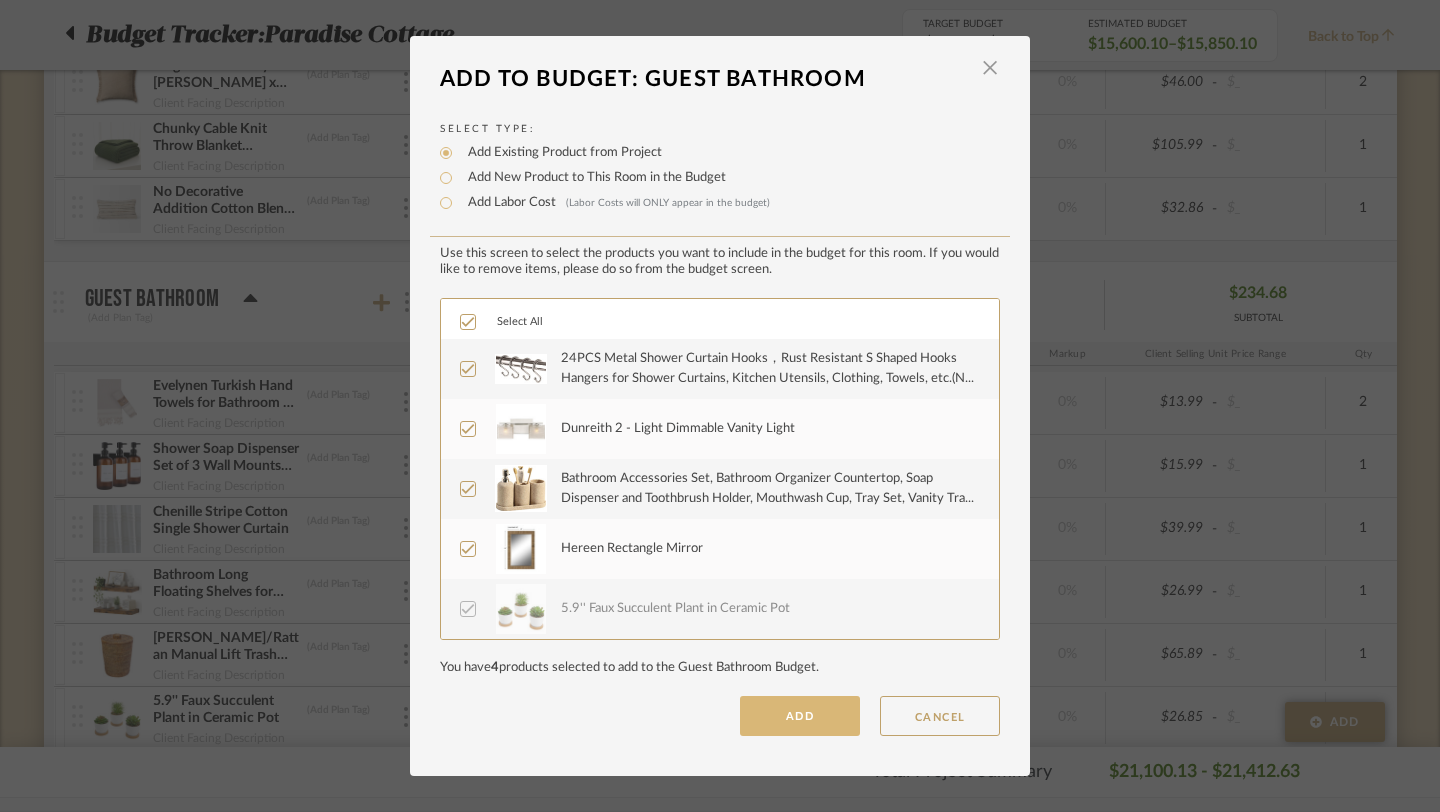 click on "ADD" at bounding box center [800, 716] 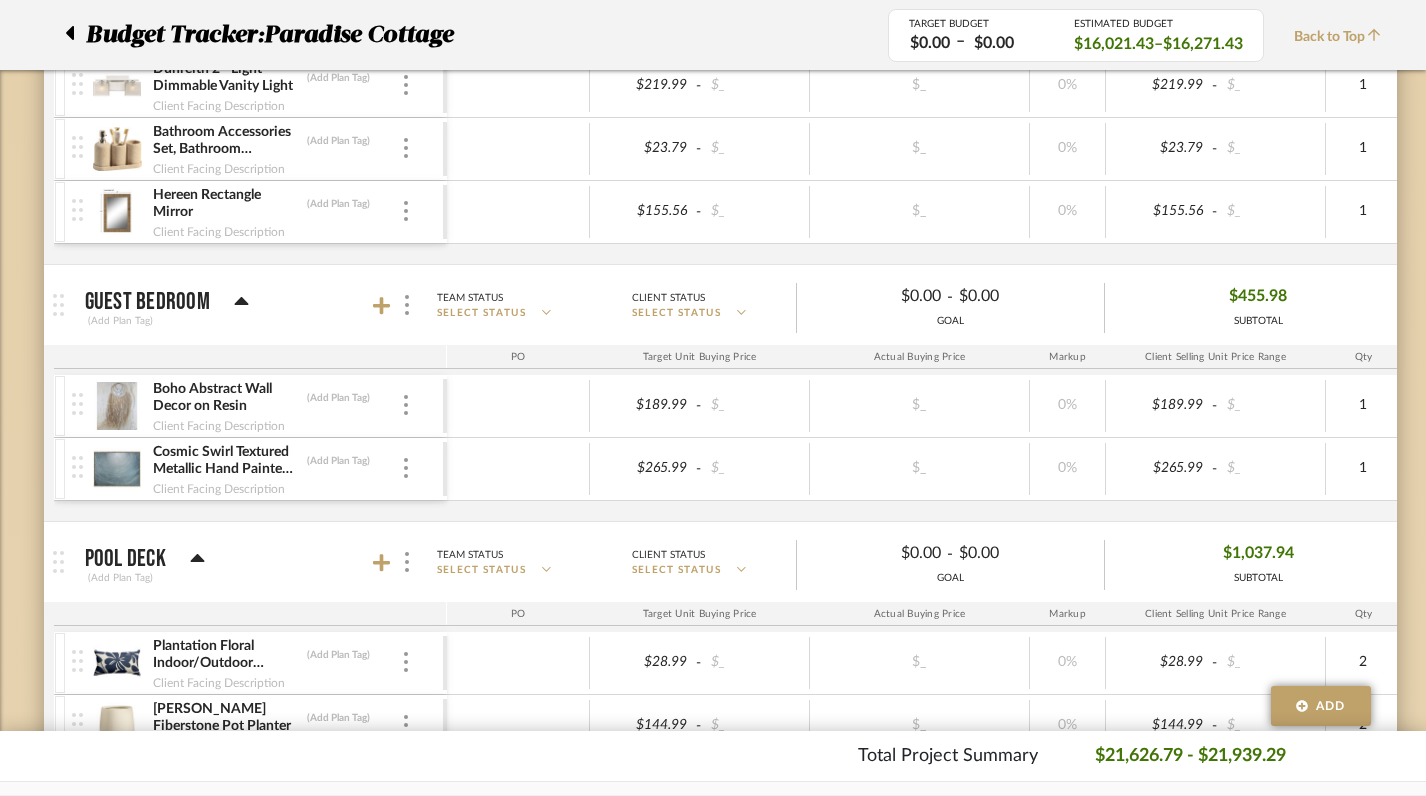 scroll, scrollTop: 3652, scrollLeft: 0, axis: vertical 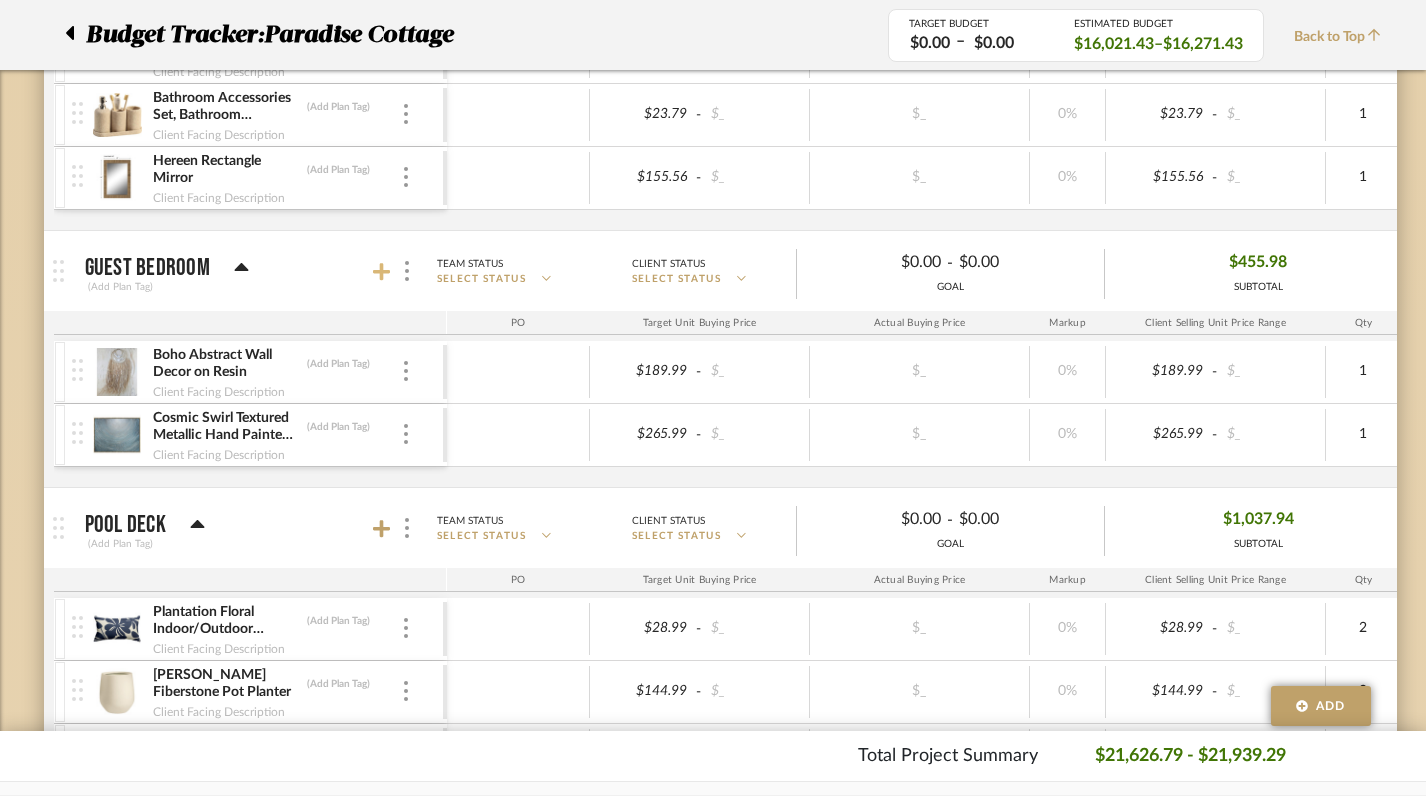 click 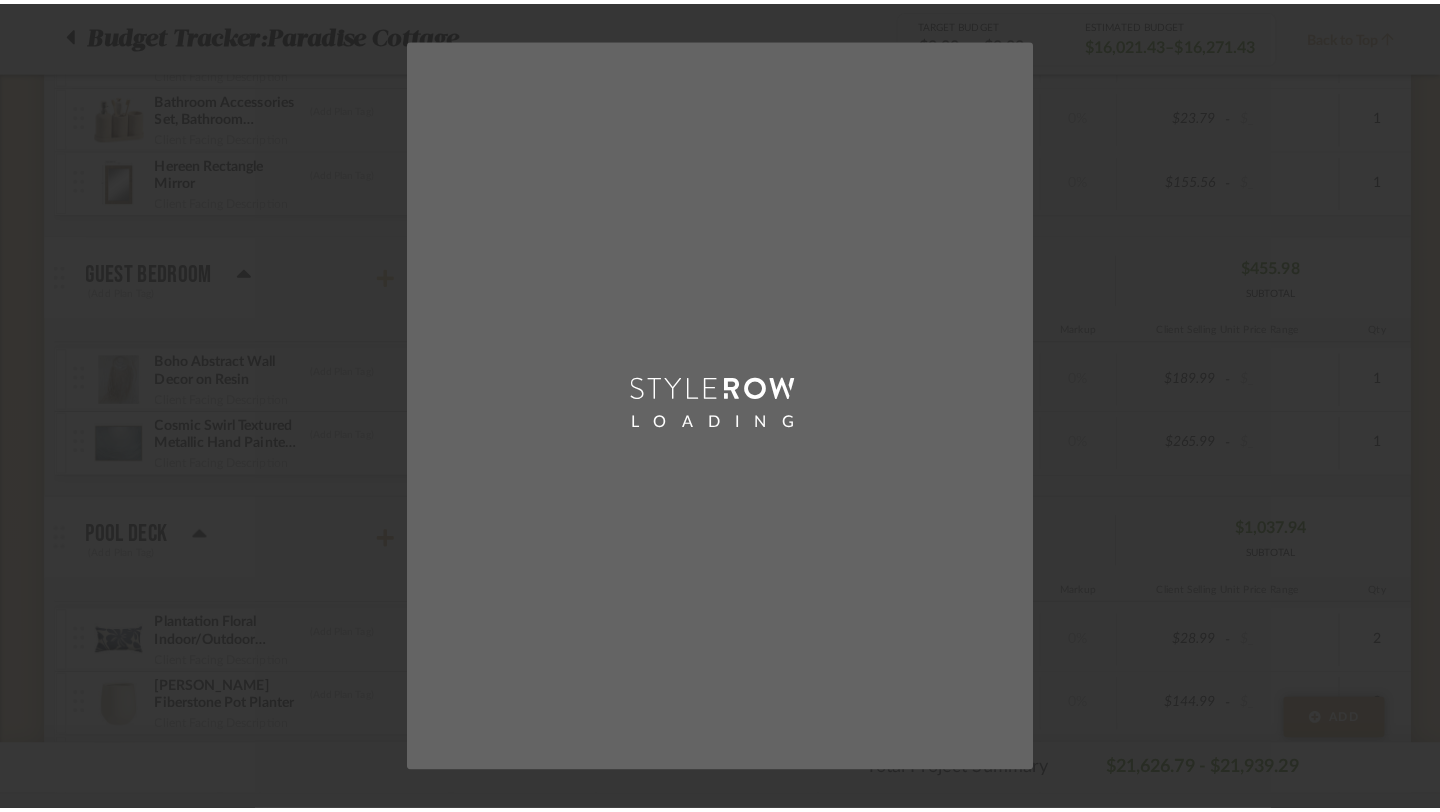 scroll, scrollTop: 0, scrollLeft: 0, axis: both 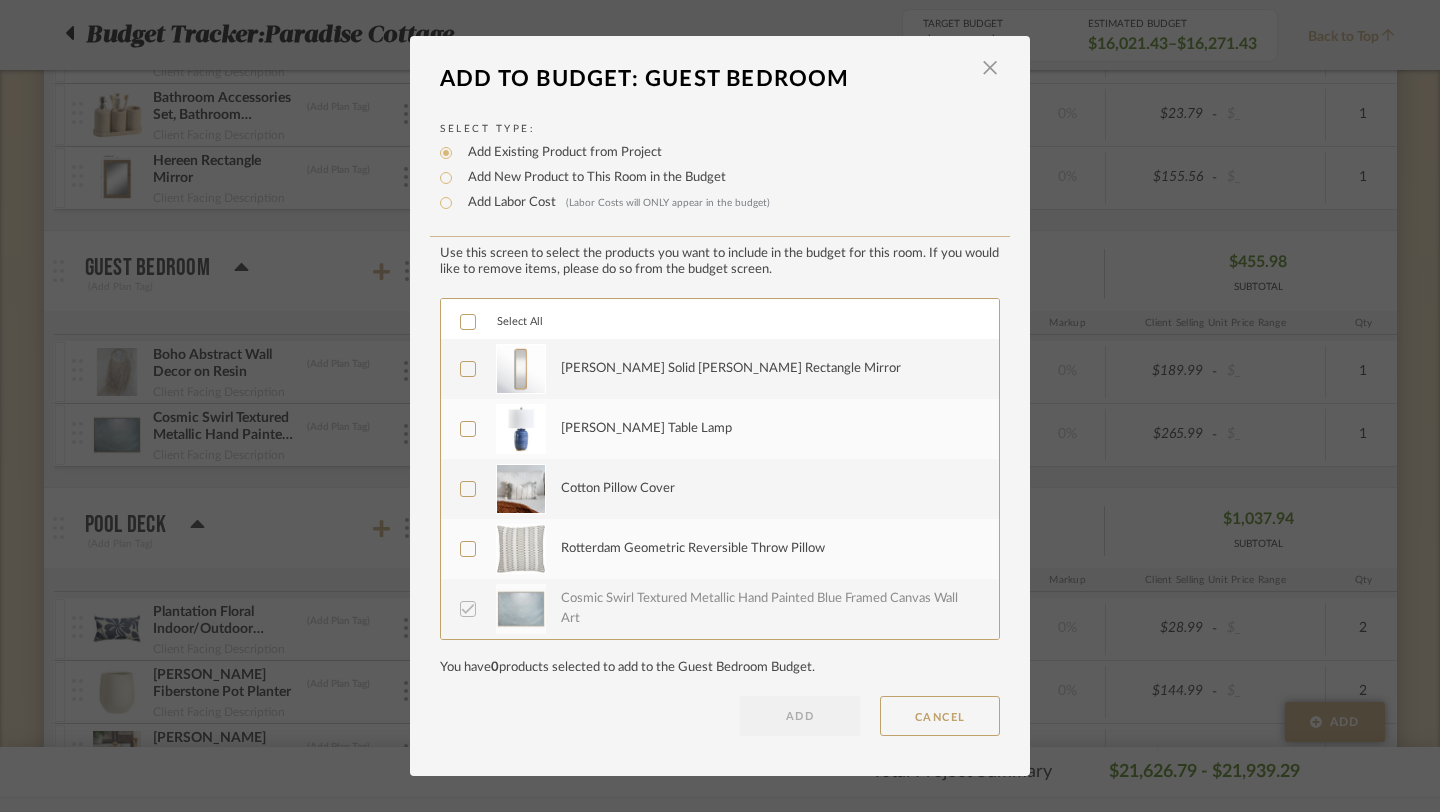 click 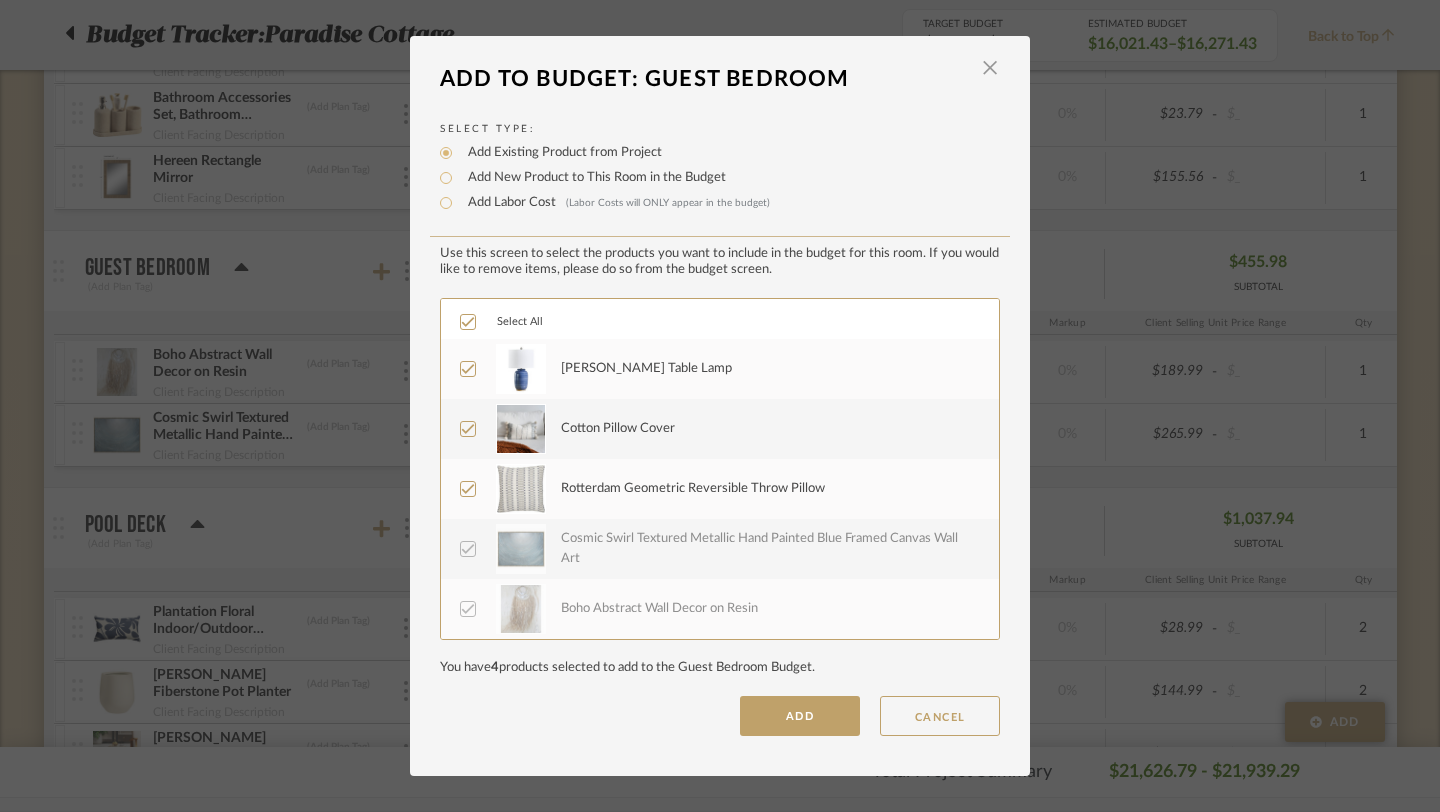 scroll, scrollTop: 0, scrollLeft: 0, axis: both 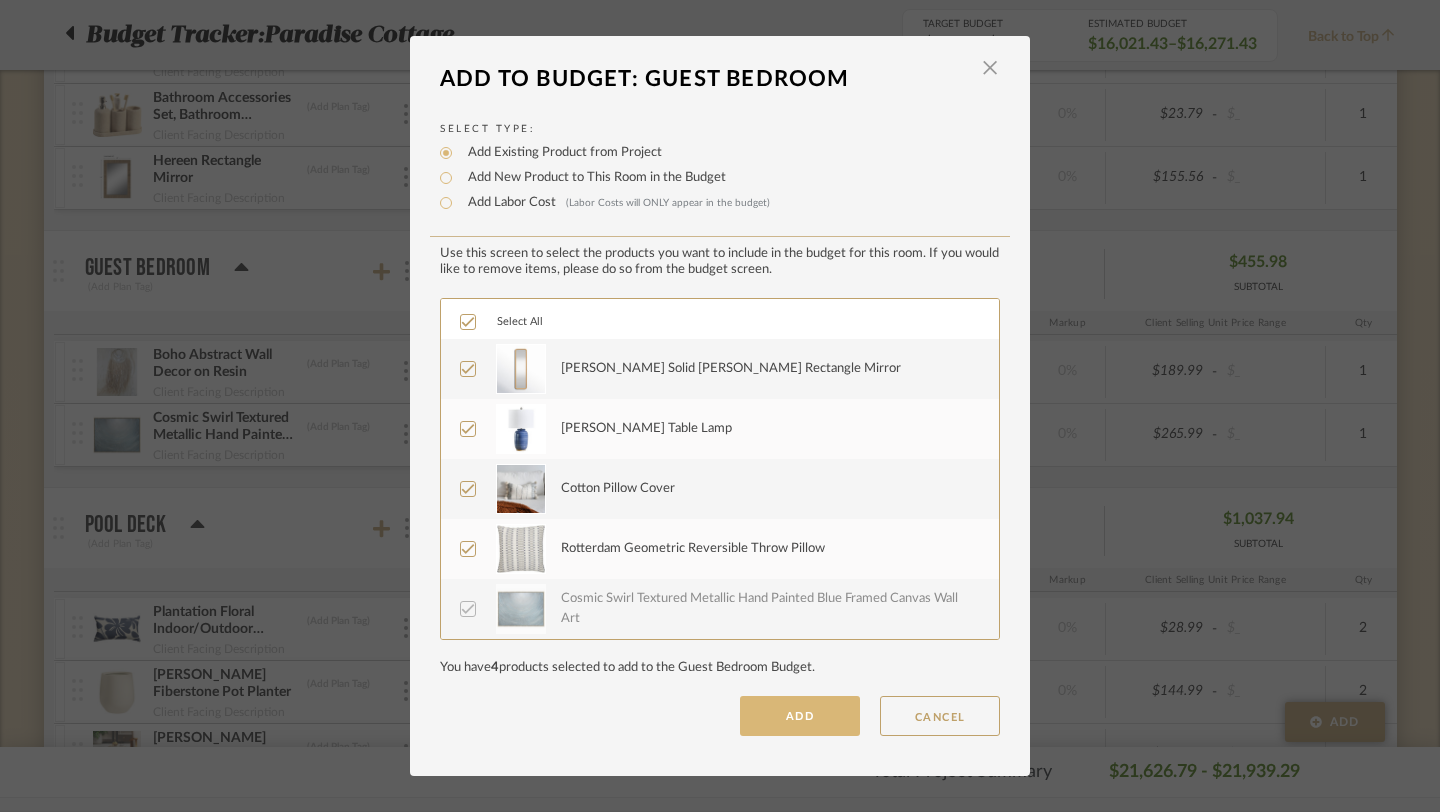 click on "ADD" at bounding box center (800, 716) 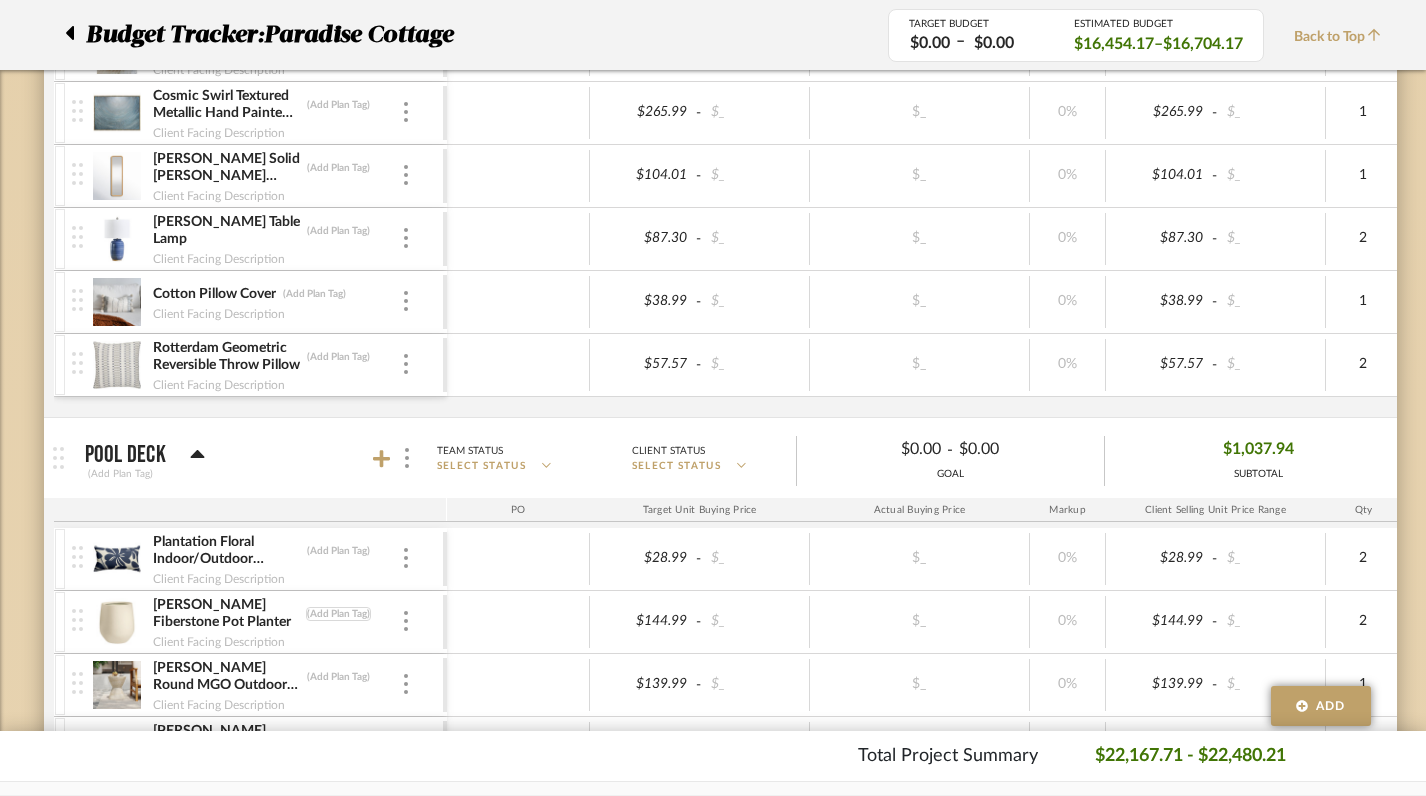 scroll, scrollTop: 3983, scrollLeft: 0, axis: vertical 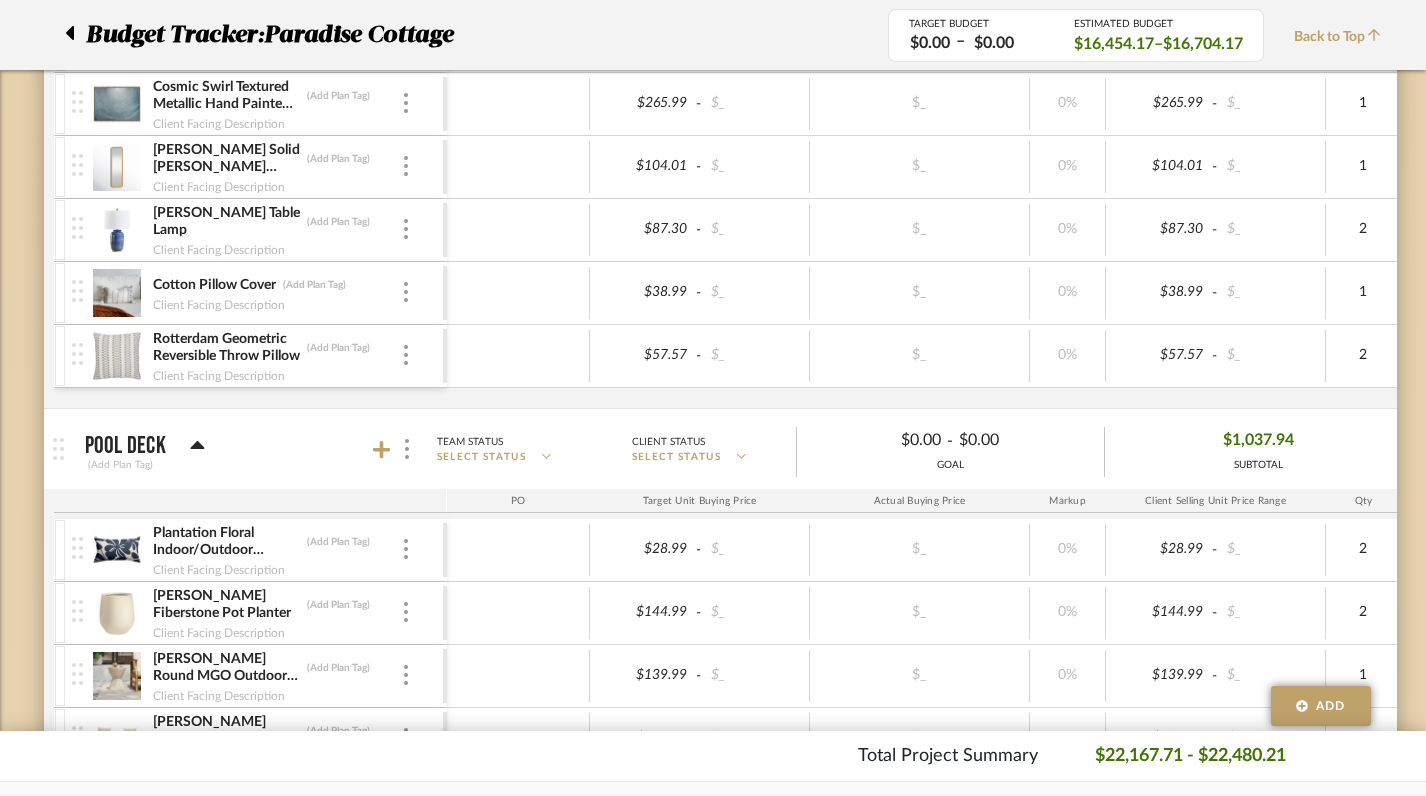 click 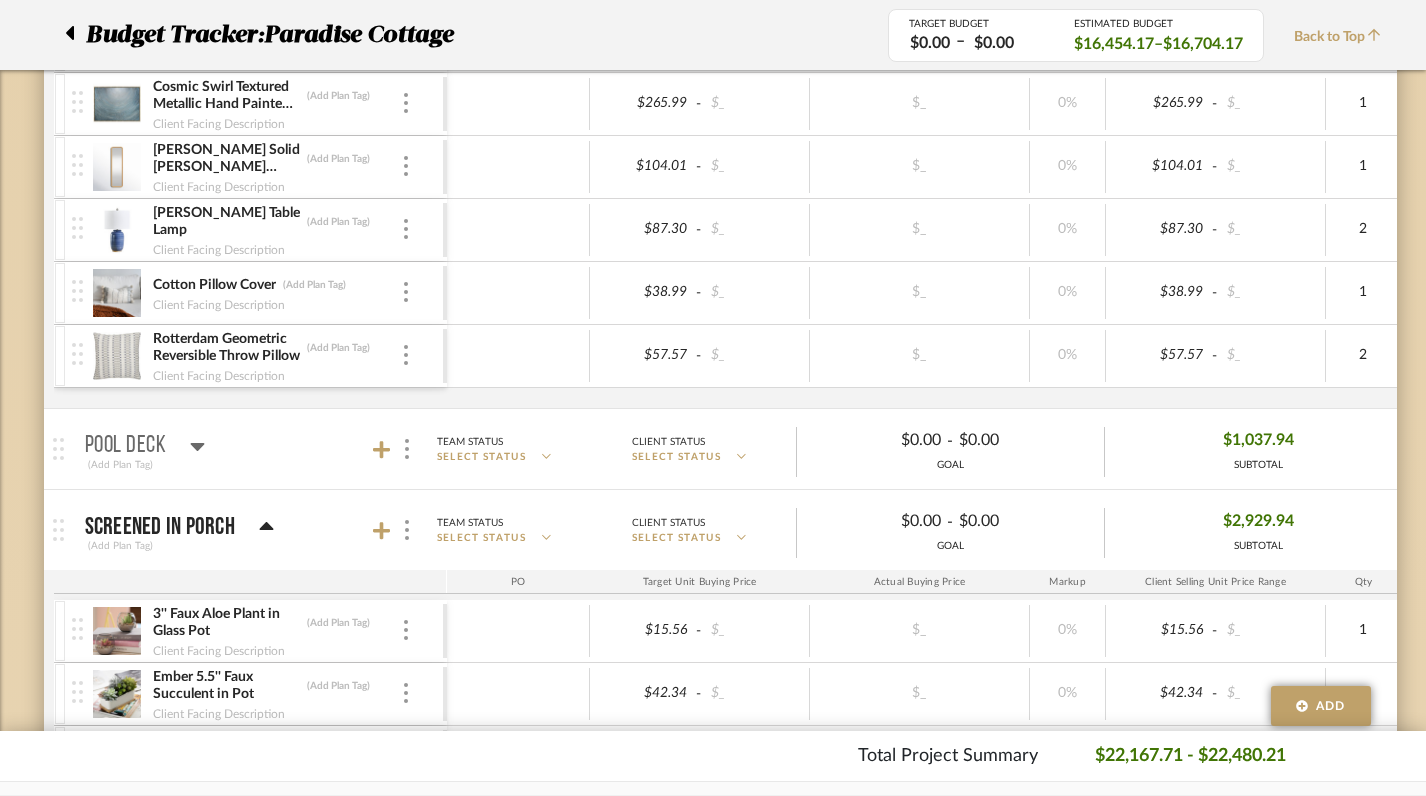click 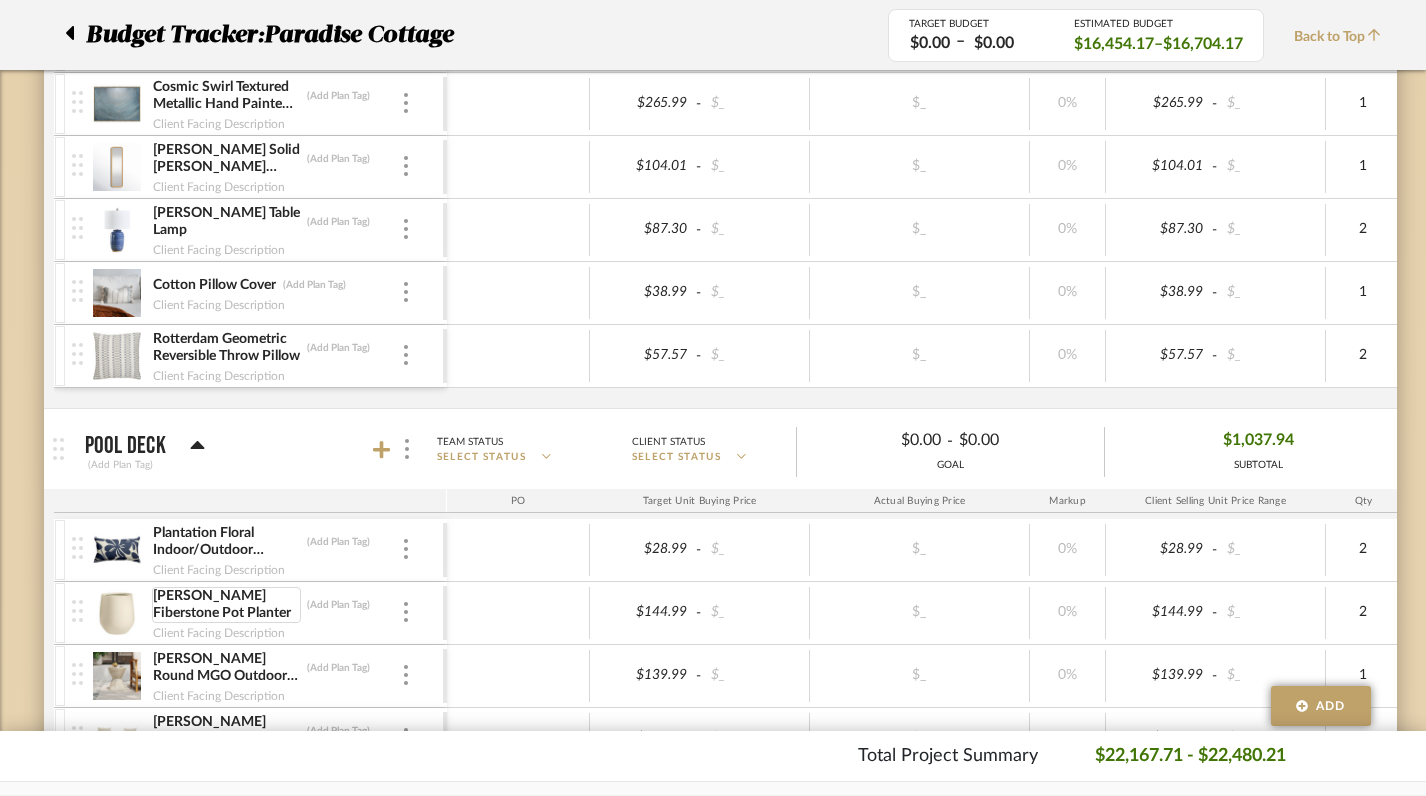 scroll, scrollTop: 4036, scrollLeft: 0, axis: vertical 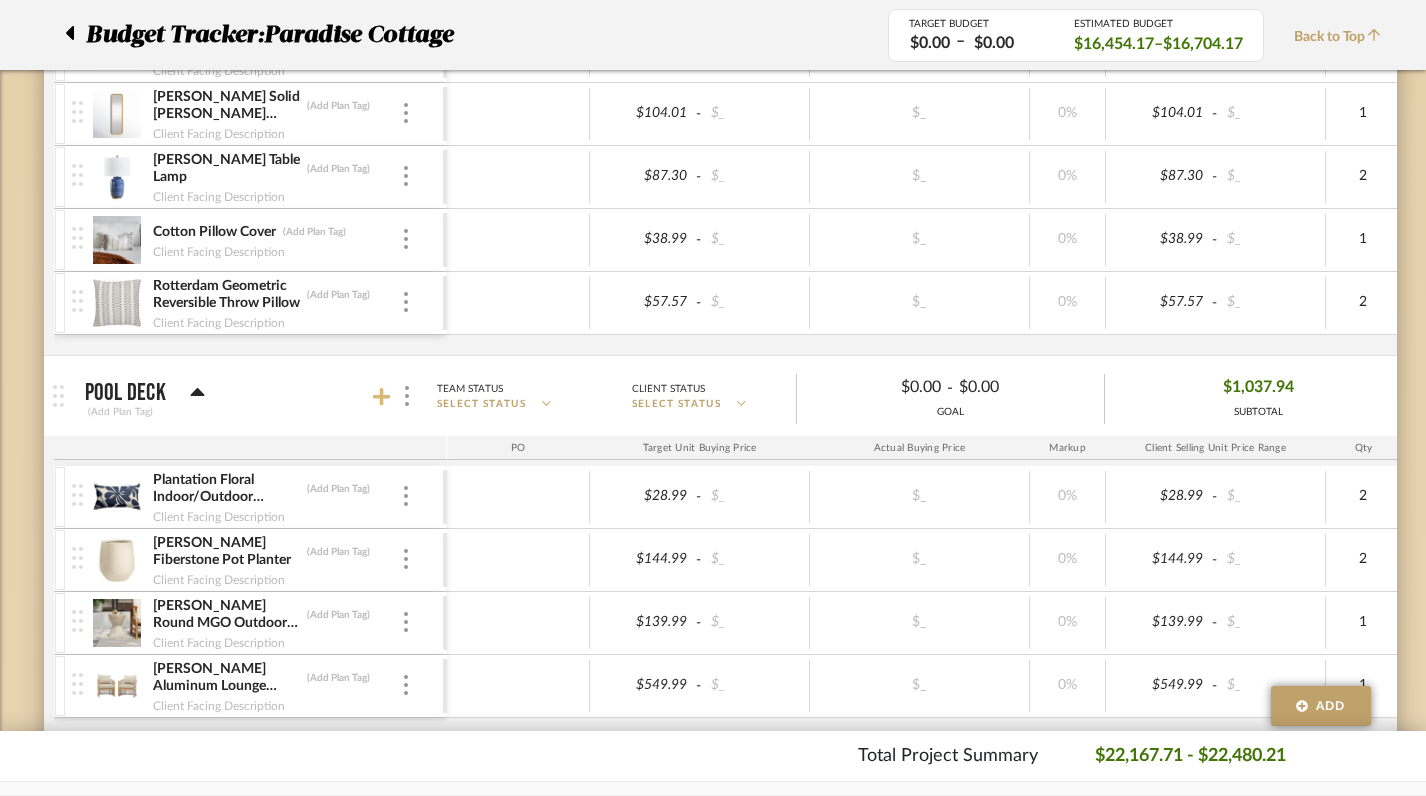 click 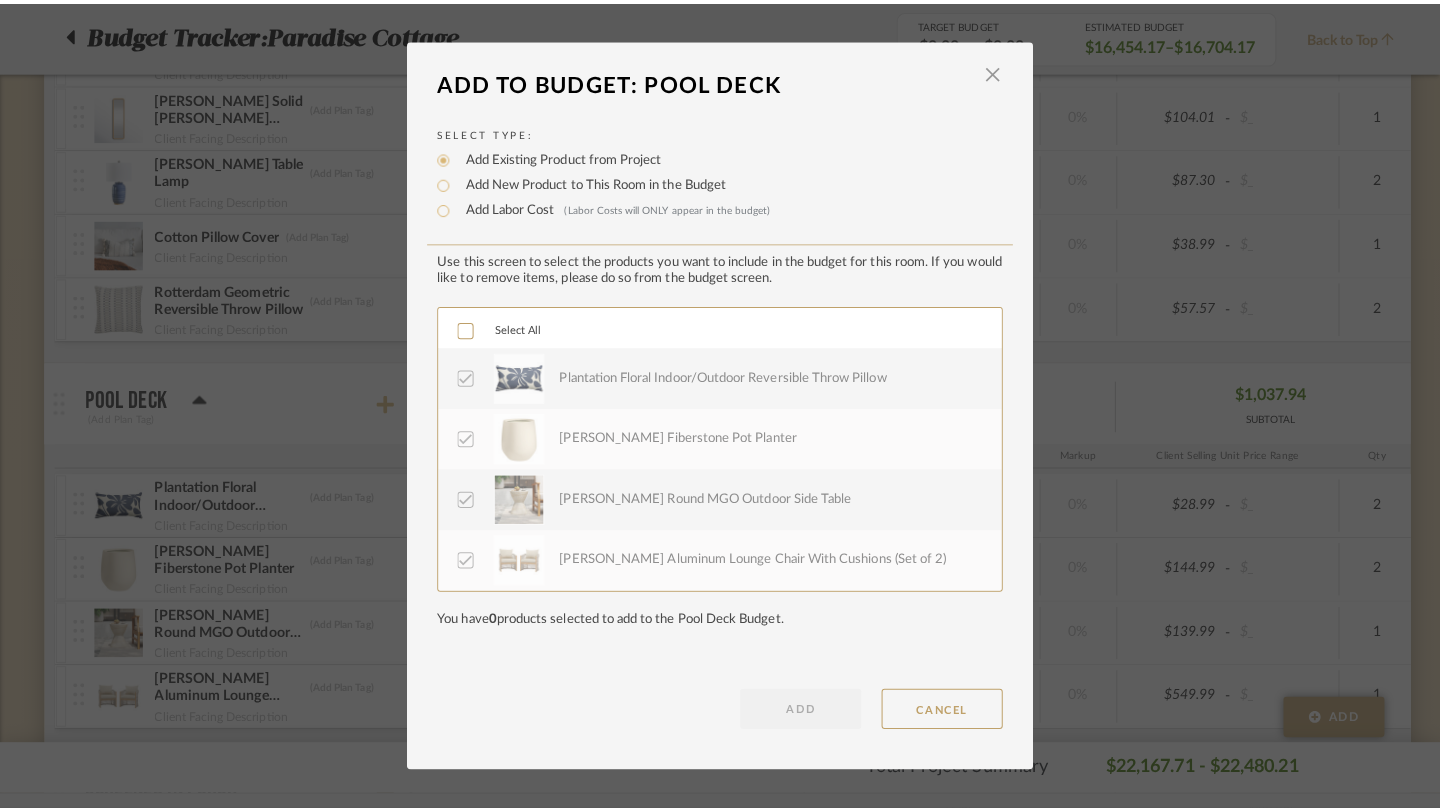 scroll, scrollTop: 0, scrollLeft: 0, axis: both 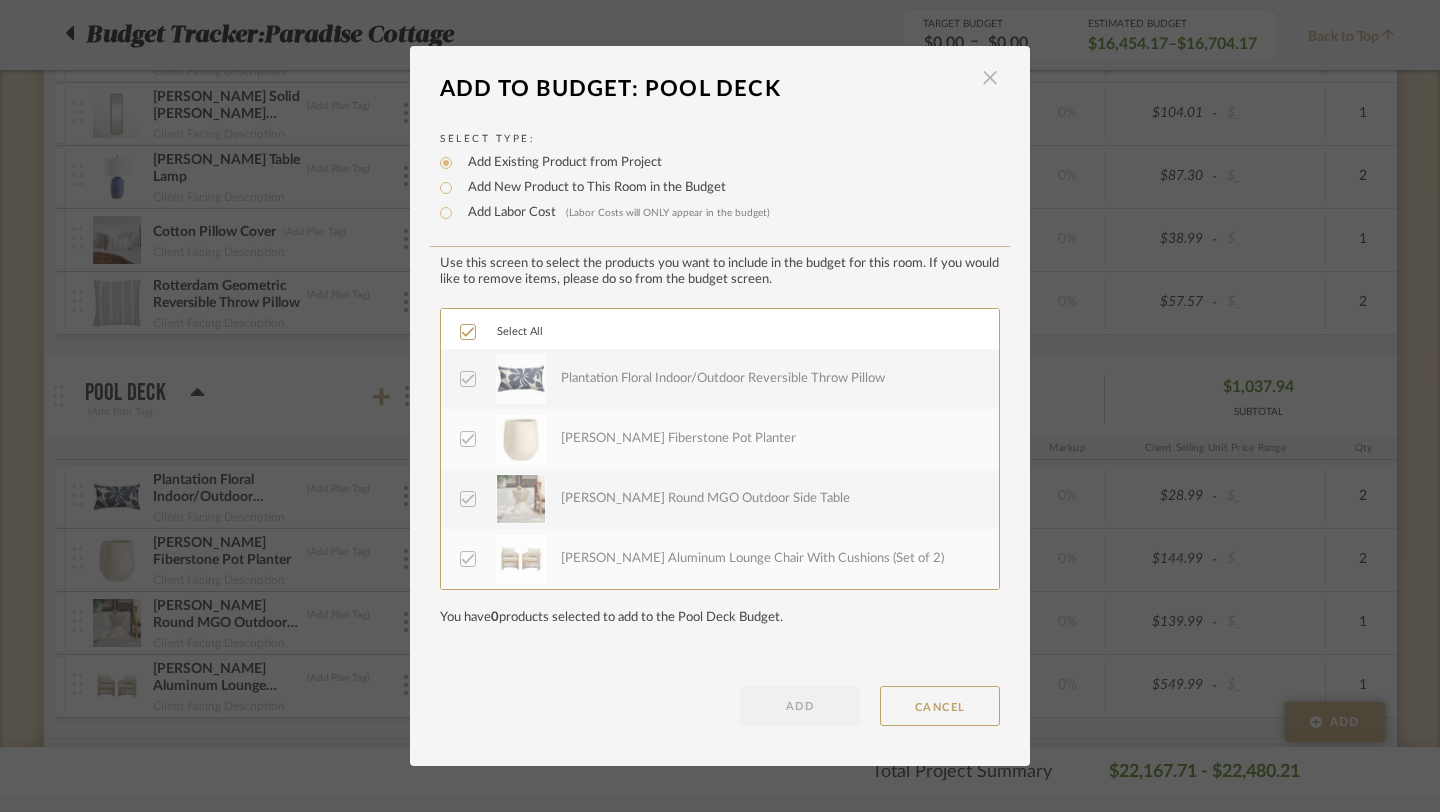 click at bounding box center (990, 78) 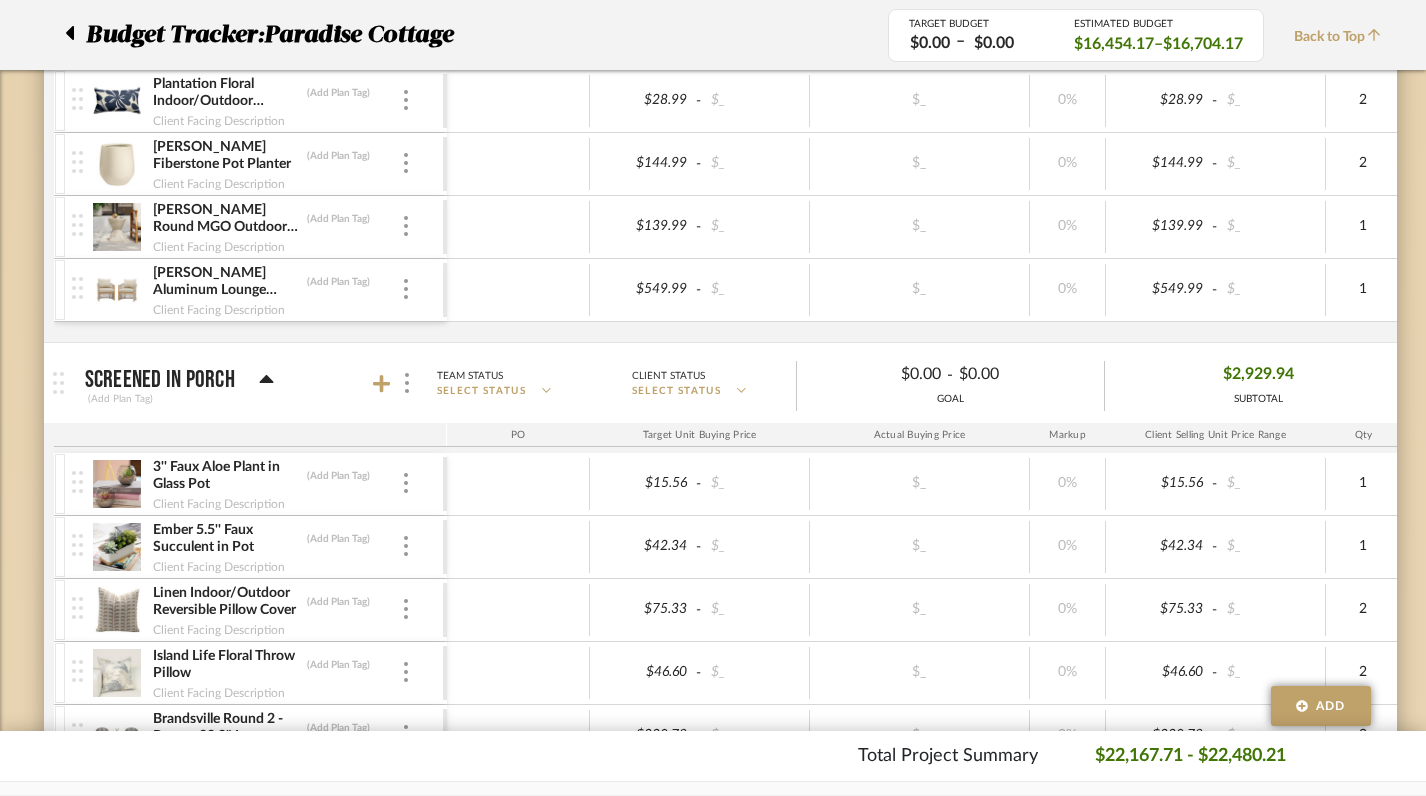 scroll, scrollTop: 4450, scrollLeft: 0, axis: vertical 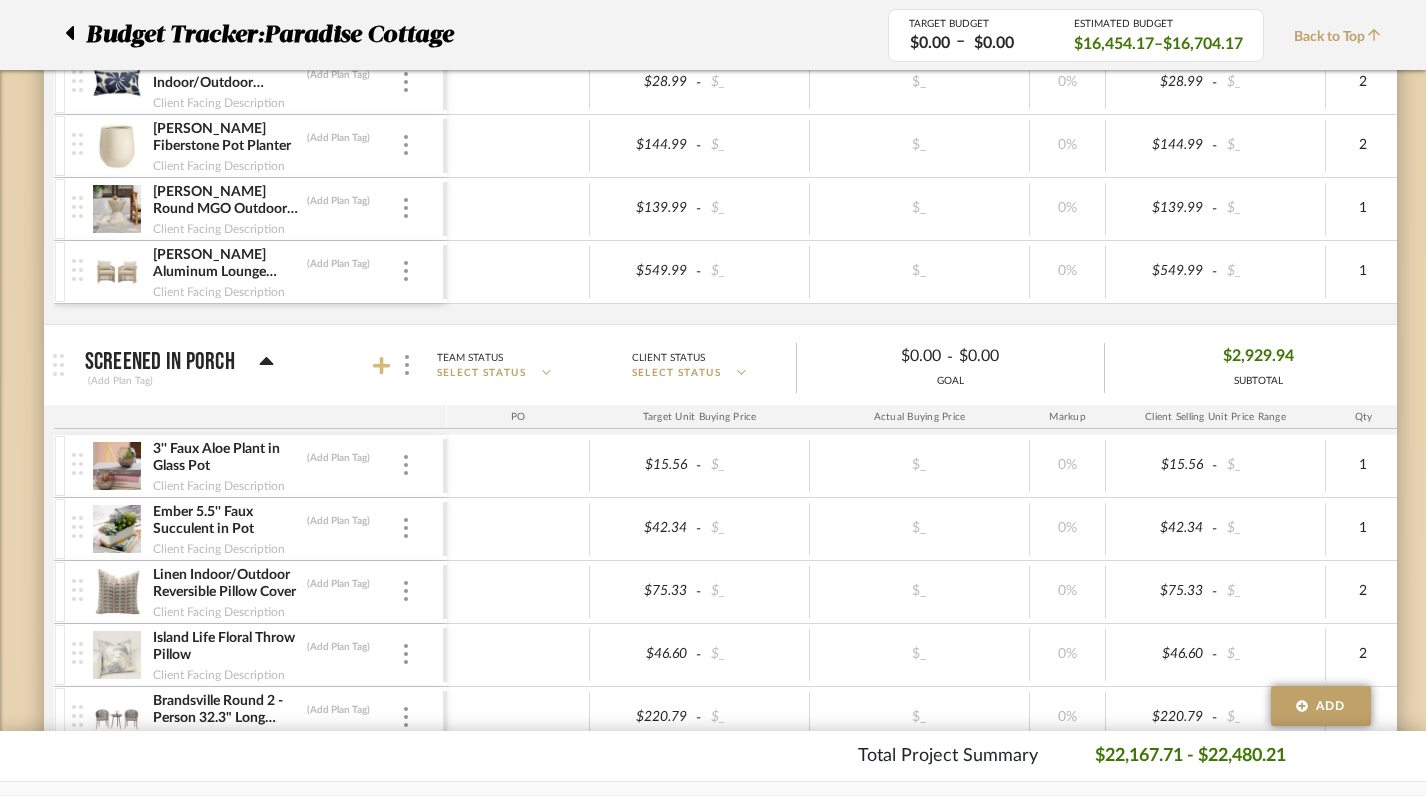 click 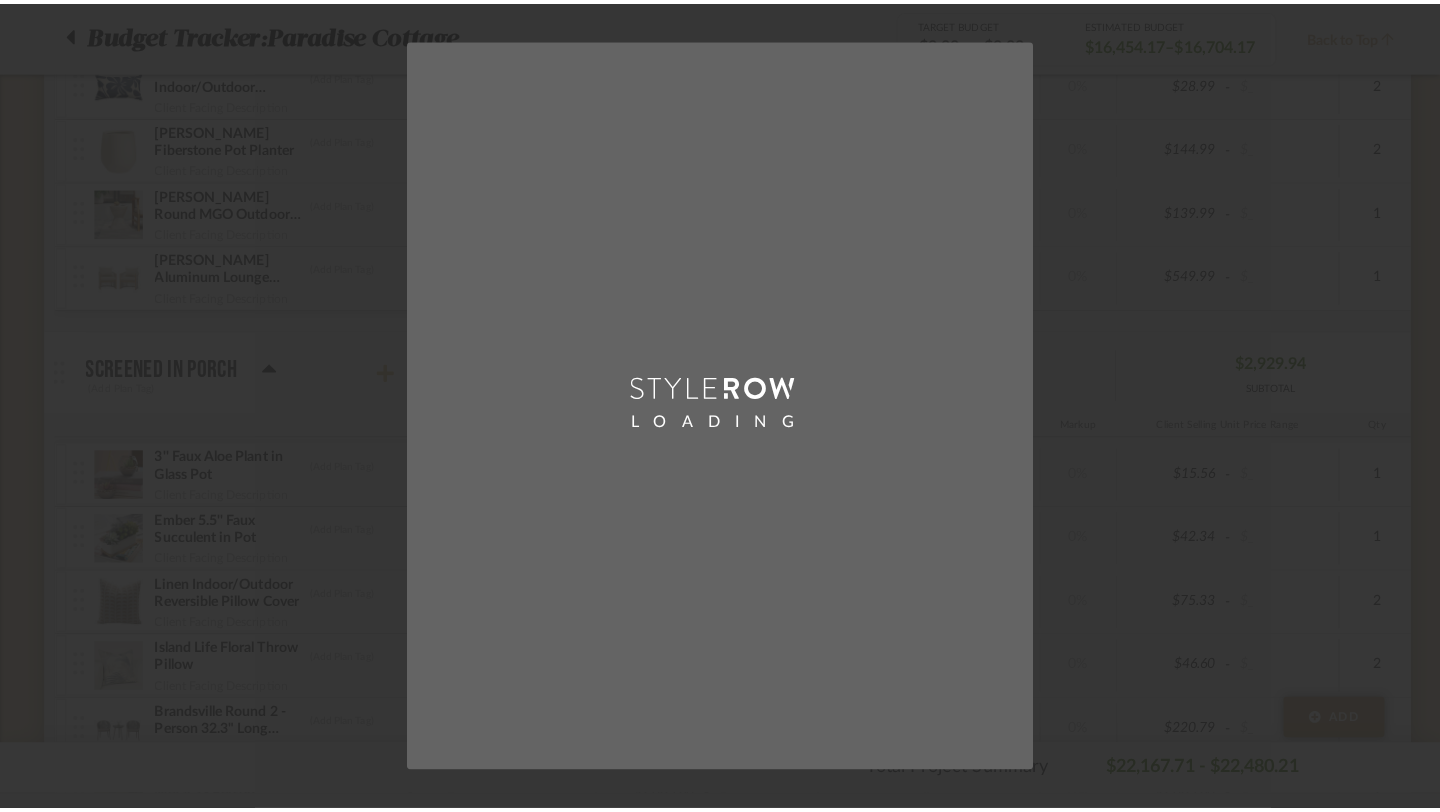 scroll, scrollTop: 0, scrollLeft: 0, axis: both 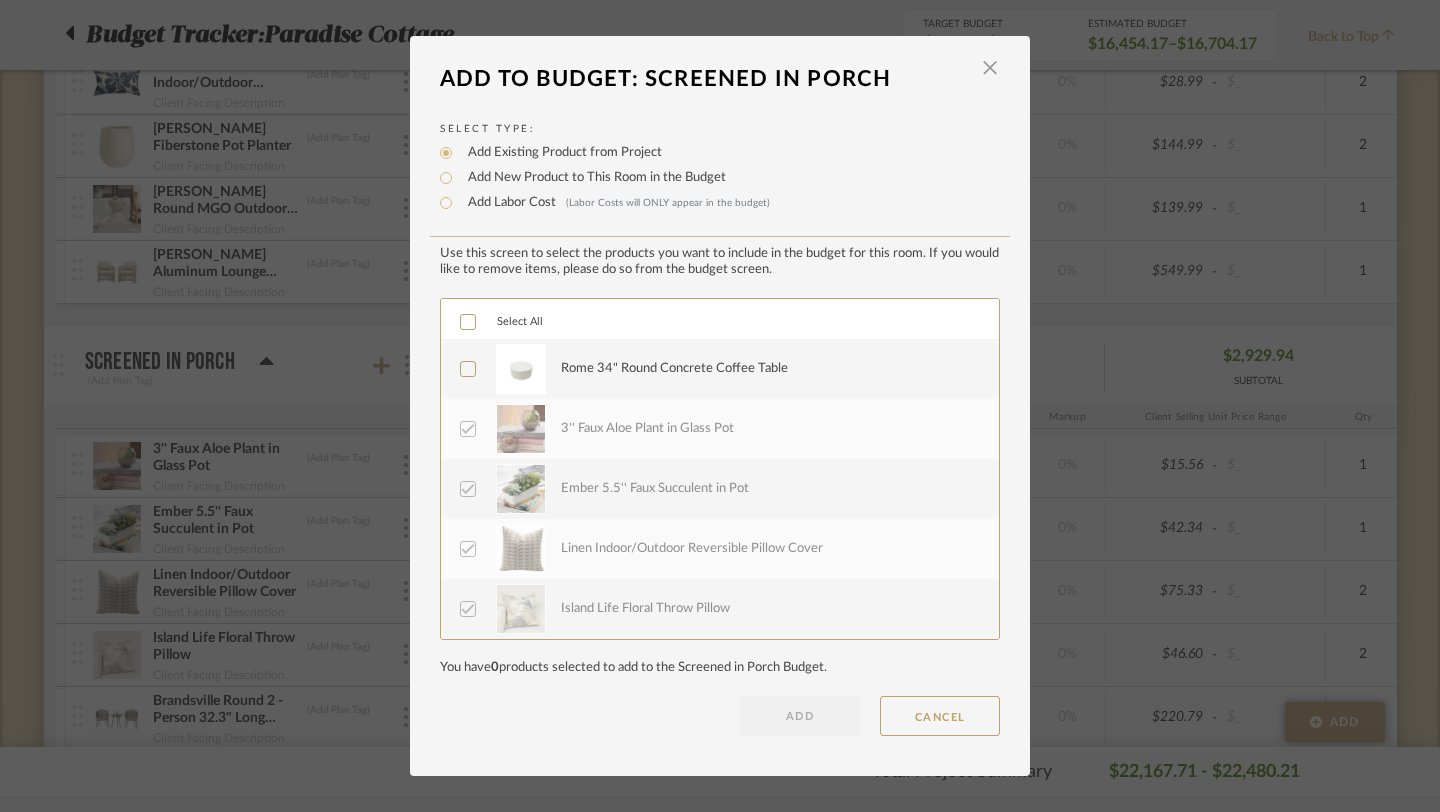 click 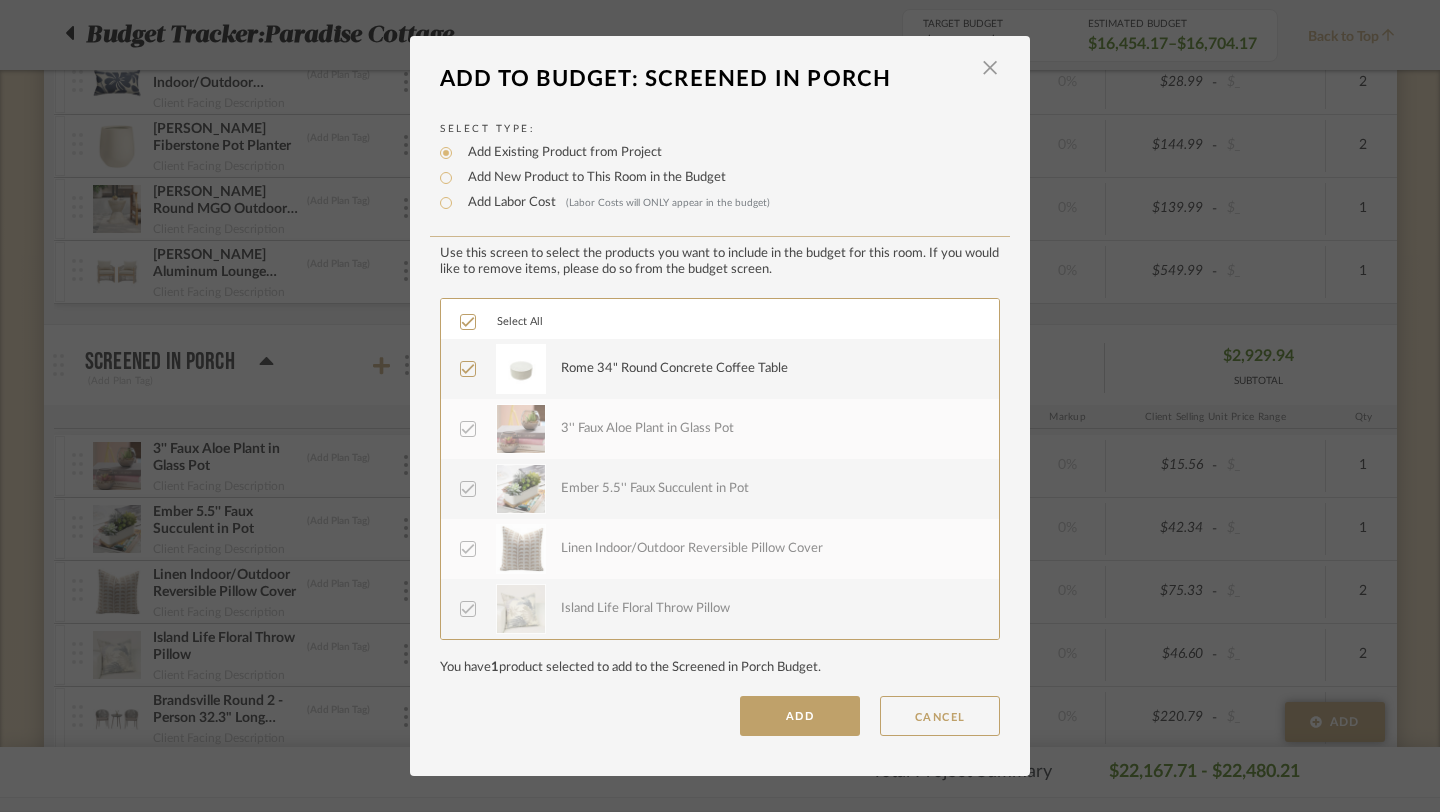 scroll, scrollTop: 180, scrollLeft: 0, axis: vertical 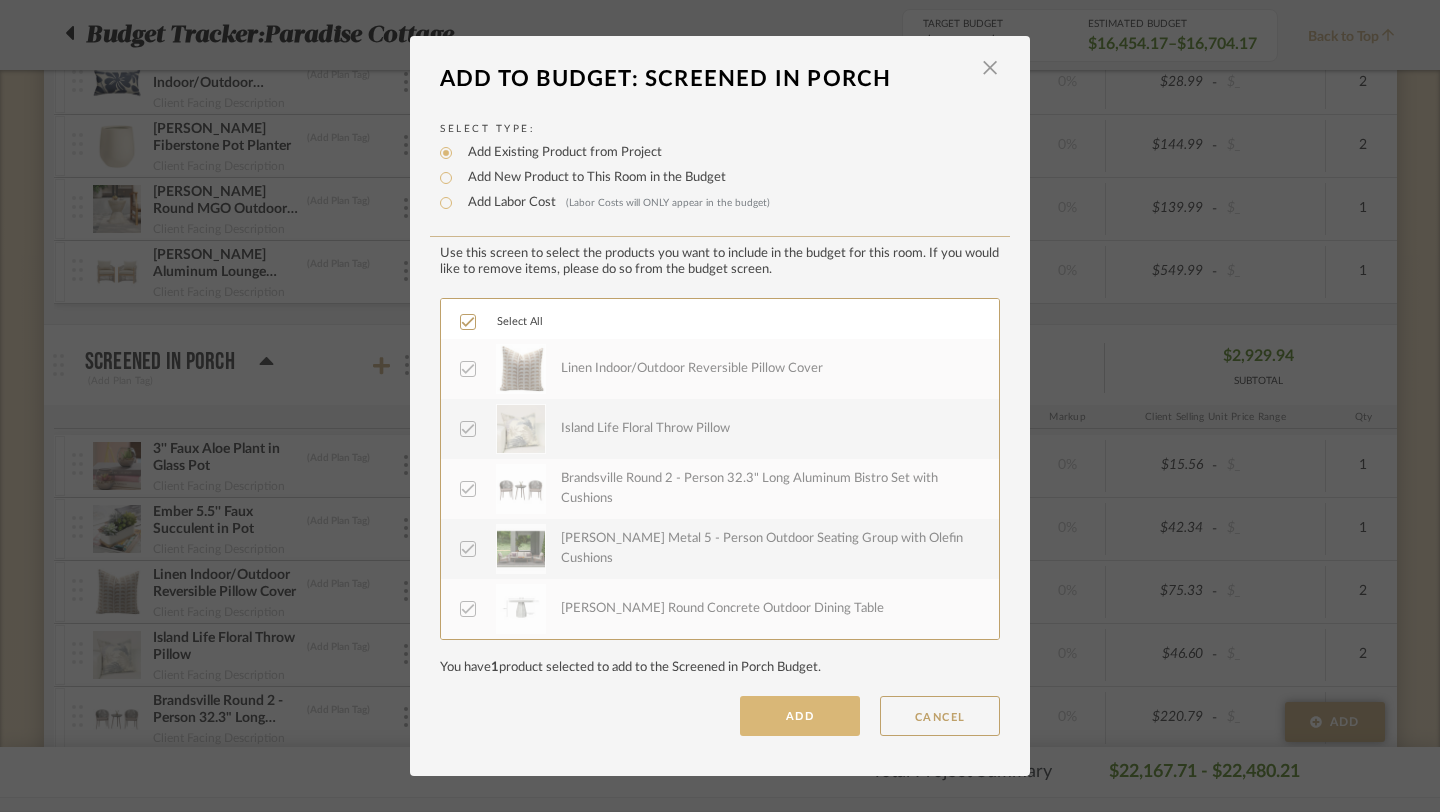 click on "ADD" at bounding box center [800, 716] 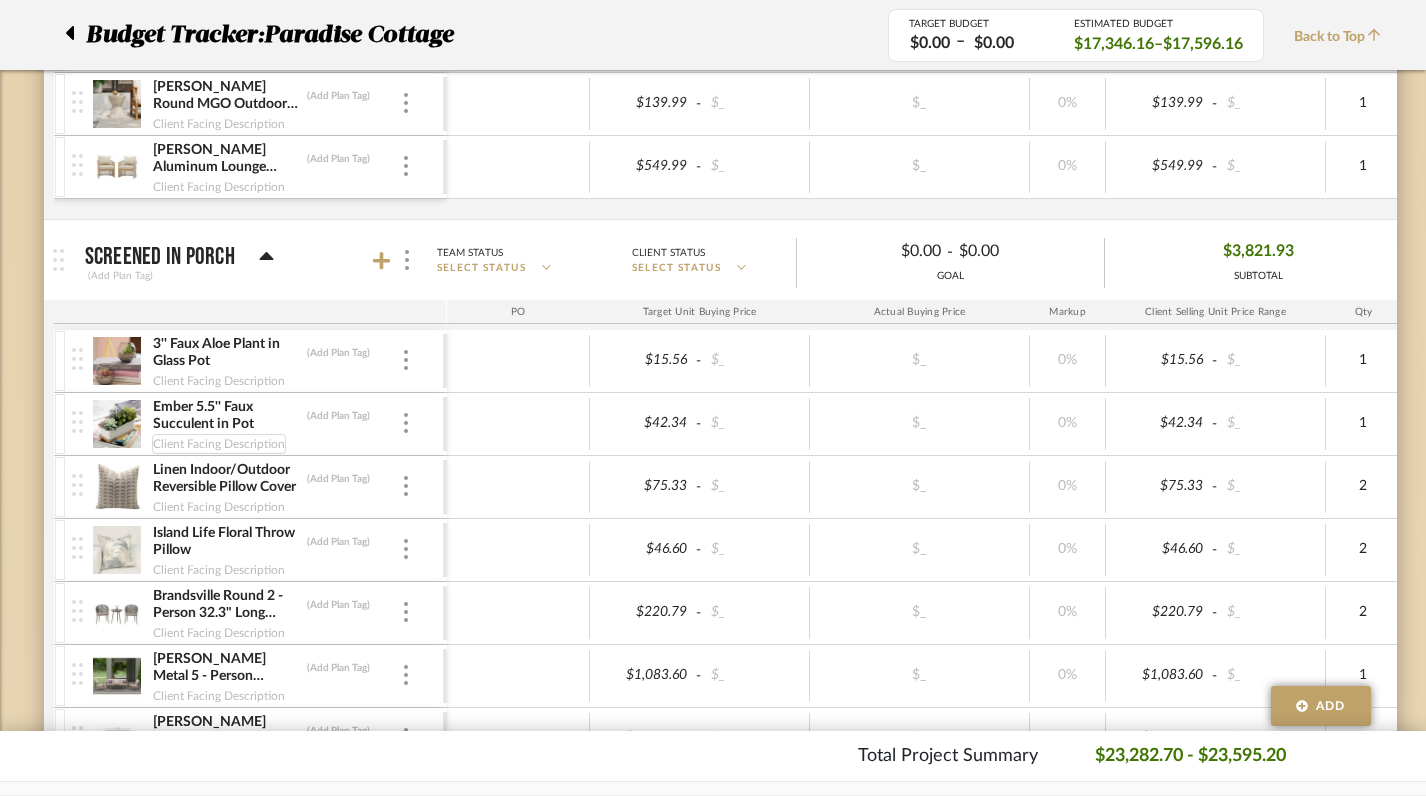 scroll, scrollTop: 4583, scrollLeft: 0, axis: vertical 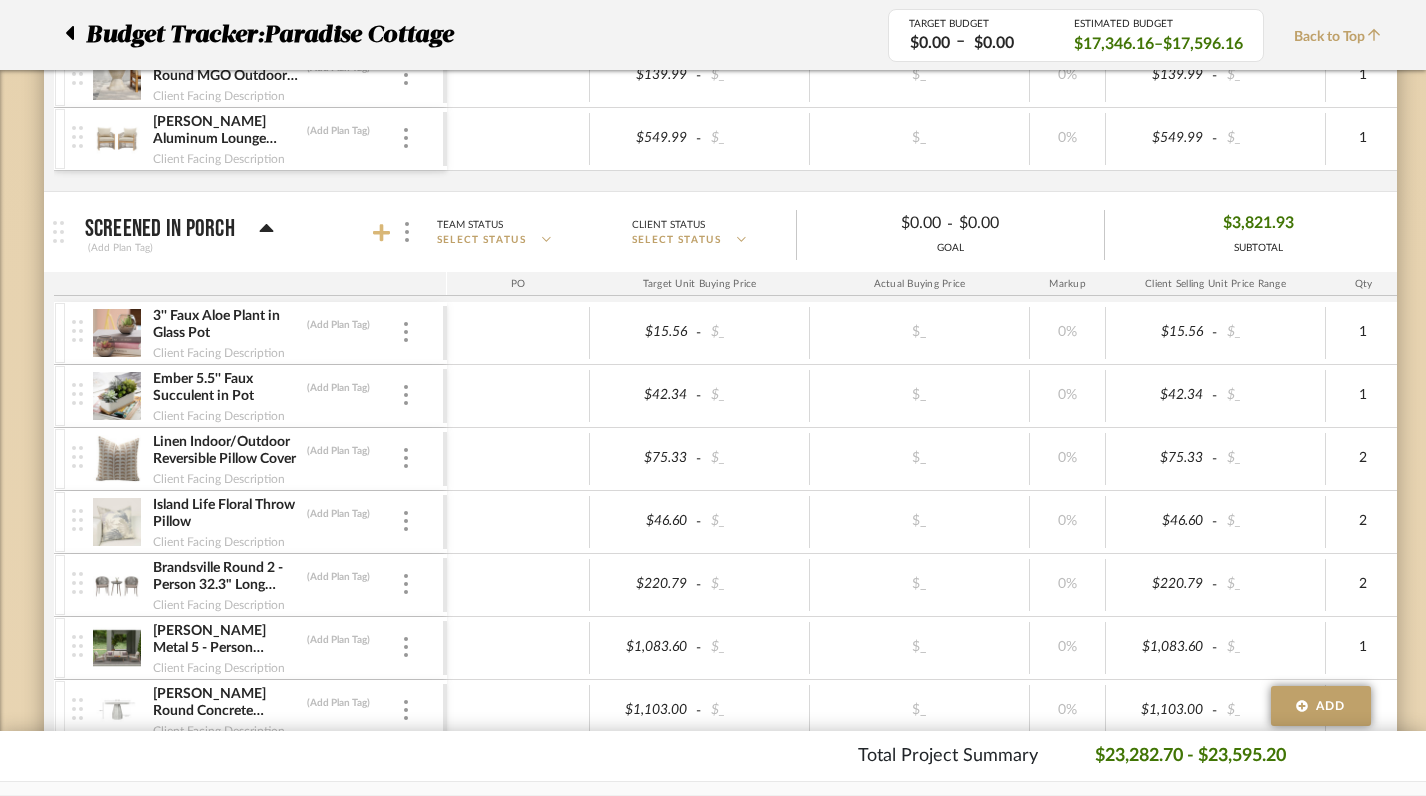 click 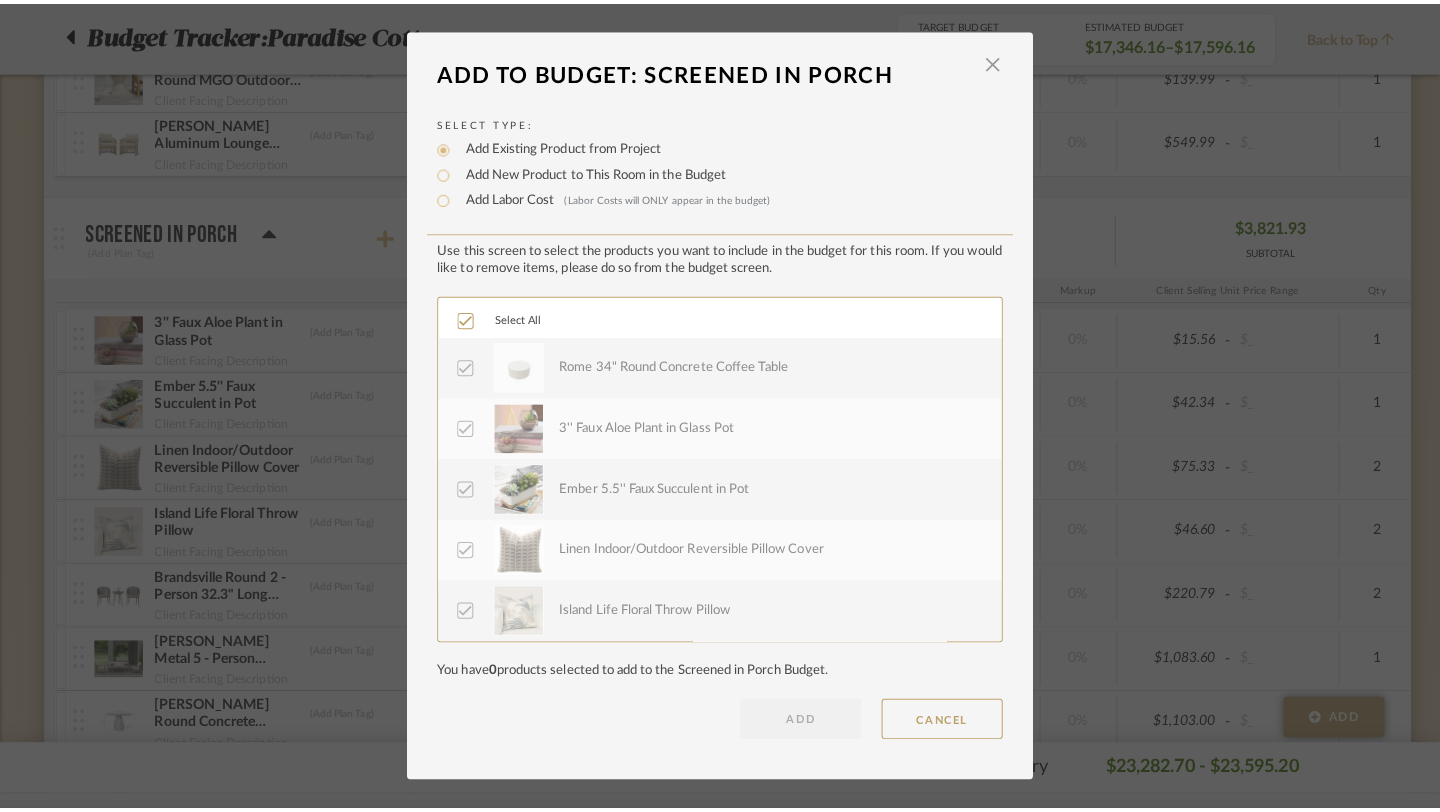 scroll, scrollTop: 0, scrollLeft: 0, axis: both 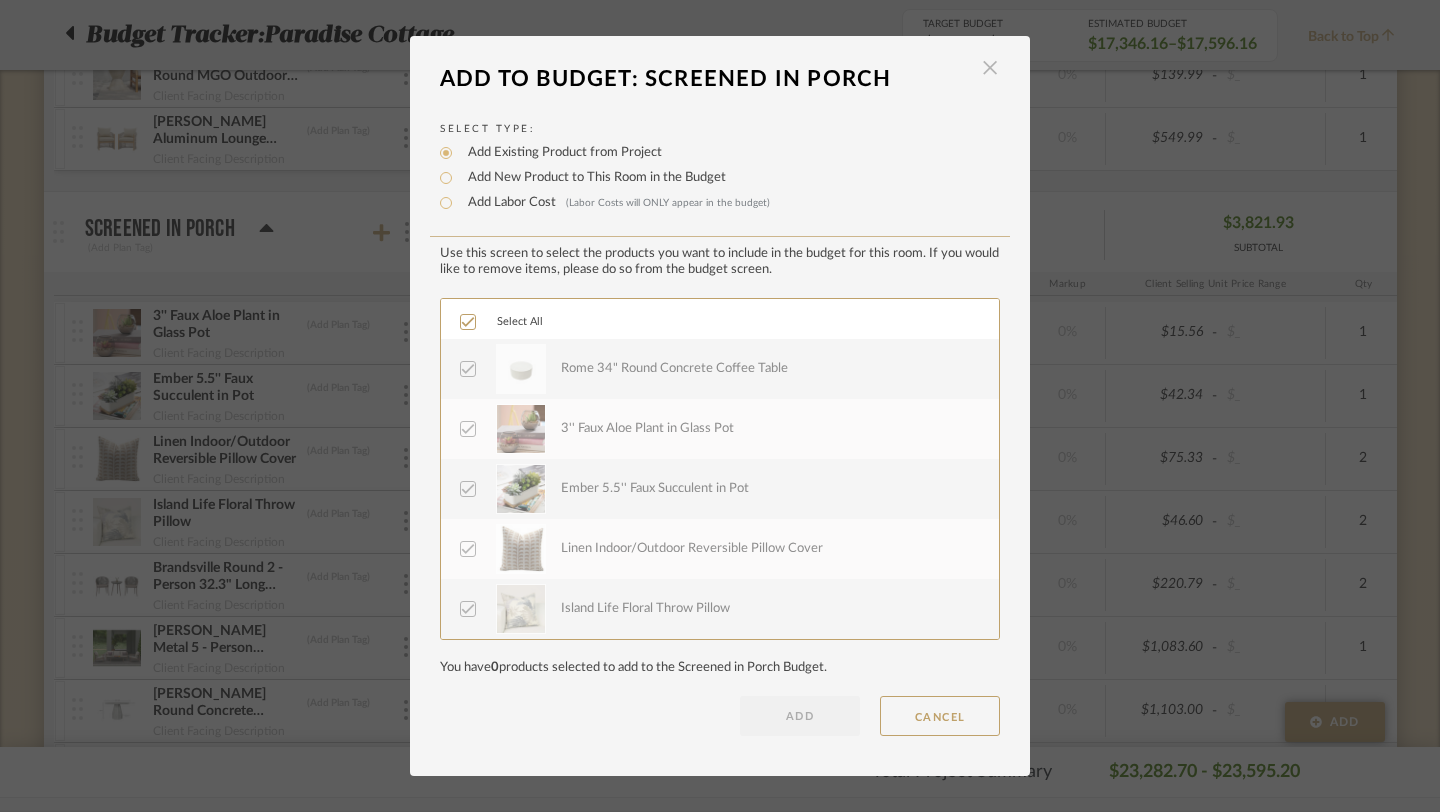 click at bounding box center (990, 68) 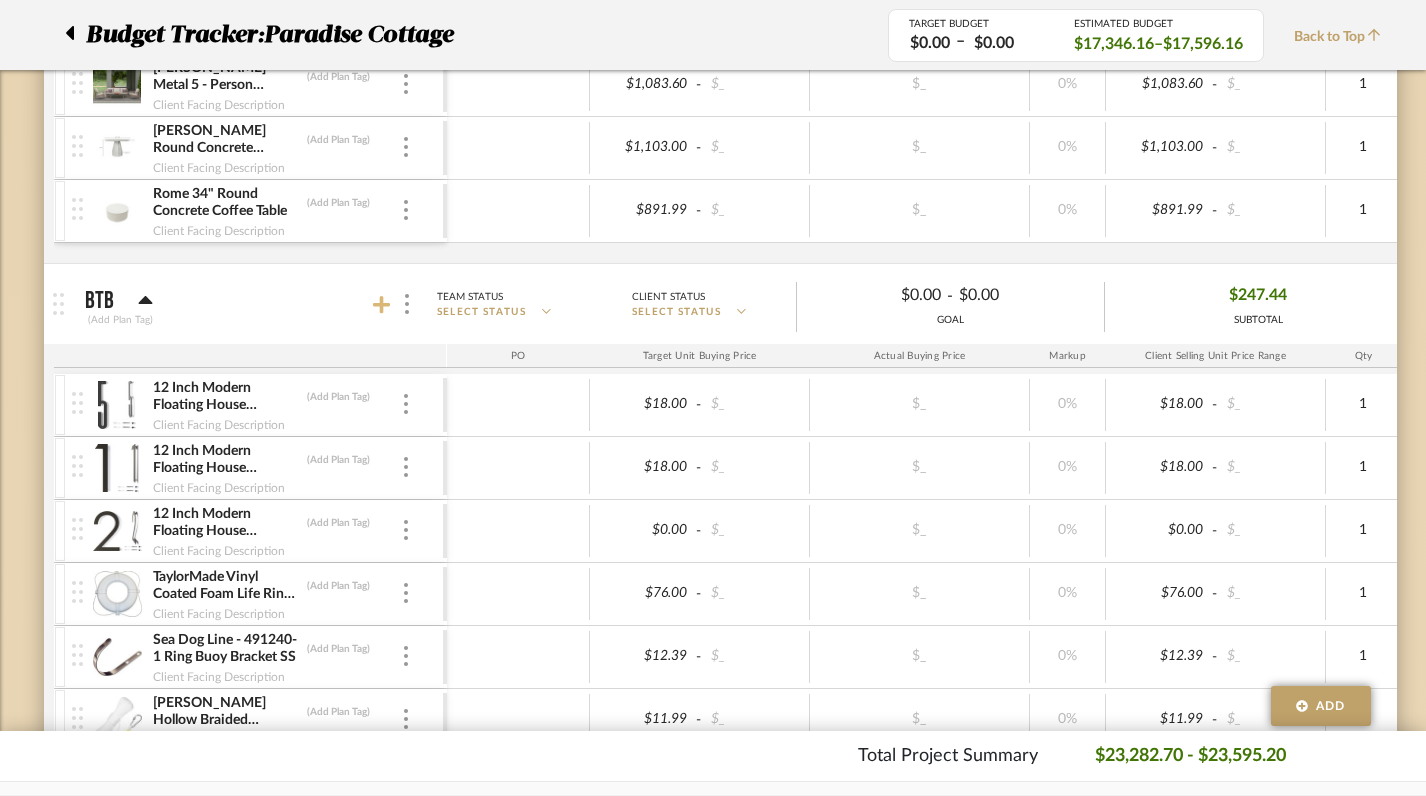 scroll, scrollTop: 5171, scrollLeft: 0, axis: vertical 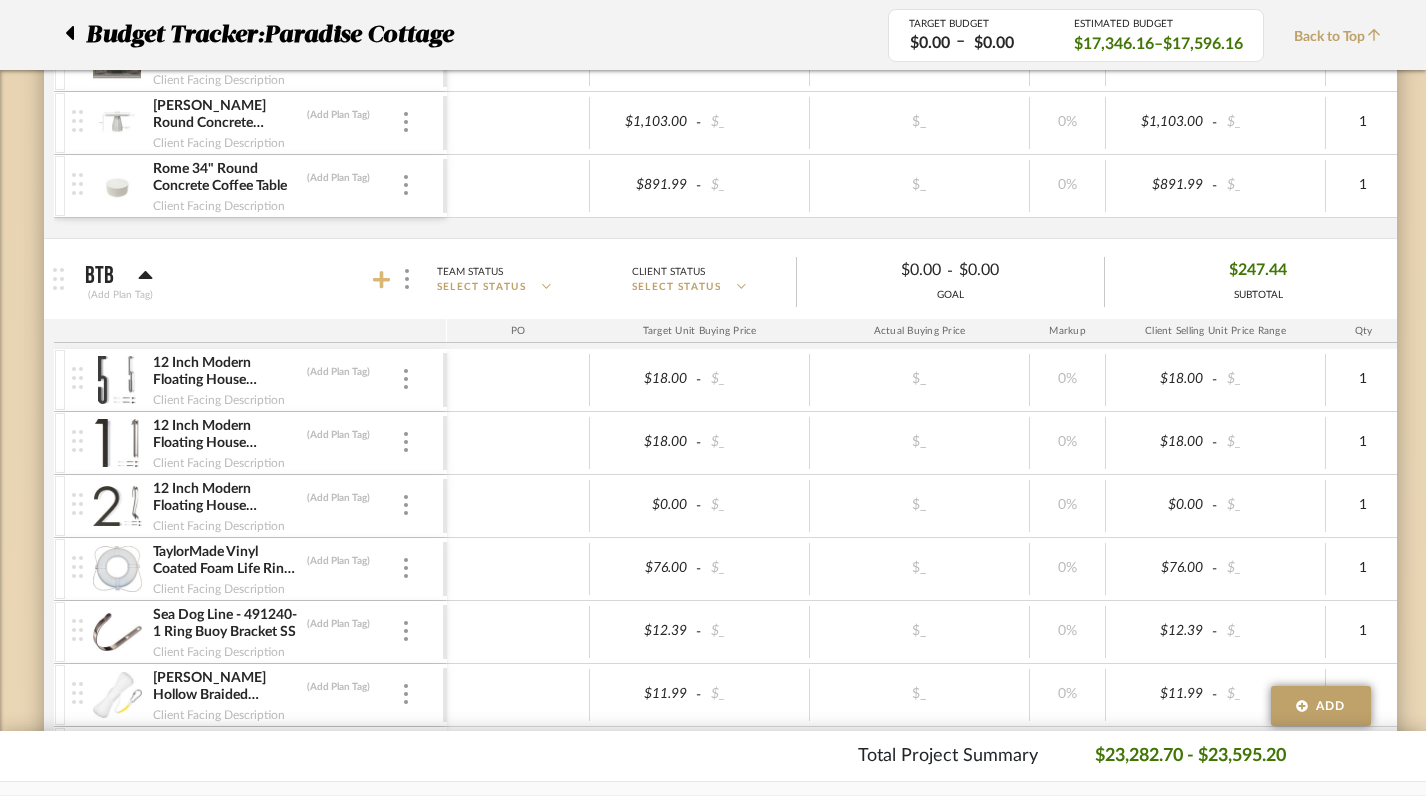 click 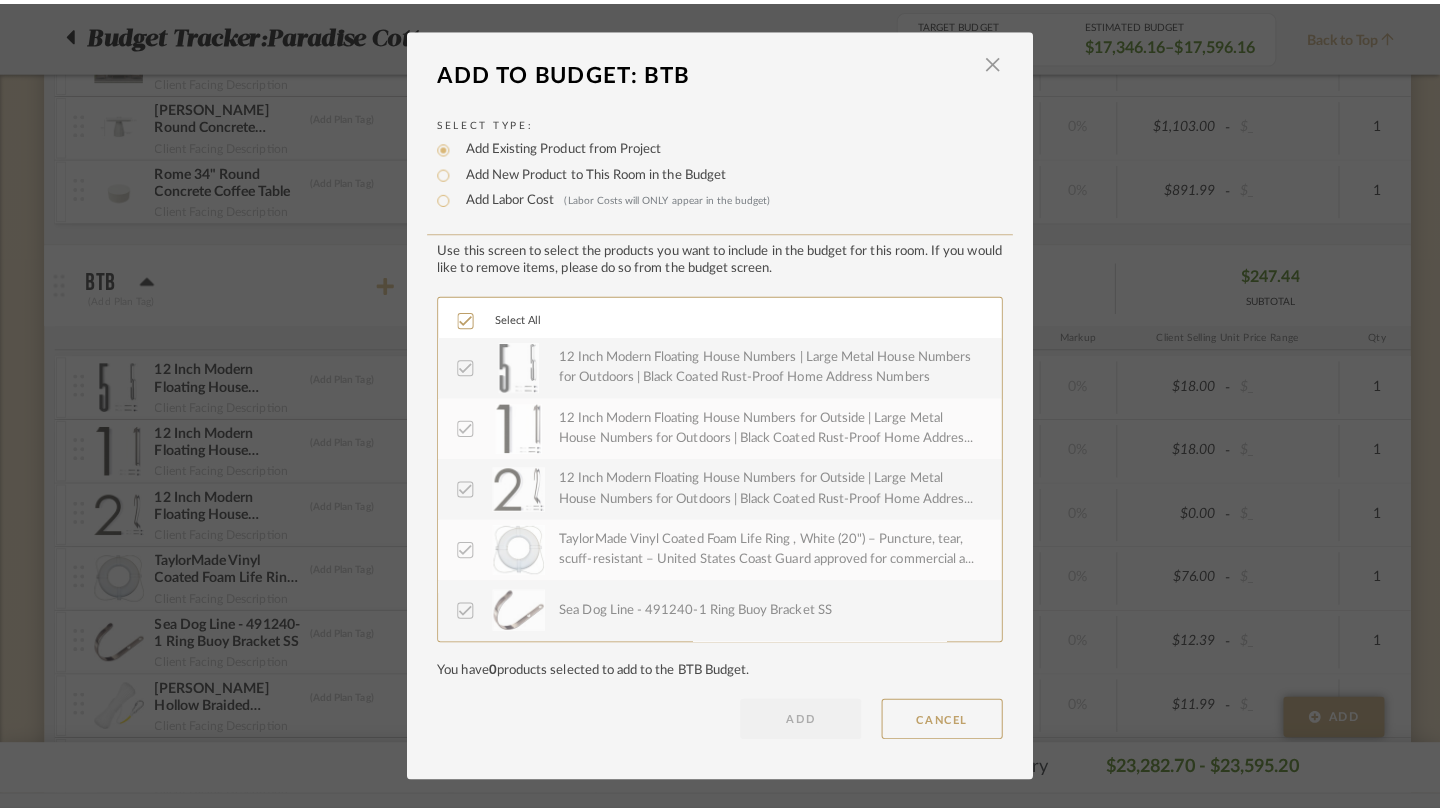 scroll, scrollTop: 0, scrollLeft: 0, axis: both 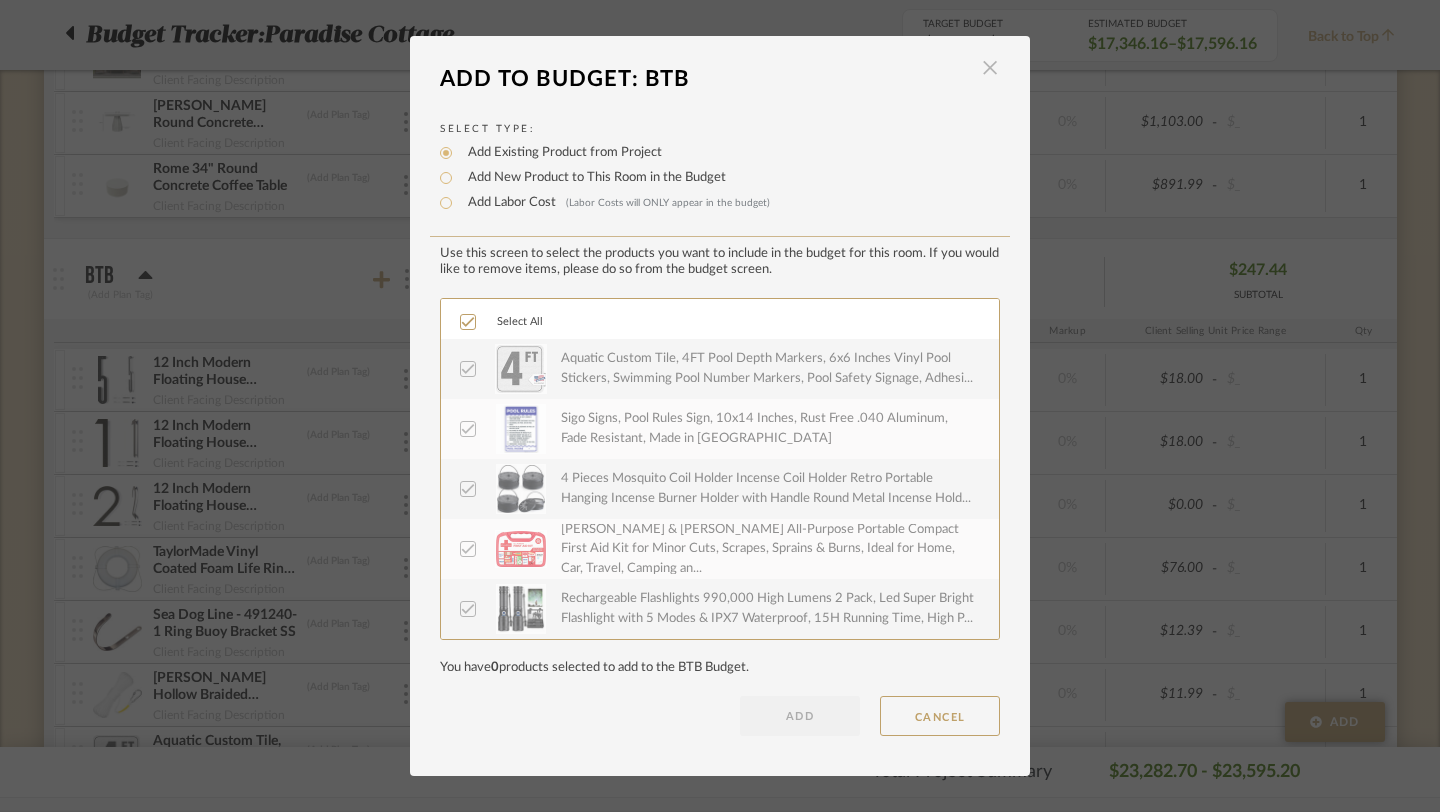 click at bounding box center [990, 68] 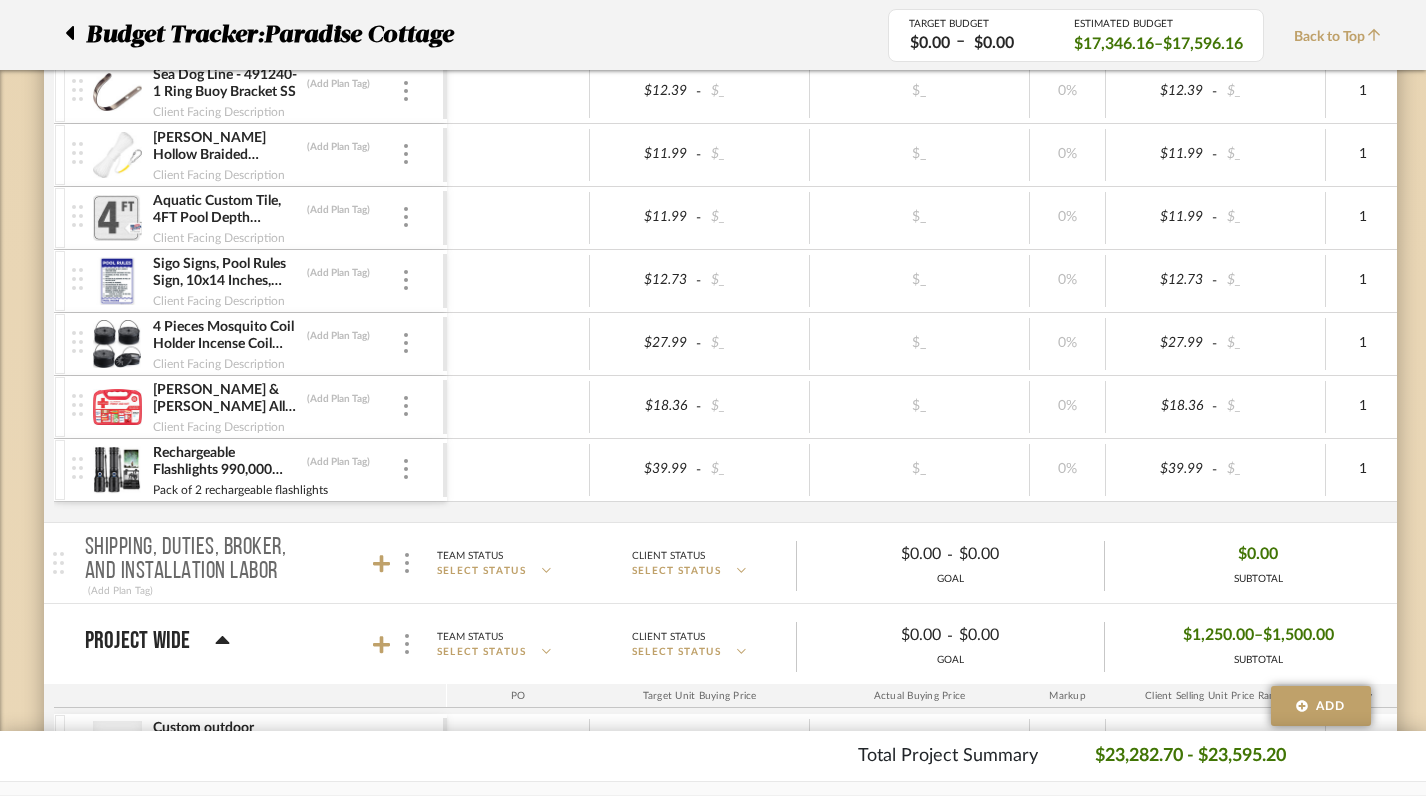 scroll, scrollTop: 6039, scrollLeft: 0, axis: vertical 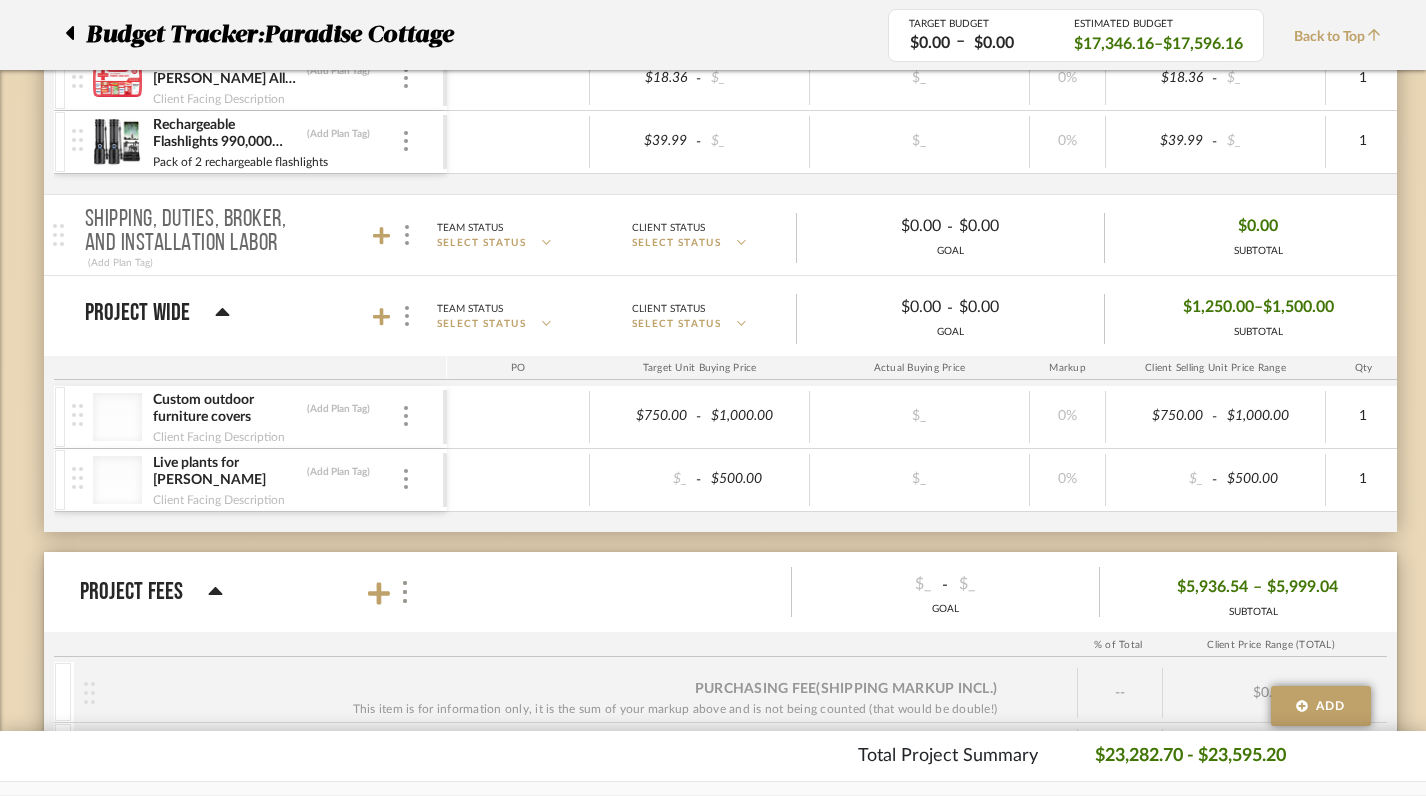 click 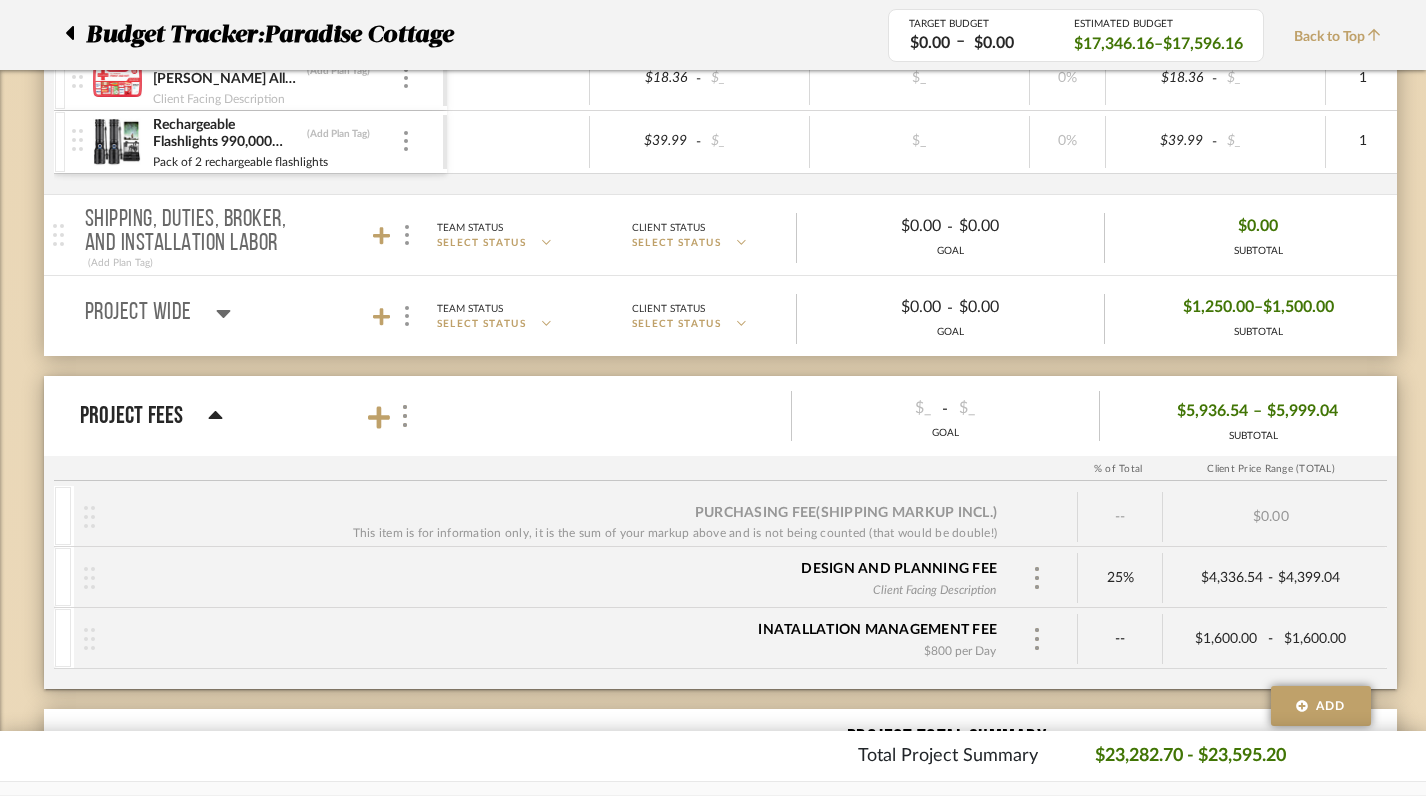 click 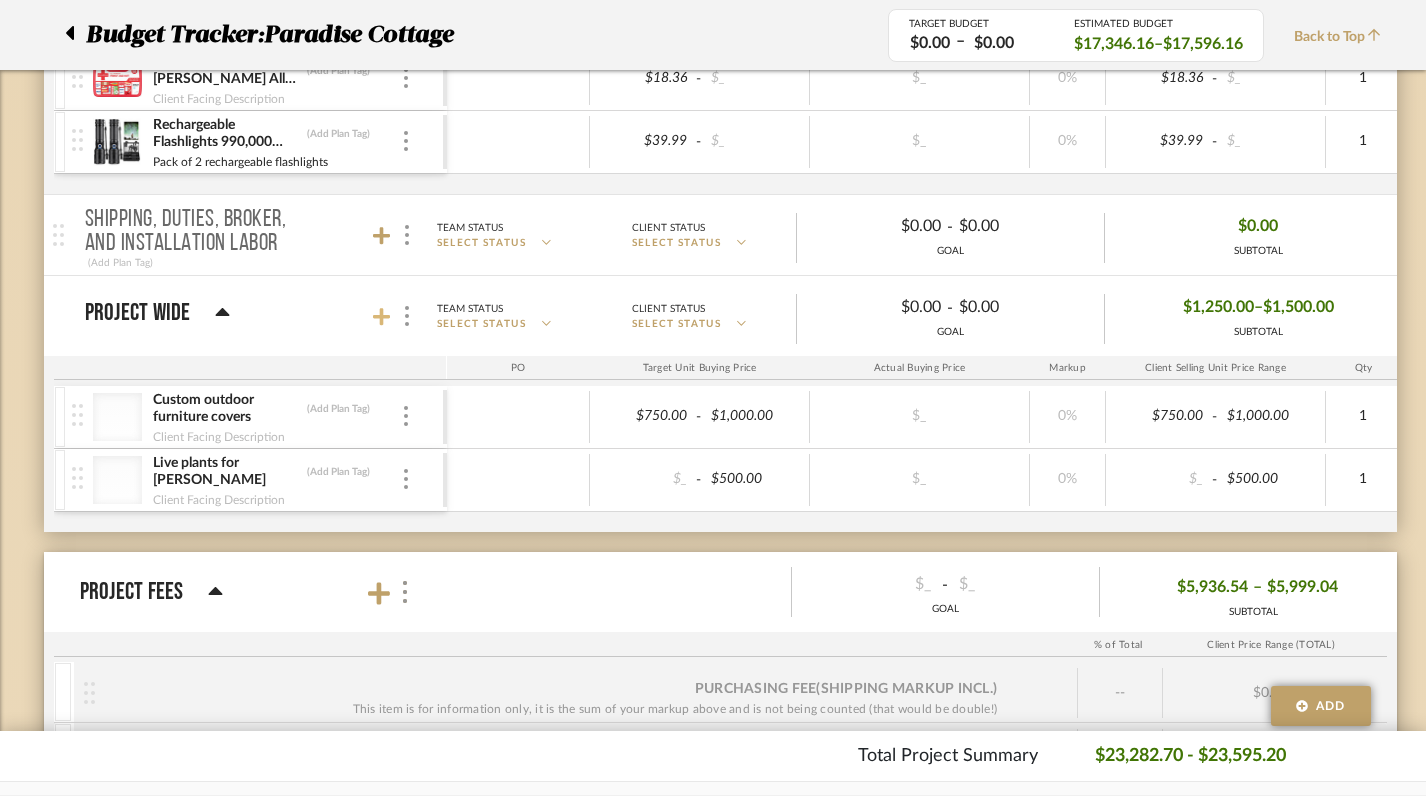 click 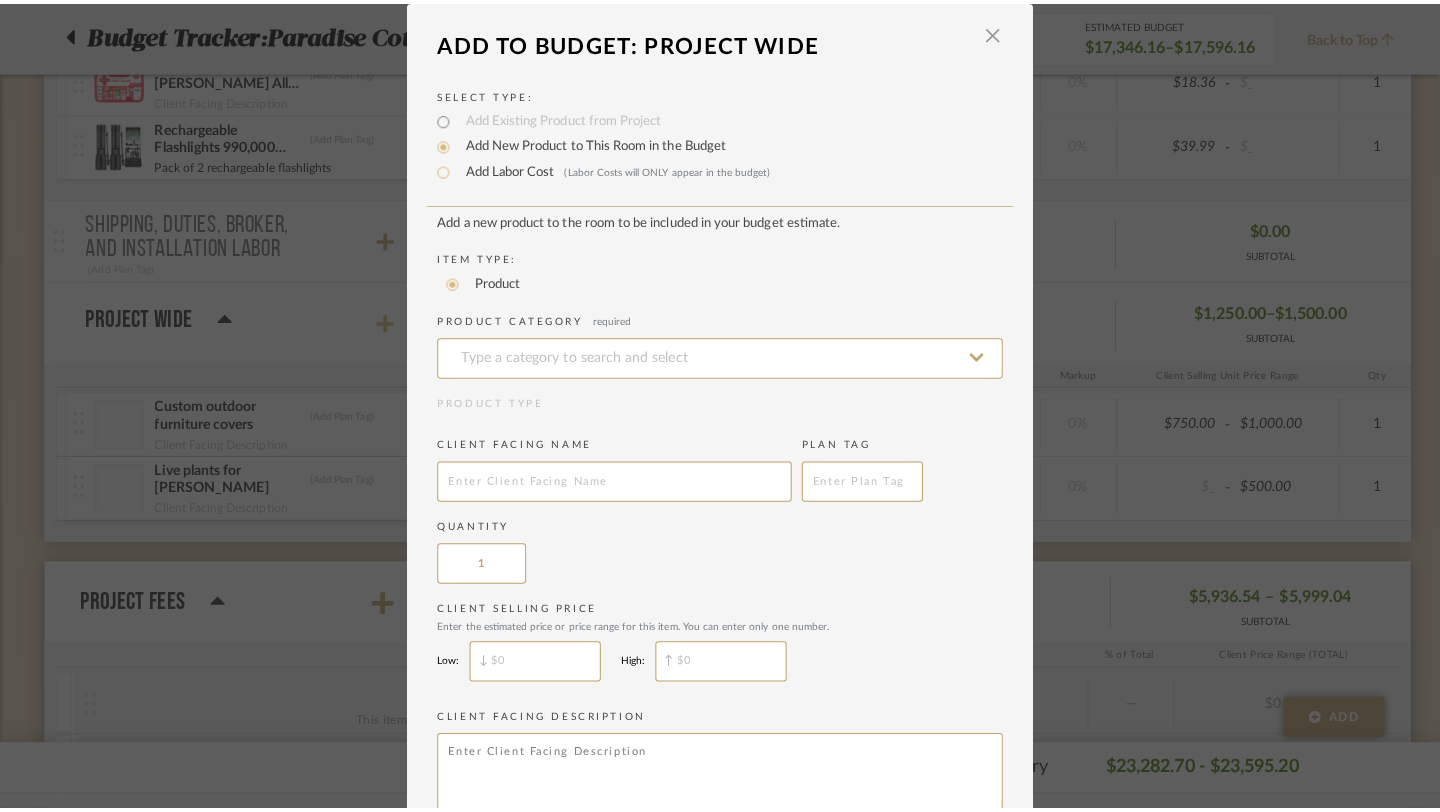 scroll, scrollTop: 0, scrollLeft: 0, axis: both 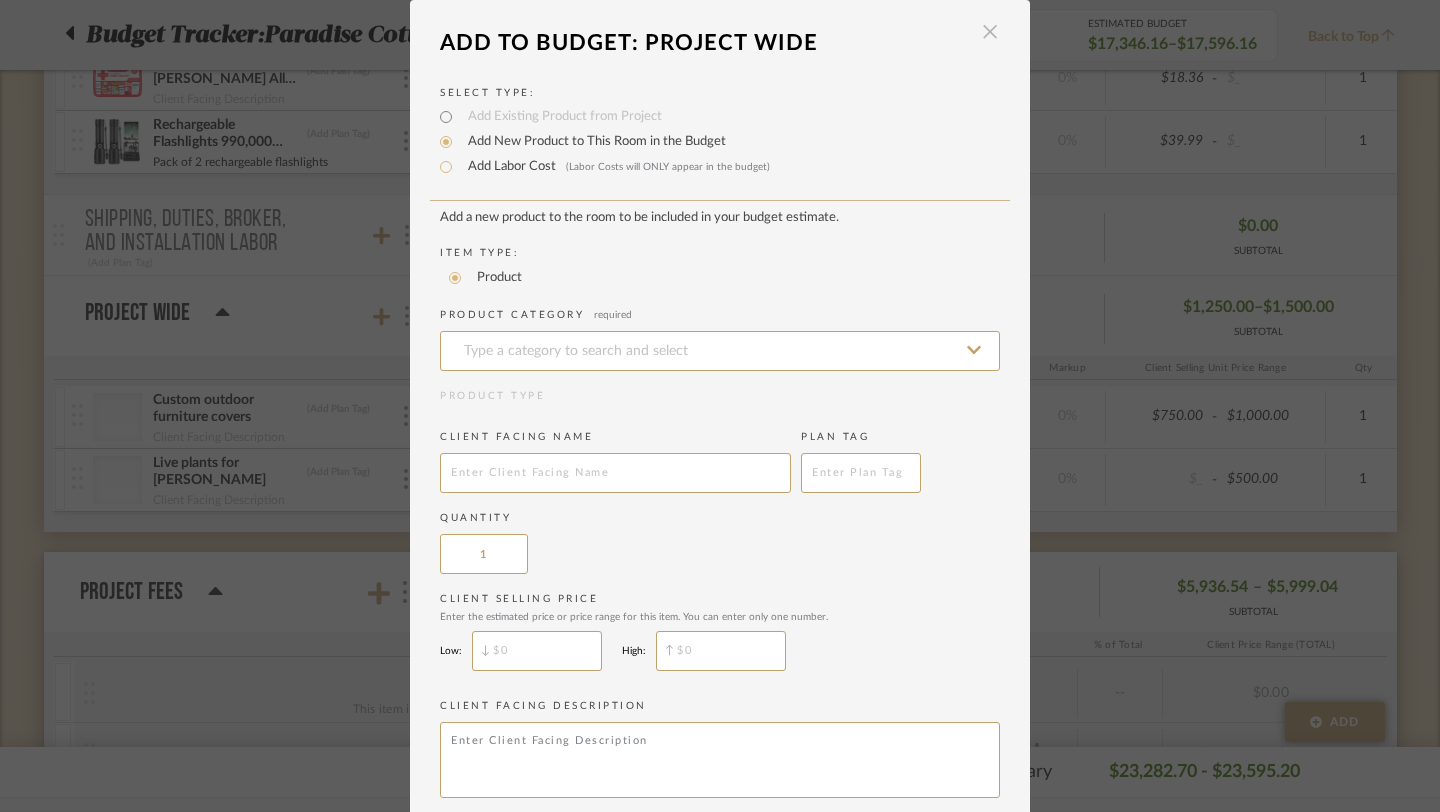 click at bounding box center (990, 32) 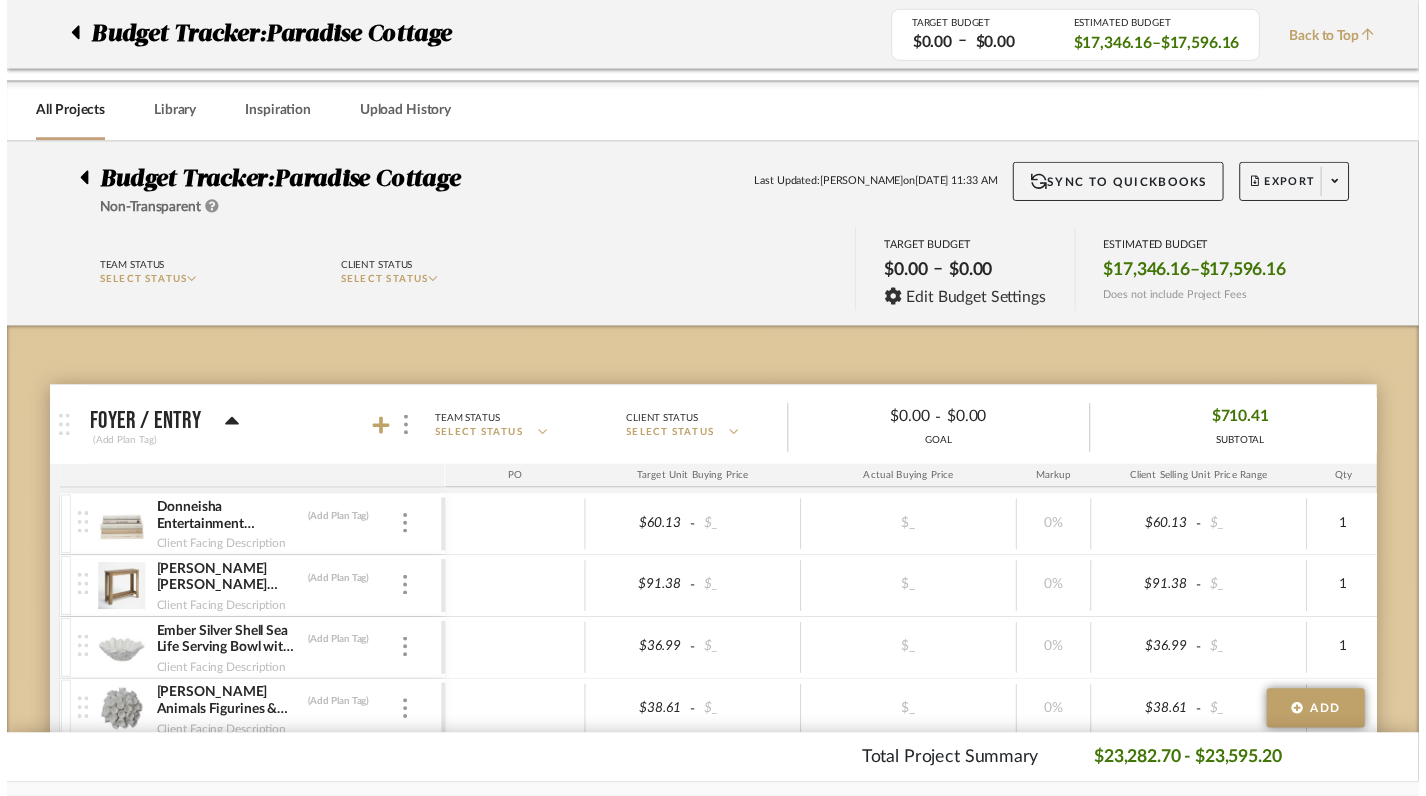 scroll, scrollTop: 6039, scrollLeft: 0, axis: vertical 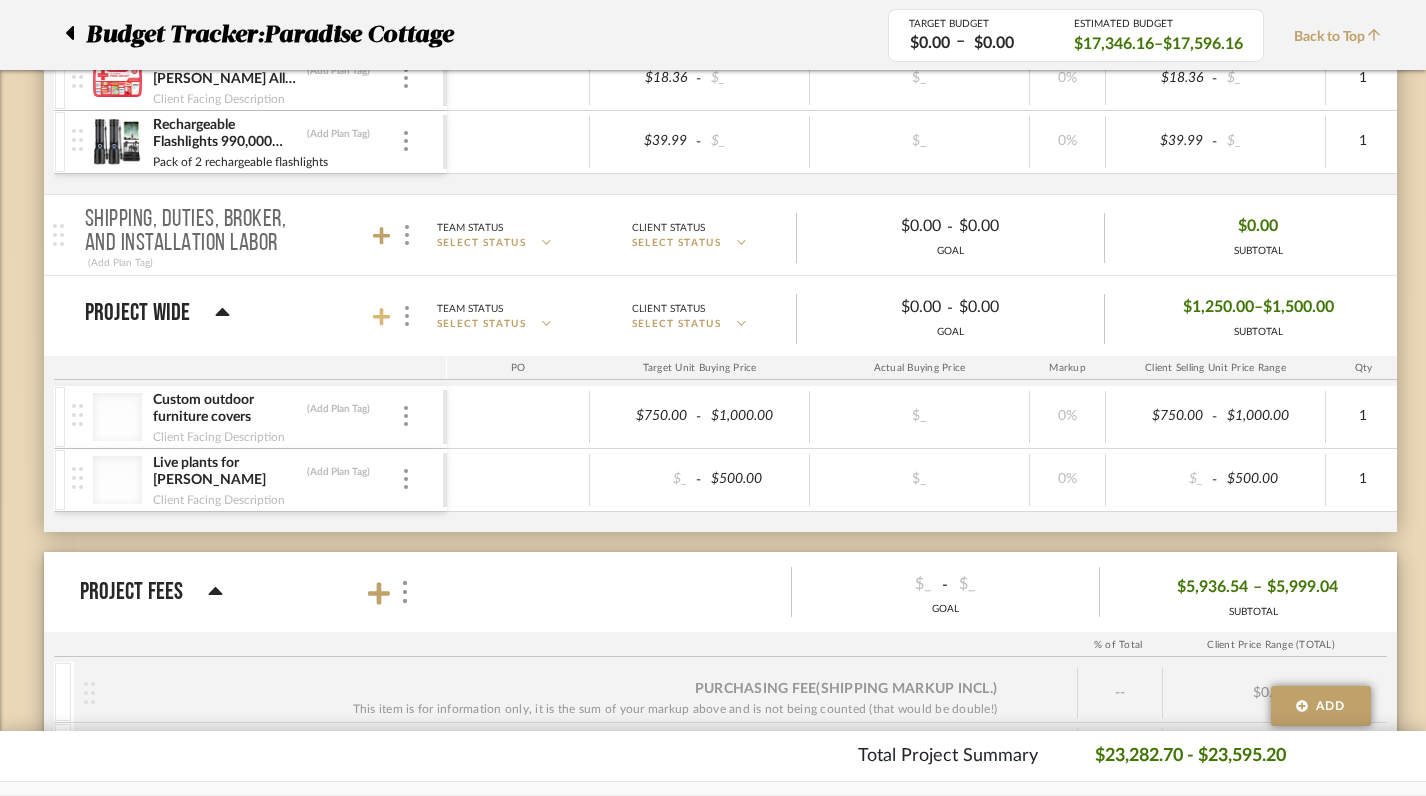 click 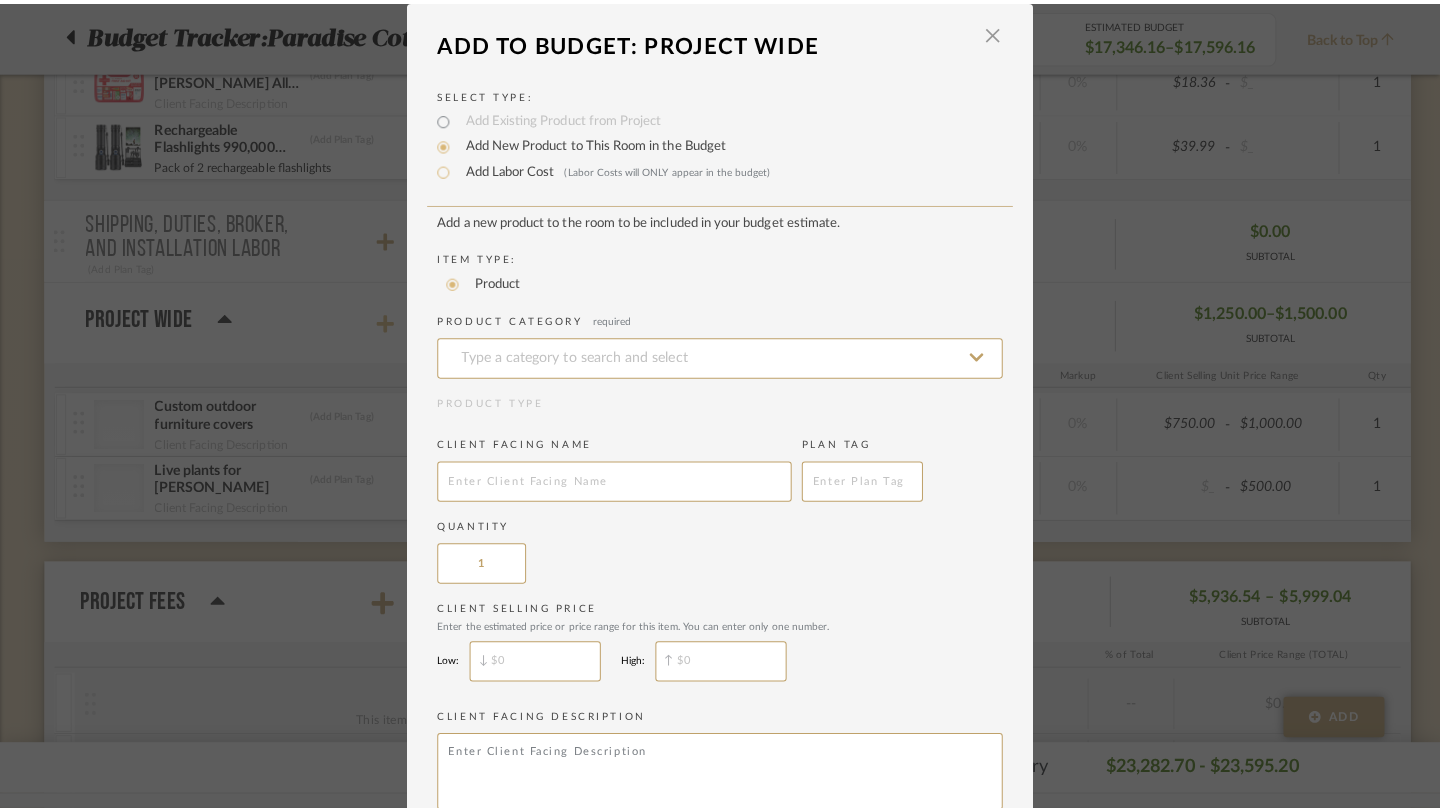 scroll, scrollTop: 0, scrollLeft: 0, axis: both 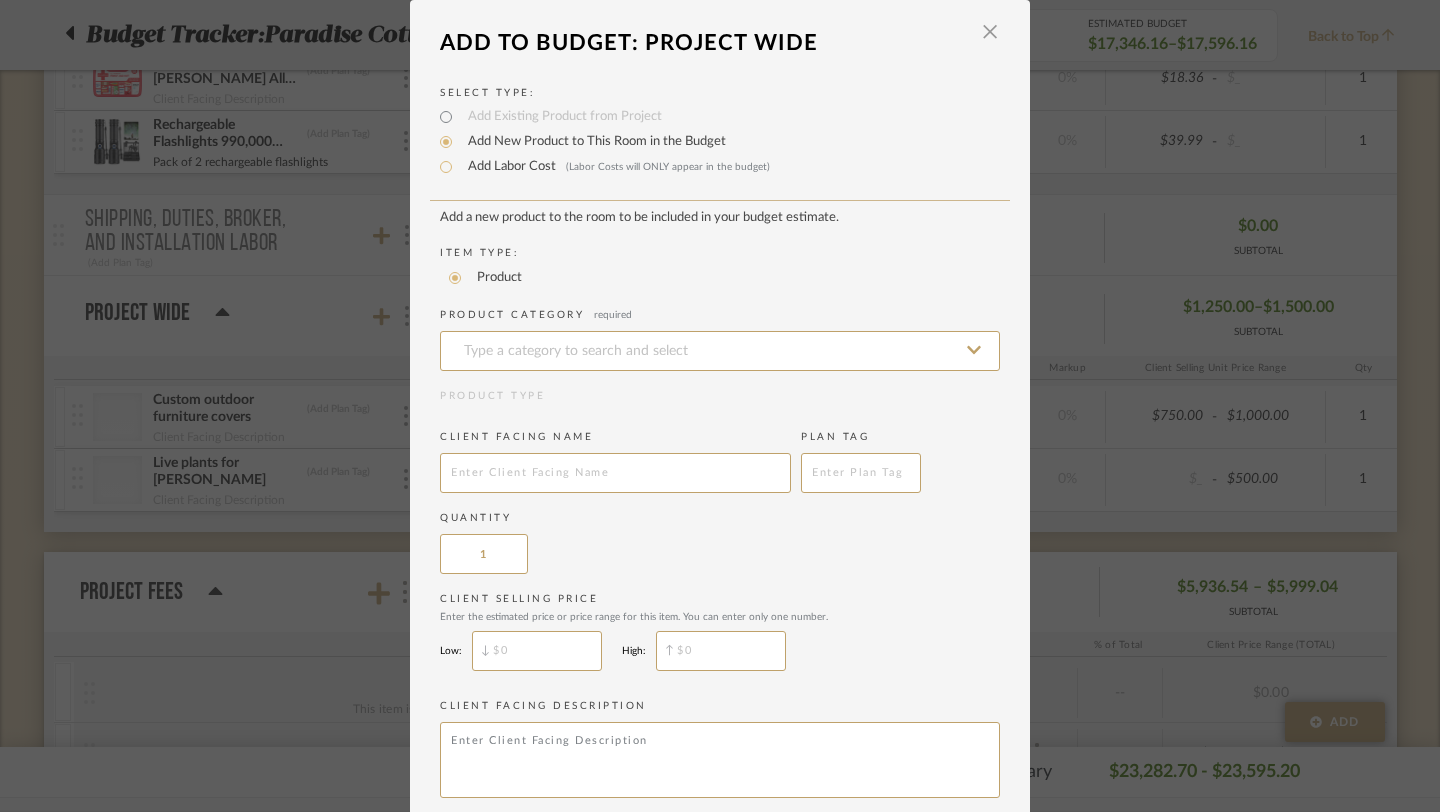 click on "Add To Budget: Project Wide ×" at bounding box center (720, 43) 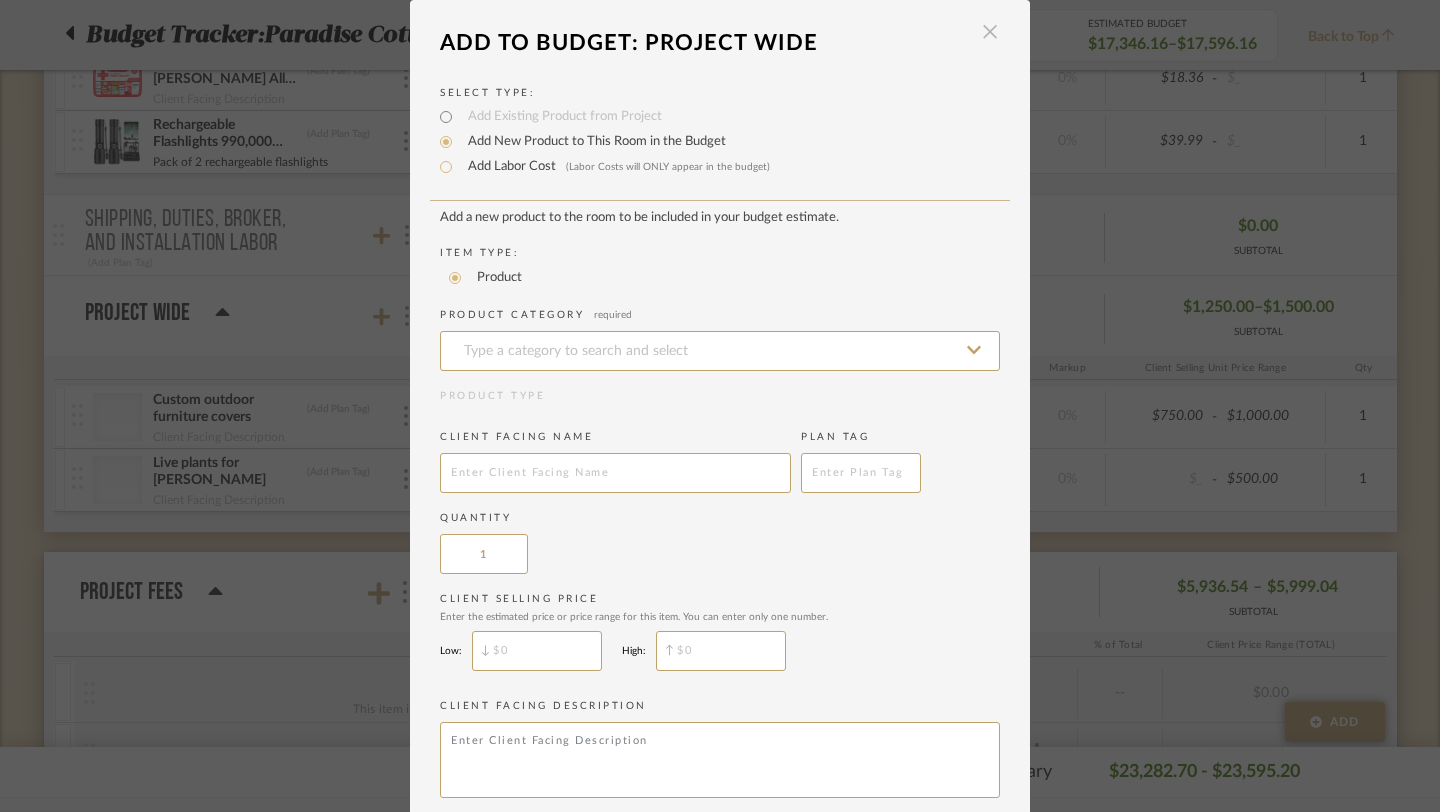 click at bounding box center (990, 32) 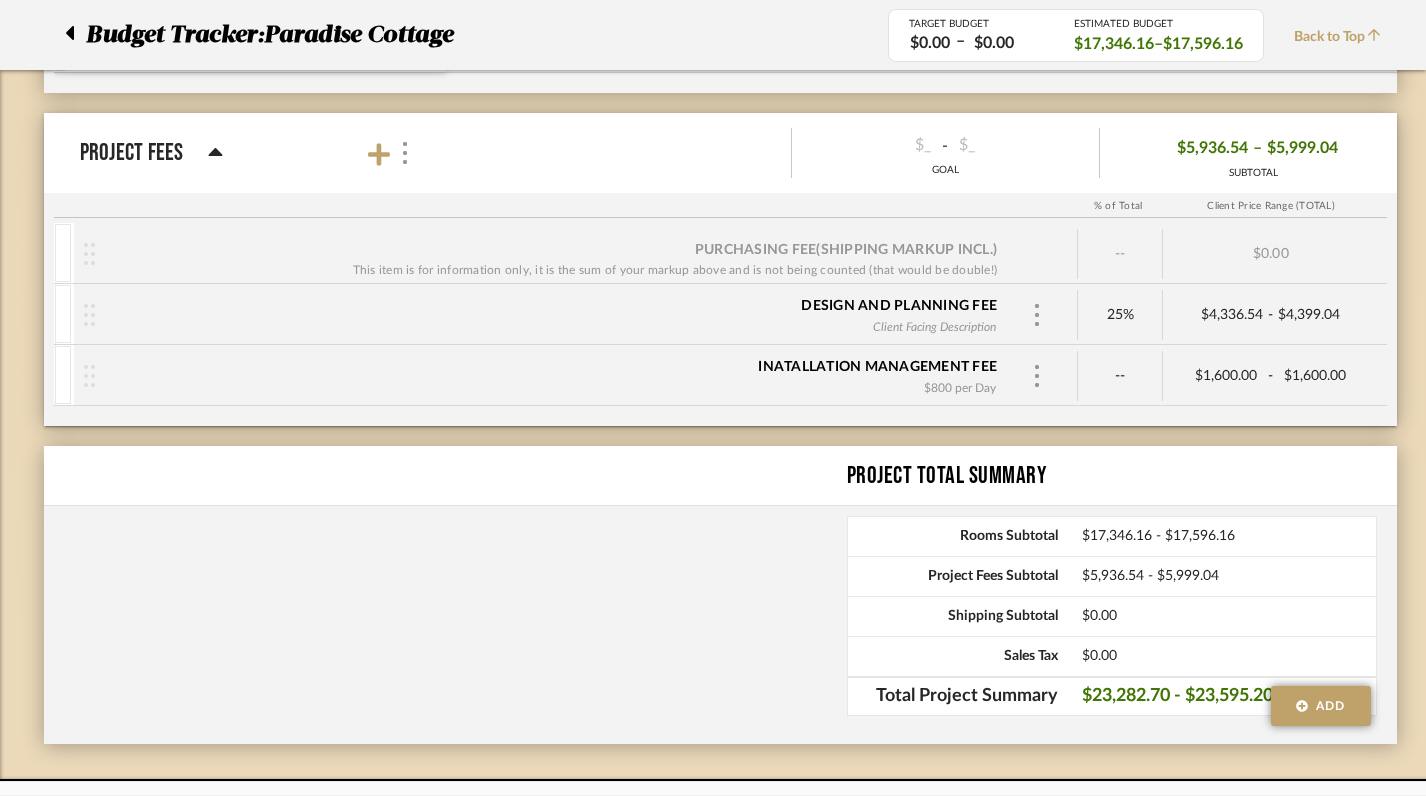 scroll, scrollTop: 6540, scrollLeft: 0, axis: vertical 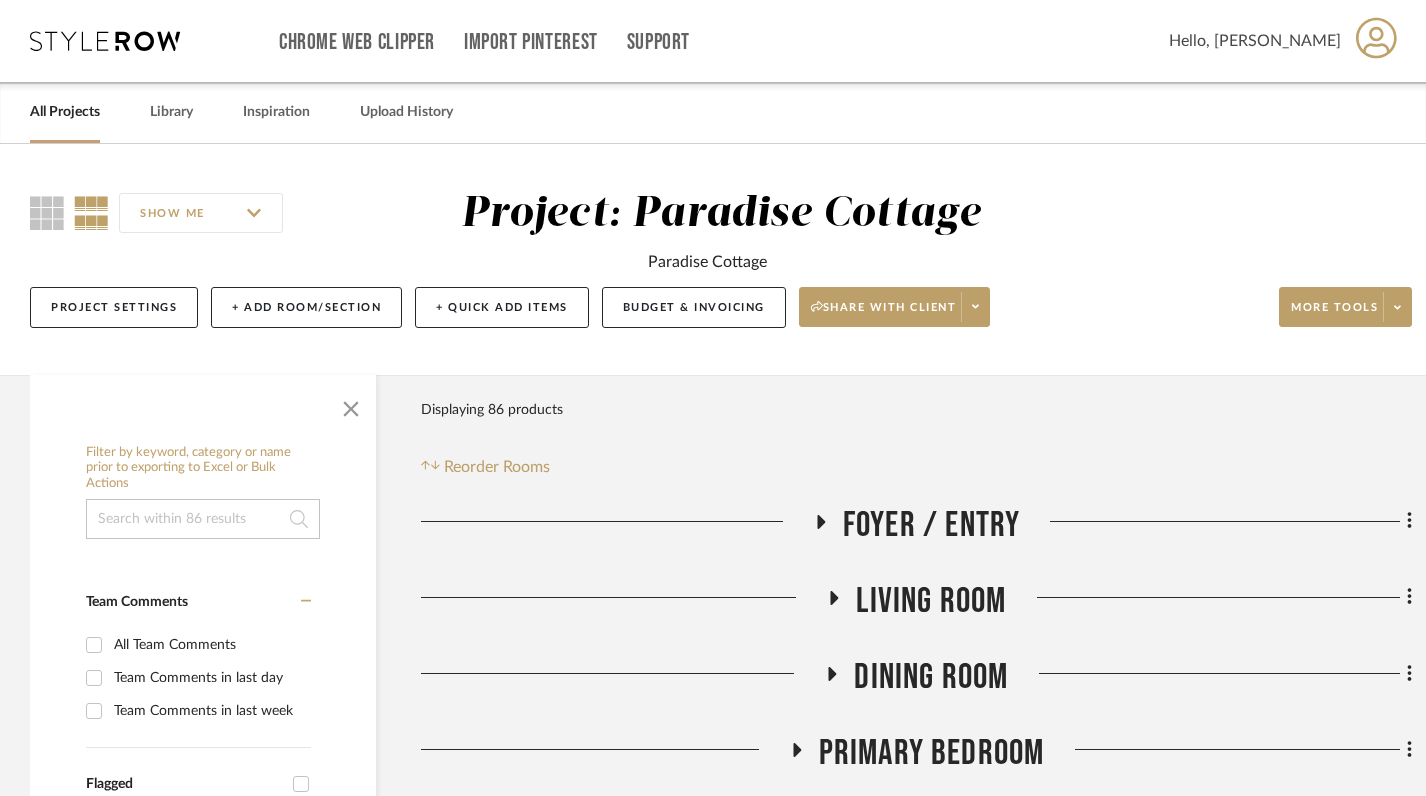 click on "All Projects" at bounding box center (65, 112) 